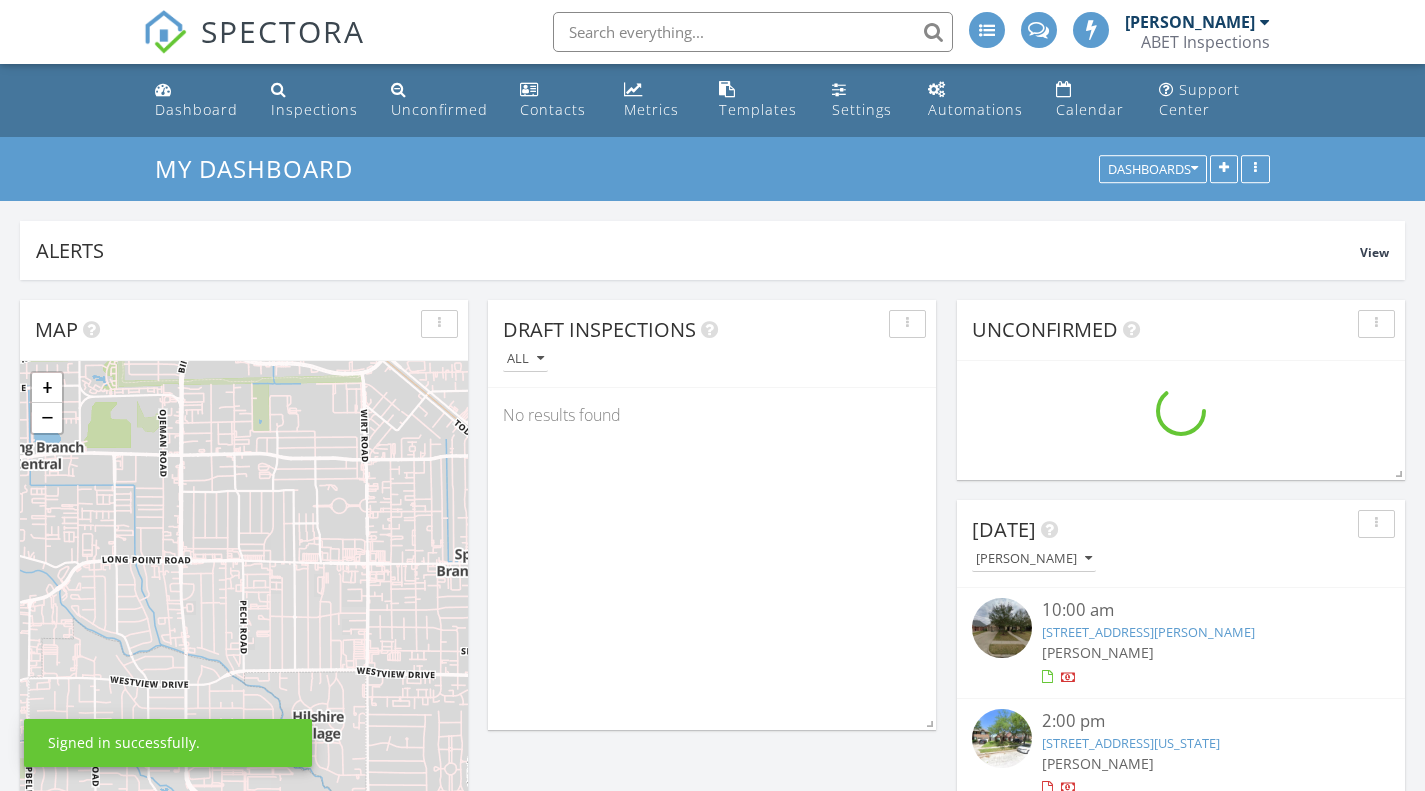 scroll, scrollTop: 0, scrollLeft: 0, axis: both 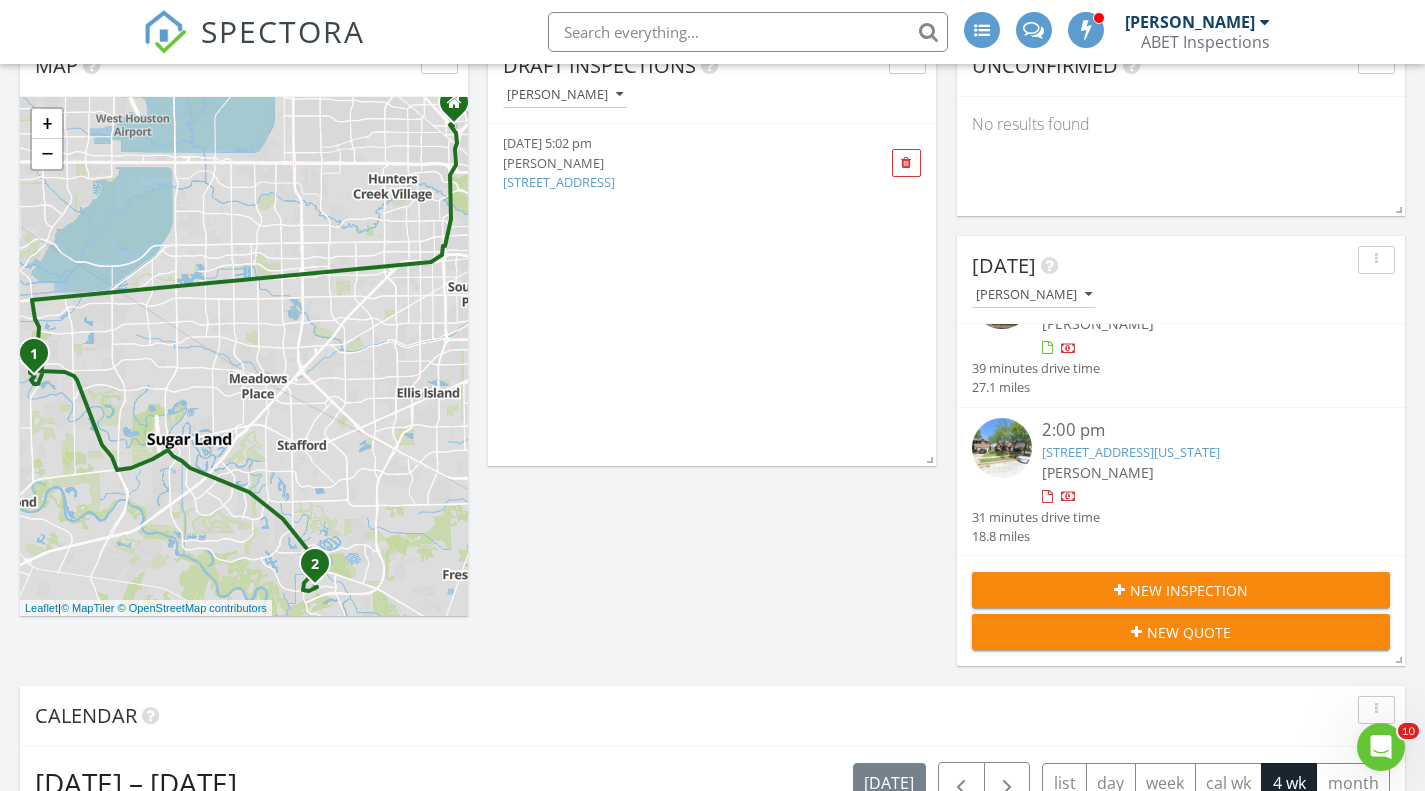 click on "New Quote" at bounding box center (1181, 632) 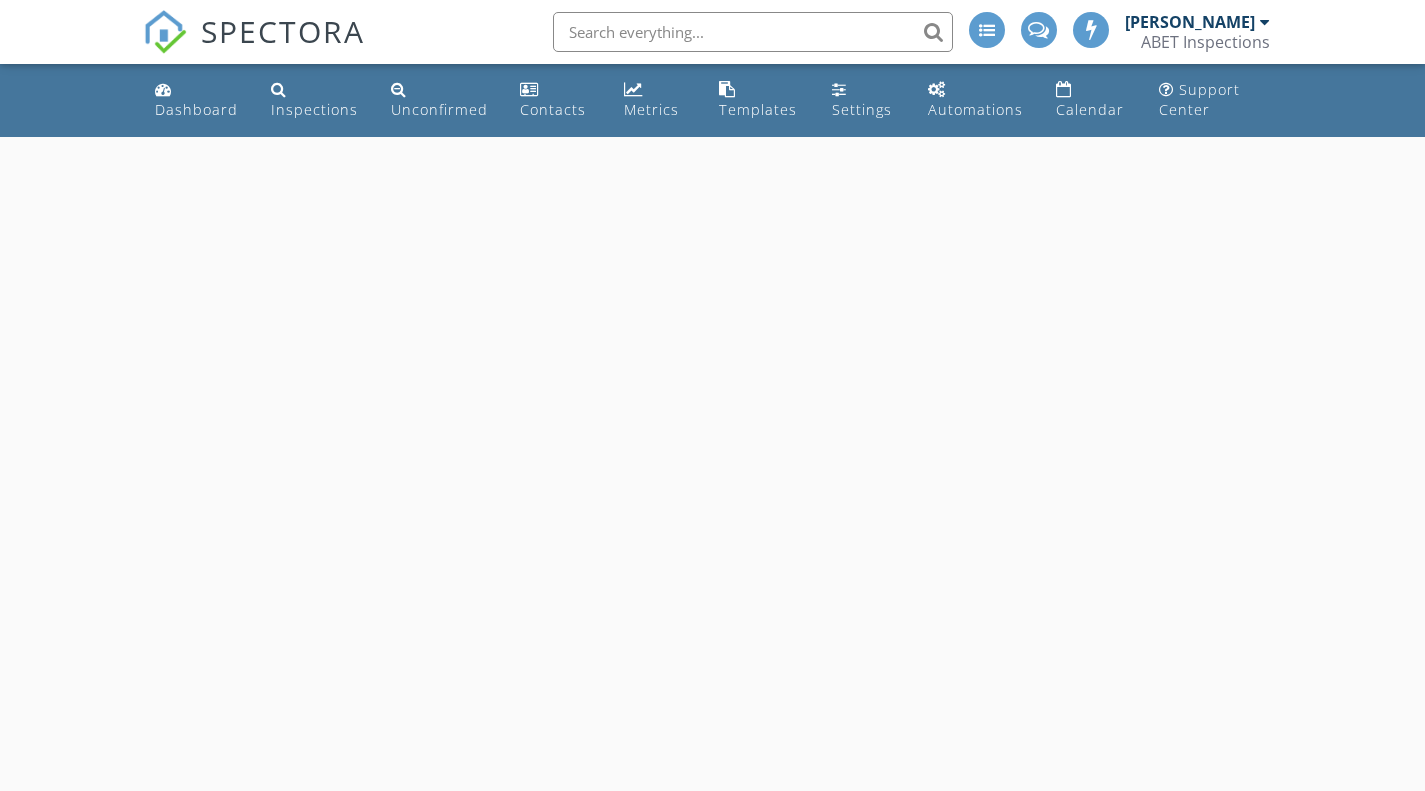 scroll, scrollTop: 0, scrollLeft: 0, axis: both 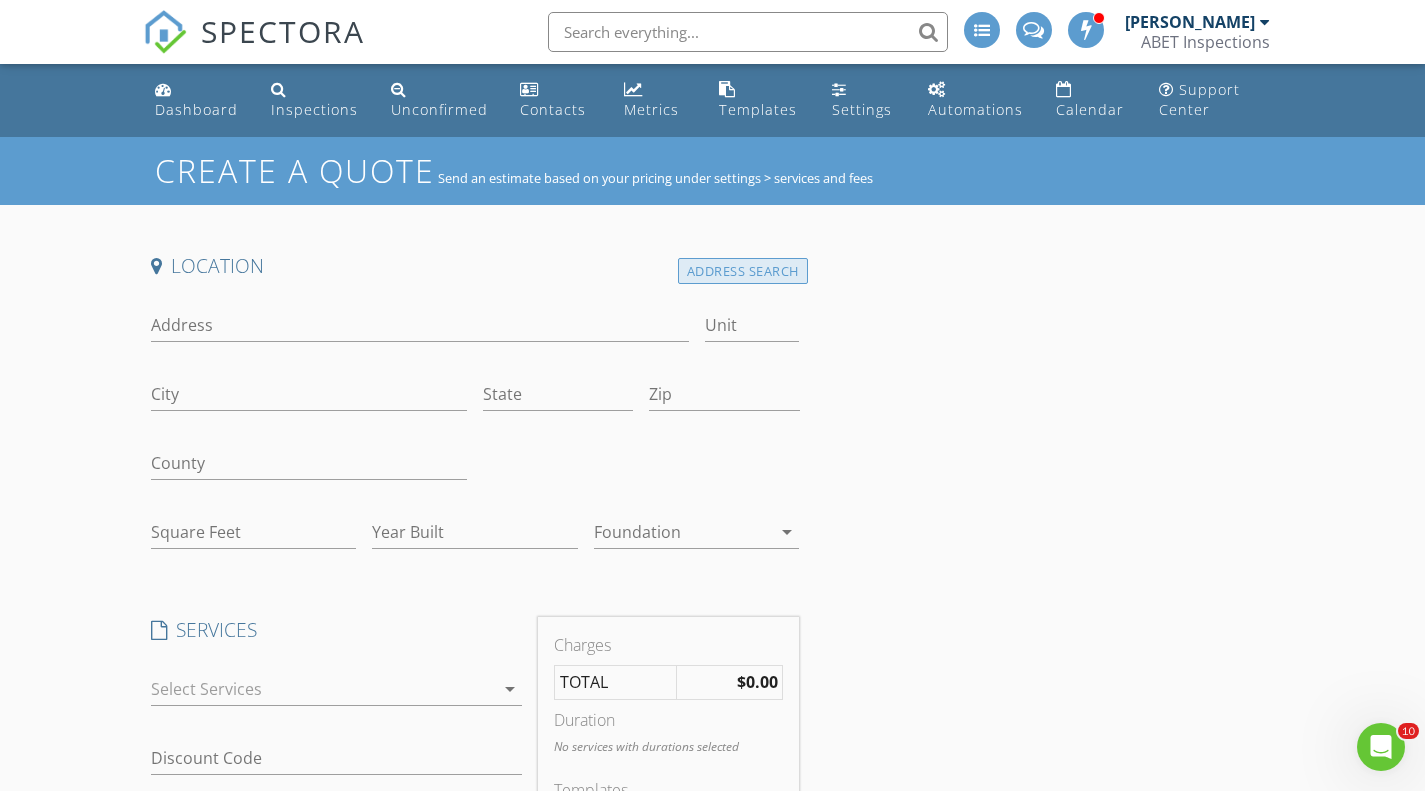 click on "Address Search" at bounding box center [743, 271] 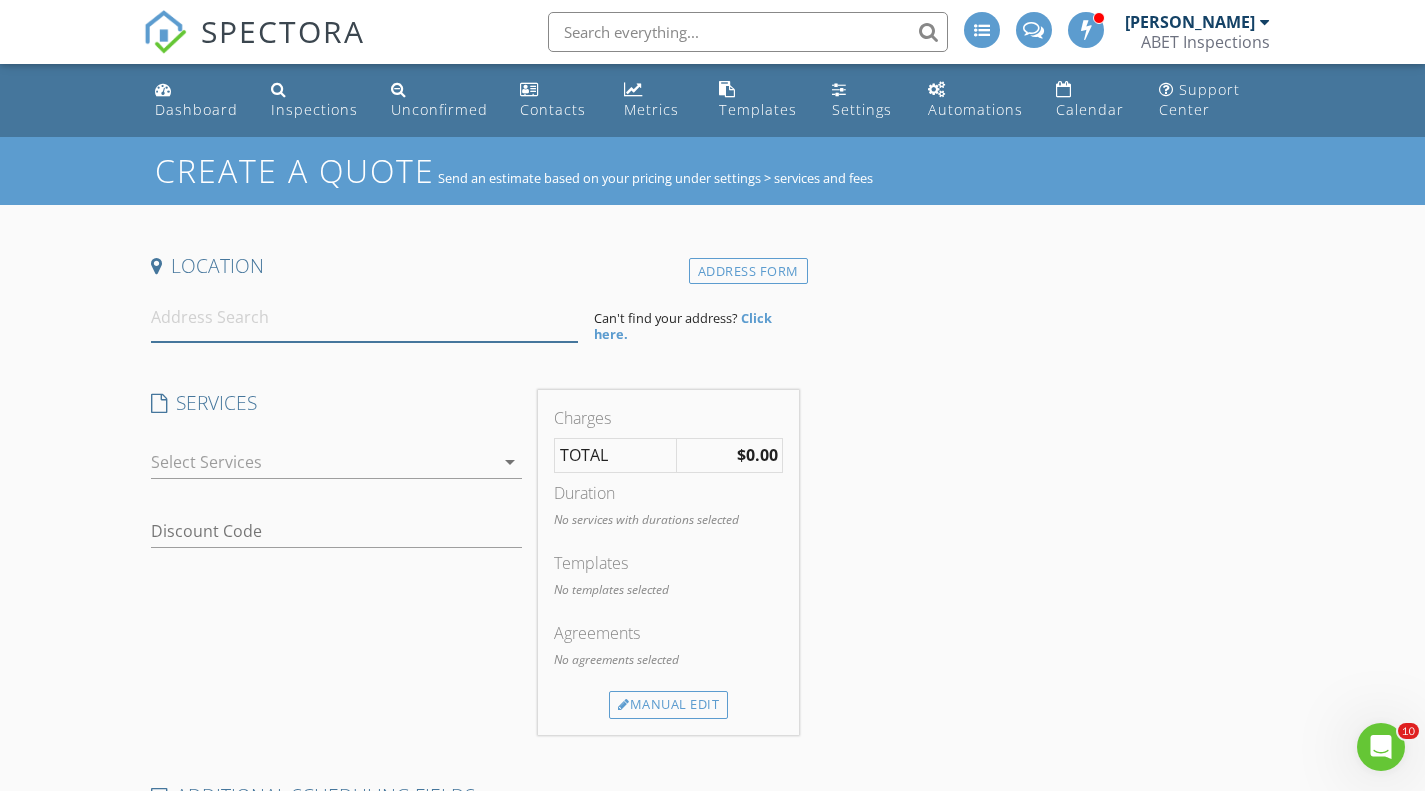 click at bounding box center [364, 317] 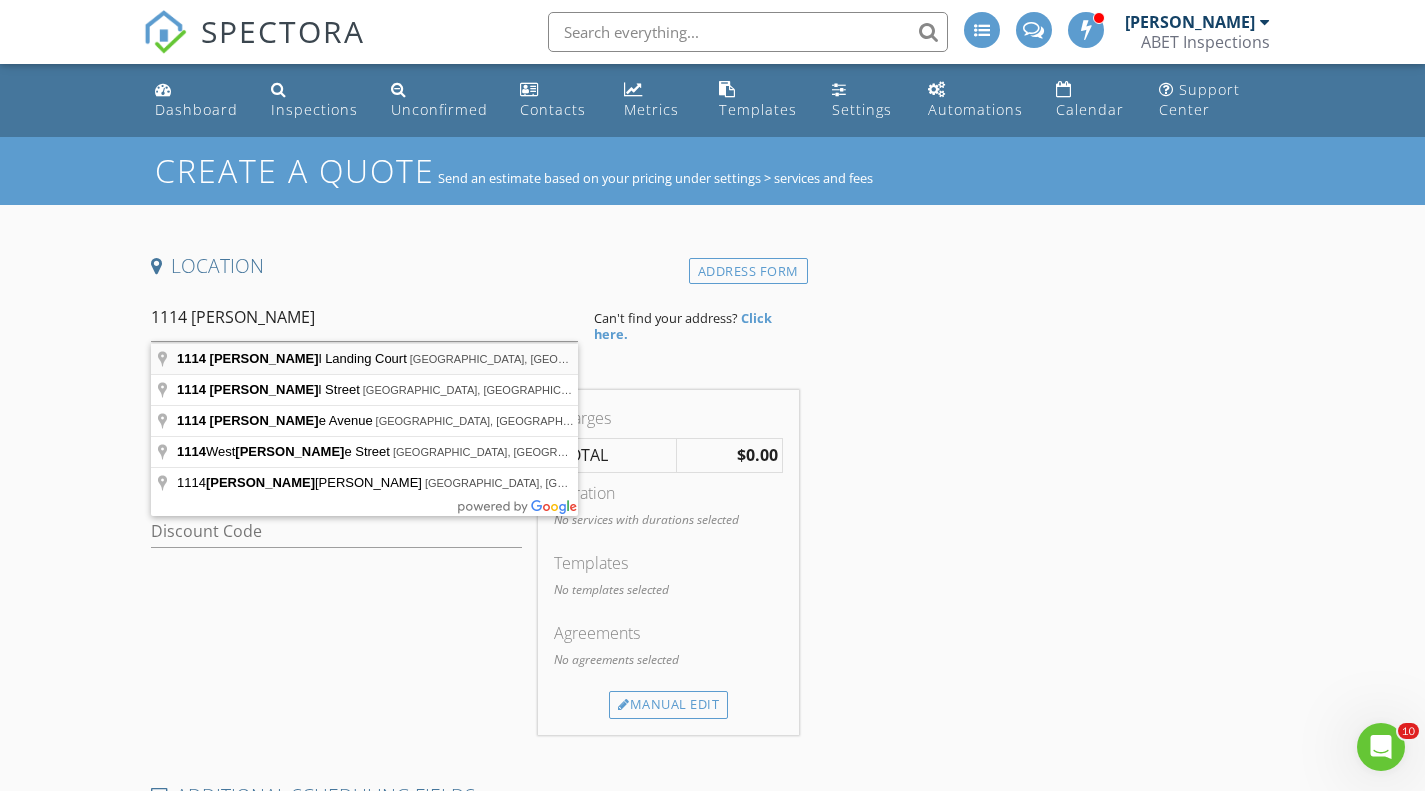 type on "1114 Beall Landing Court, Houston, TX, USA" 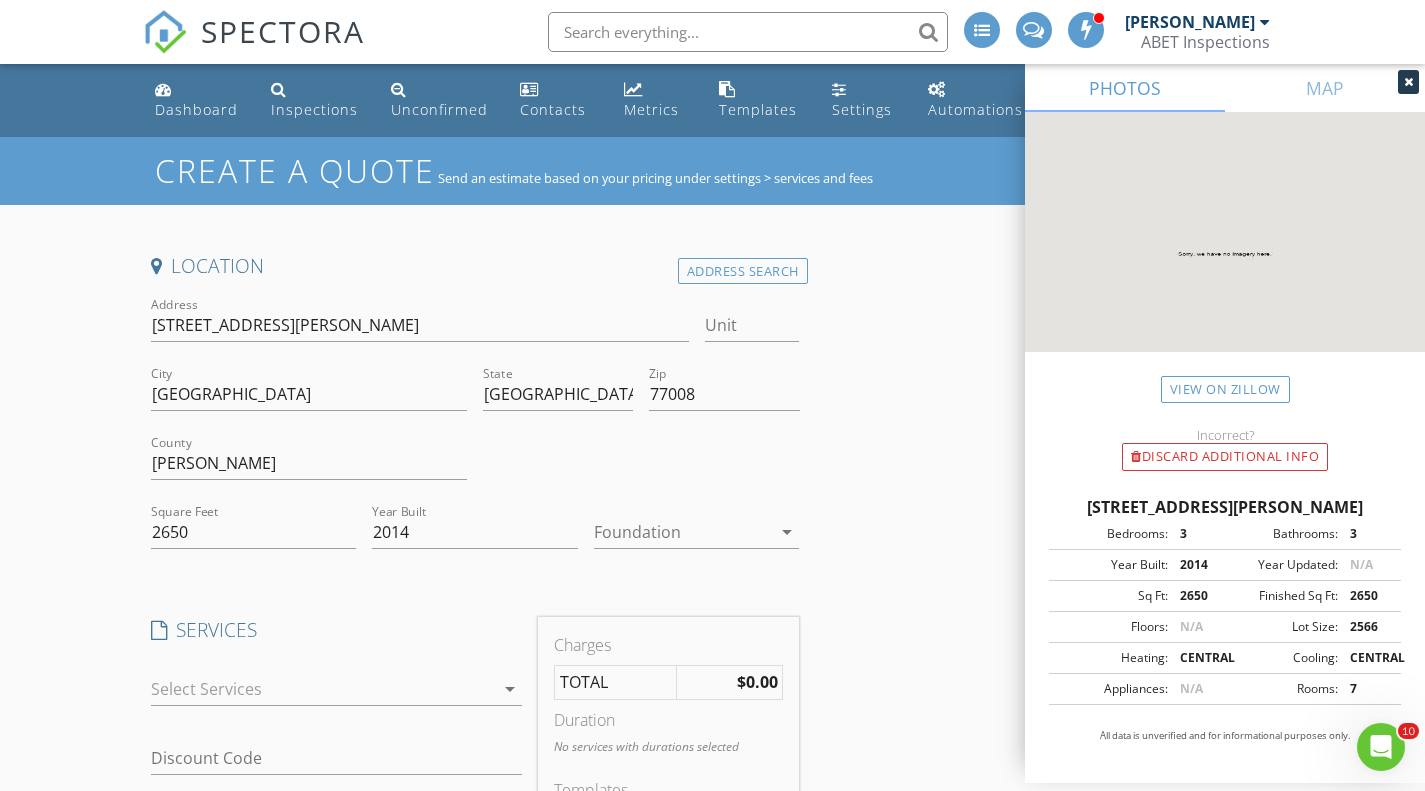 scroll, scrollTop: 159, scrollLeft: 0, axis: vertical 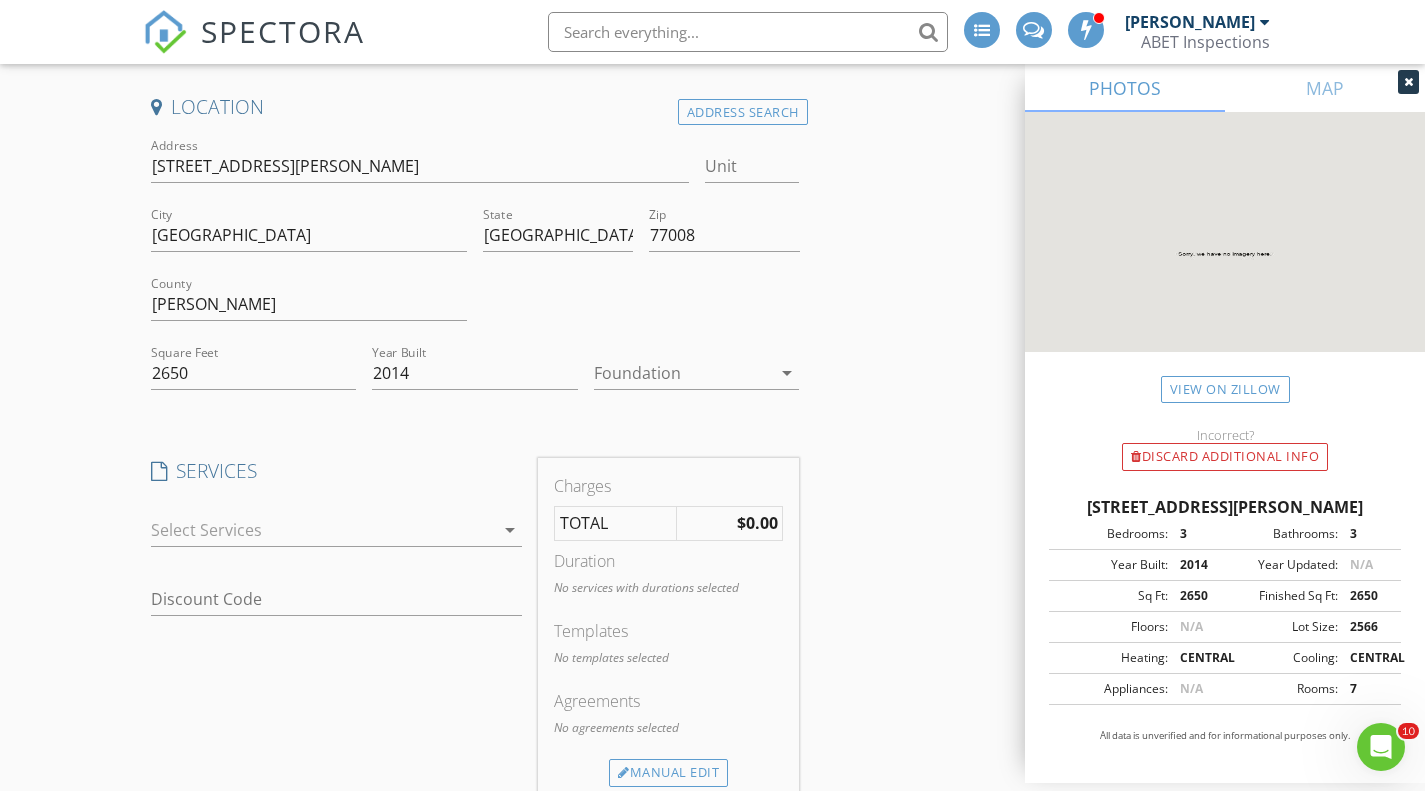 click on "arrow_drop_down" at bounding box center [337, 534] 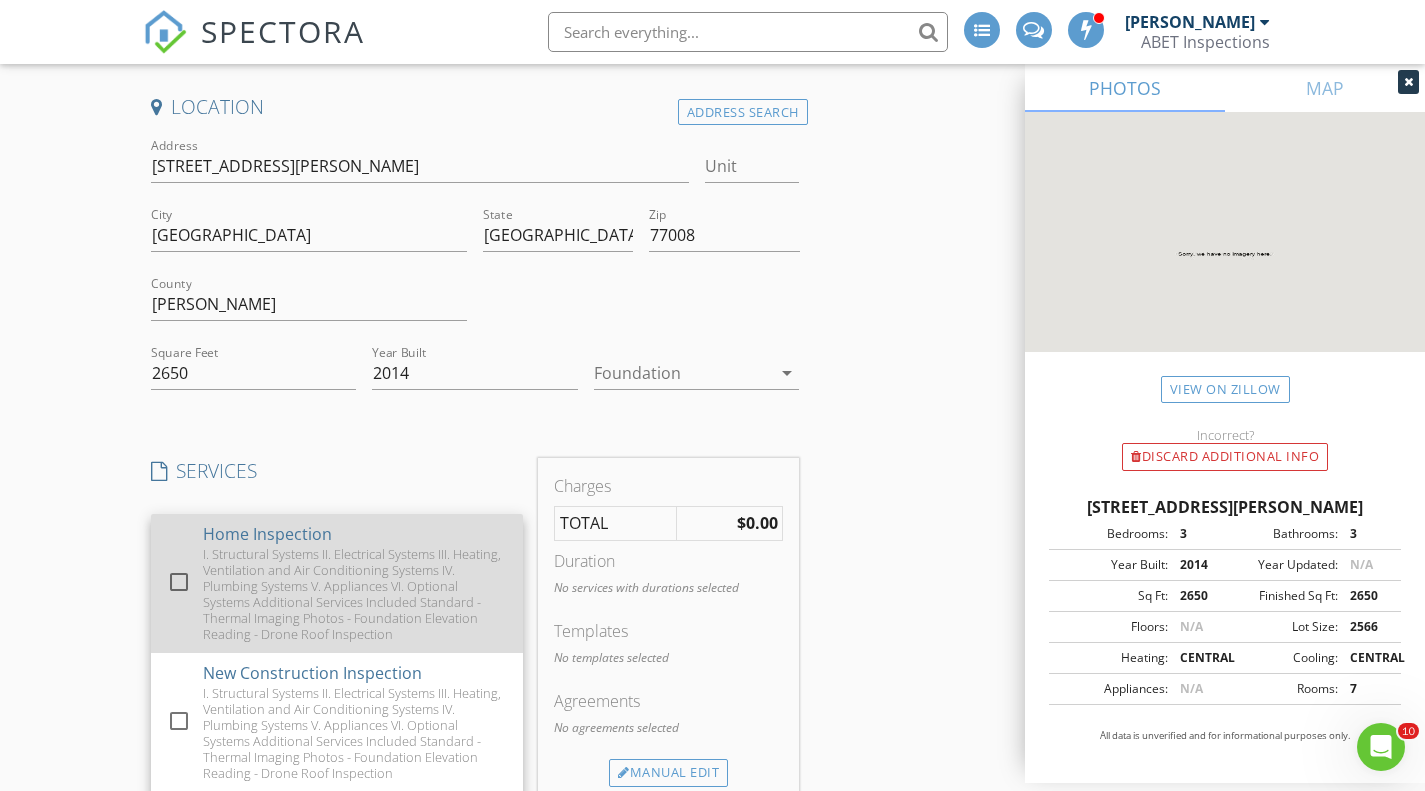 click on "Home Inspection" at bounding box center [267, 534] 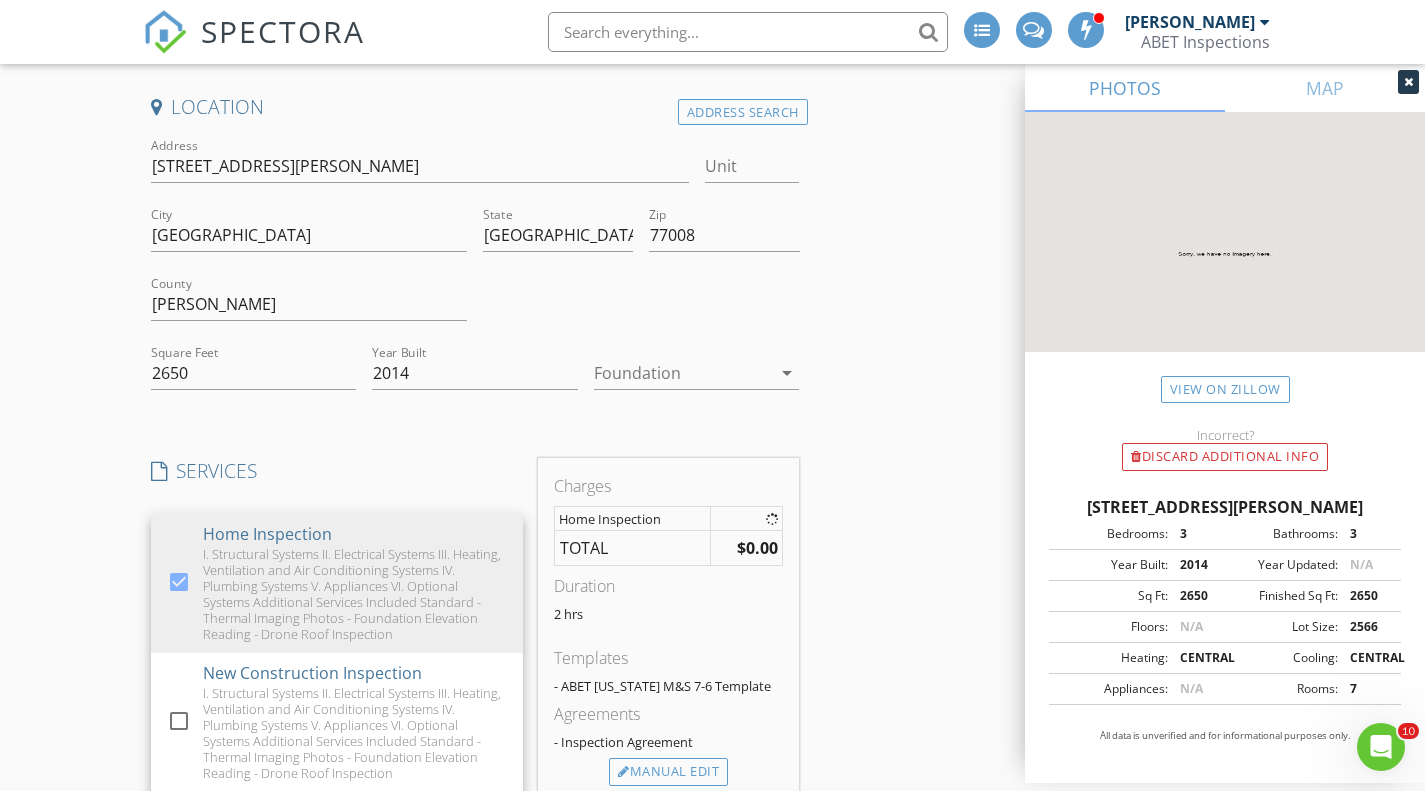 click on "Create a Quote   Send an estimate based on your pricing under settings > services and
fees
Location
Address Search       Address 1114 Beall Landing Ct   Unit   City Houston   State TX   Zip 77008   County Harris     Square Feet 2650   Year Built 2014   Foundation arrow_drop_down
SERVICES
check_box   Home Inspection   I. Structural Systems II. Electrical Systems III. Heating, Ventilation and Air Conditioning Systems IV. Plumbing Systems  V. Appliances  VI. Optional Systems  Additional Services Included Standard - Thermal Imaging Photos - Foundation Elevation Reading - Drone Roof Inspection check_box_outline_blank   New Construction Inspection   I. Structural Systems II. Electrical Systems III. Heating, Ventilation and Air Conditioning Systems IV. Plumbing Systems  V. Appliances  VI. Optional Systems  Additional Services Included Standard - Thermal Imaging Photos - Foundation Elevation Reading - Drone Roof Inspection check_box_outline_blank" at bounding box center [712, 664] 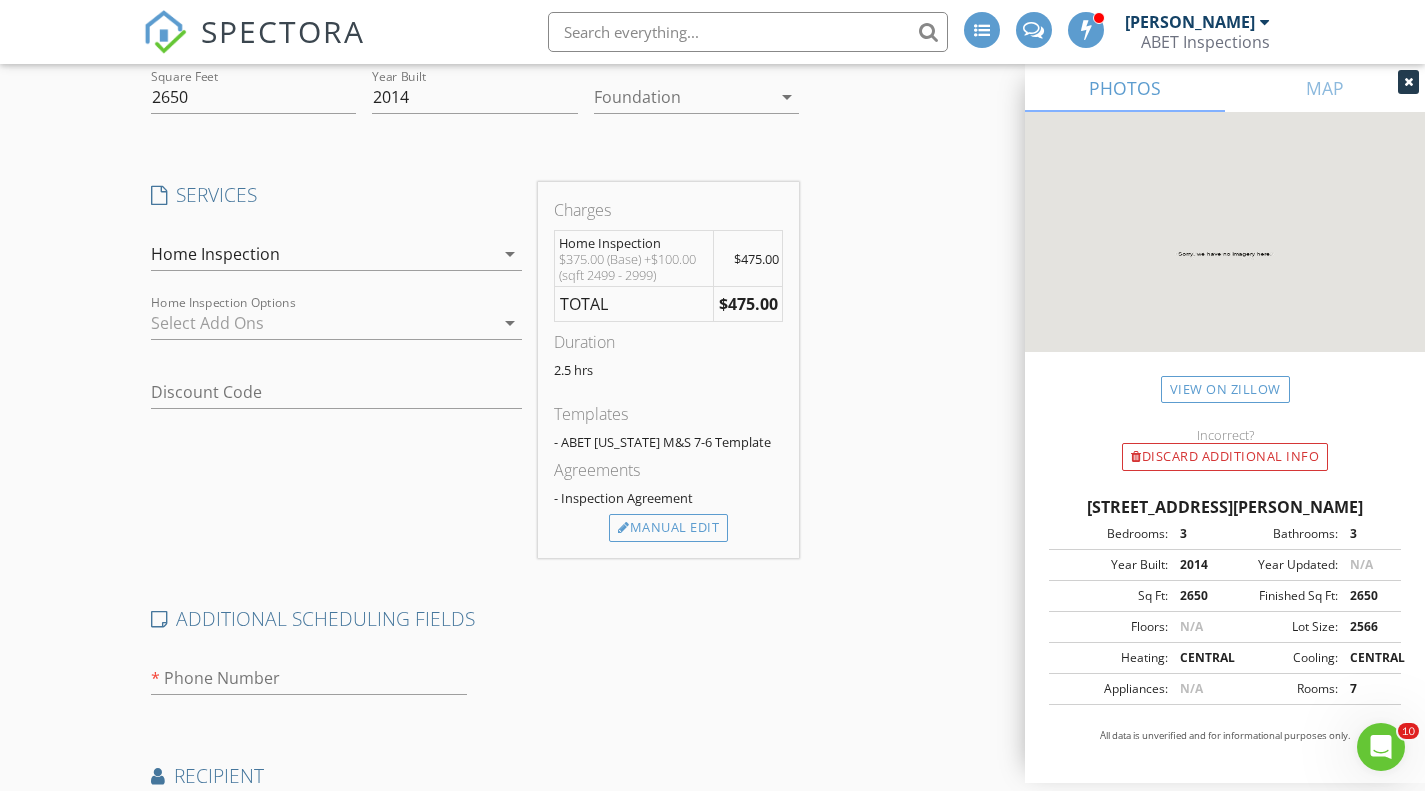 scroll, scrollTop: 442, scrollLeft: 0, axis: vertical 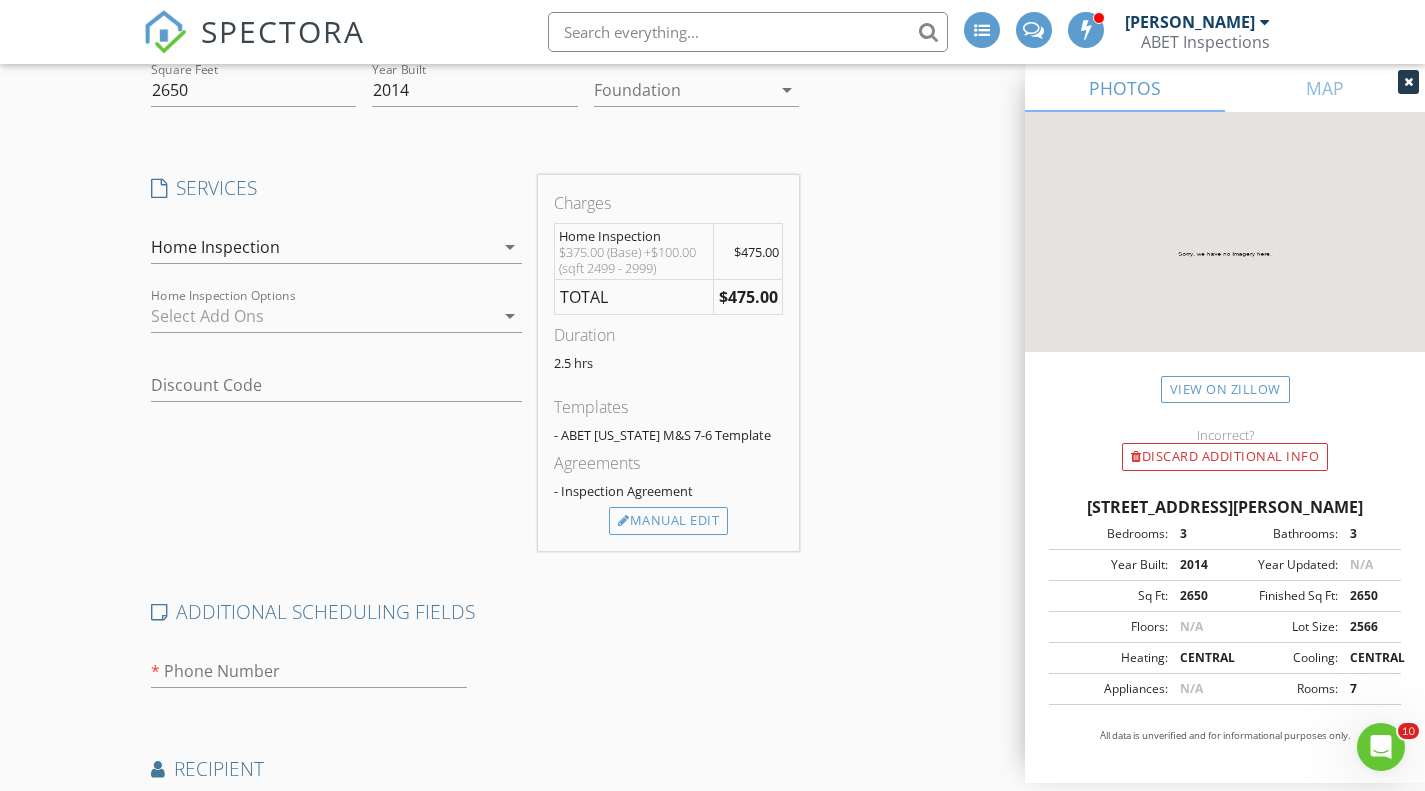 click at bounding box center [323, 316] 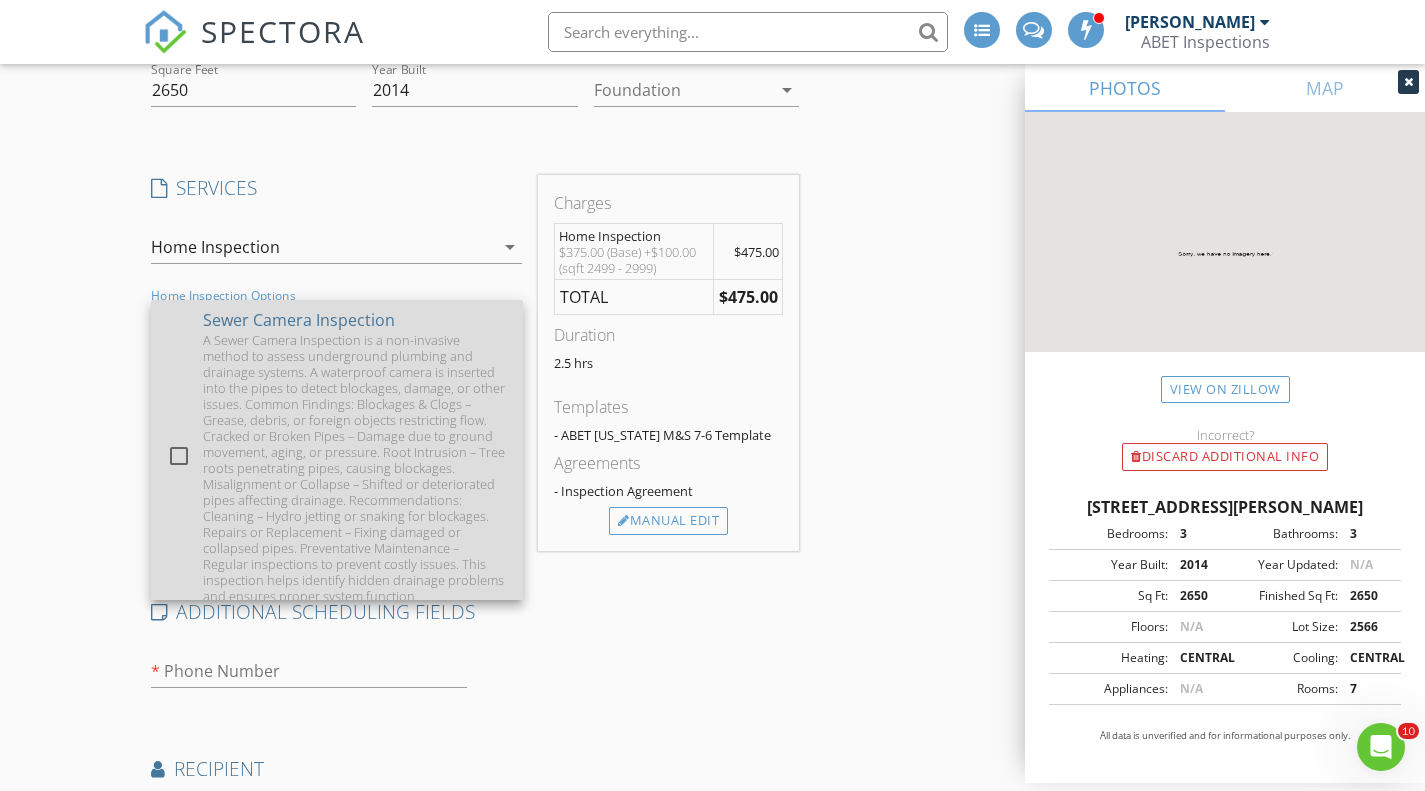 click on "A Sewer Camera Inspection is a non-invasive method to assess underground plumbing and drainage systems. A waterproof camera is inserted into the pipes to detect blockages, damage, or other issues.  Common Findings: Blockages & Clogs – Grease, debris, or foreign objects restricting flow. Cracked or Broken Pipes – Damage due to ground movement, aging, or pressure. Root Intrusion – Tree roots penetrating pipes, causing blockages. Misalignment or Collapse – Shifted or deteriorated pipes affecting drainage. Recommendations: Cleaning – Hydro jetting or snaking for blockages. Repairs or Replacement – Fixing damaged or collapsed pipes. Preventative Maintenance – Regular inspections to prevent costly issues. This inspection helps identify hidden drainage problems and ensures proper system function." at bounding box center [355, 468] 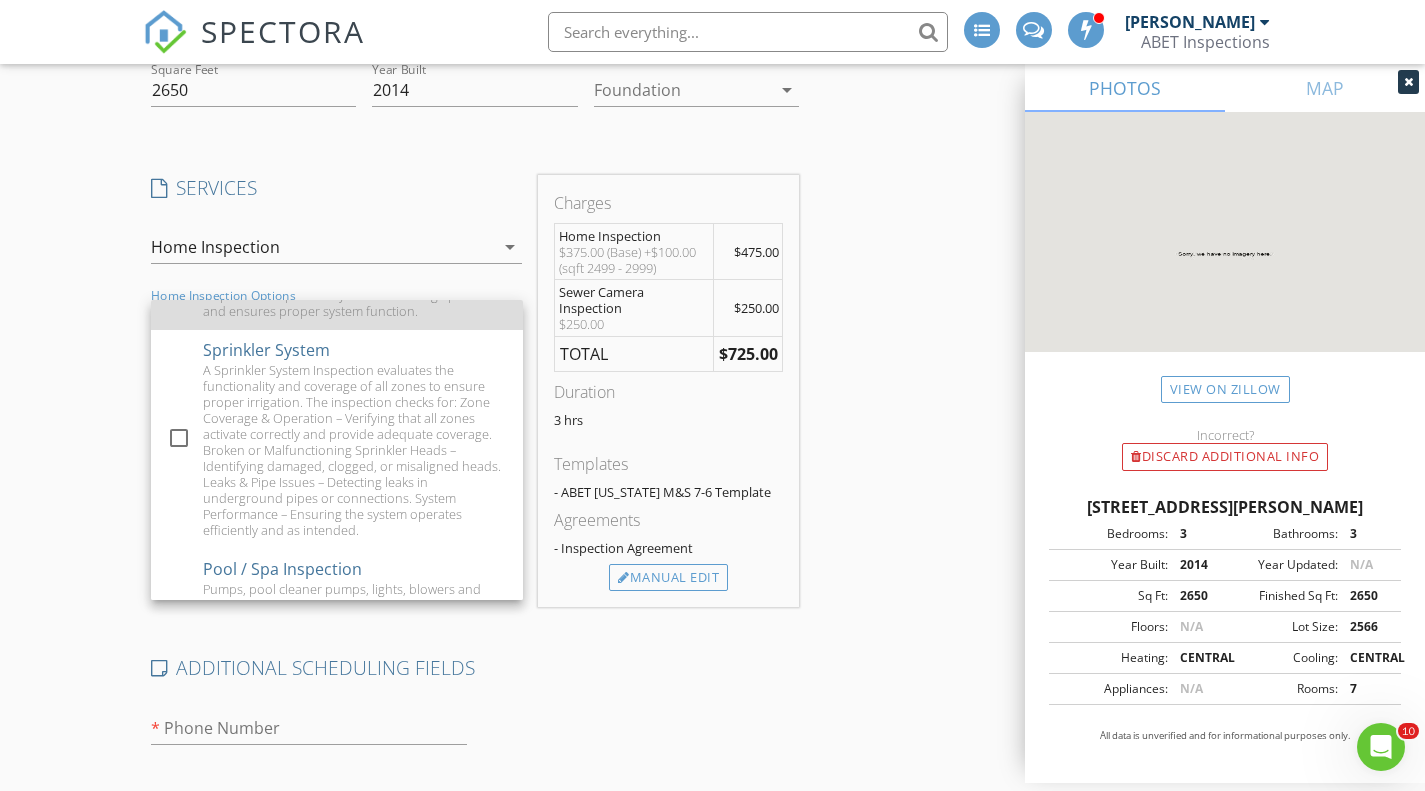 scroll, scrollTop: 287, scrollLeft: 0, axis: vertical 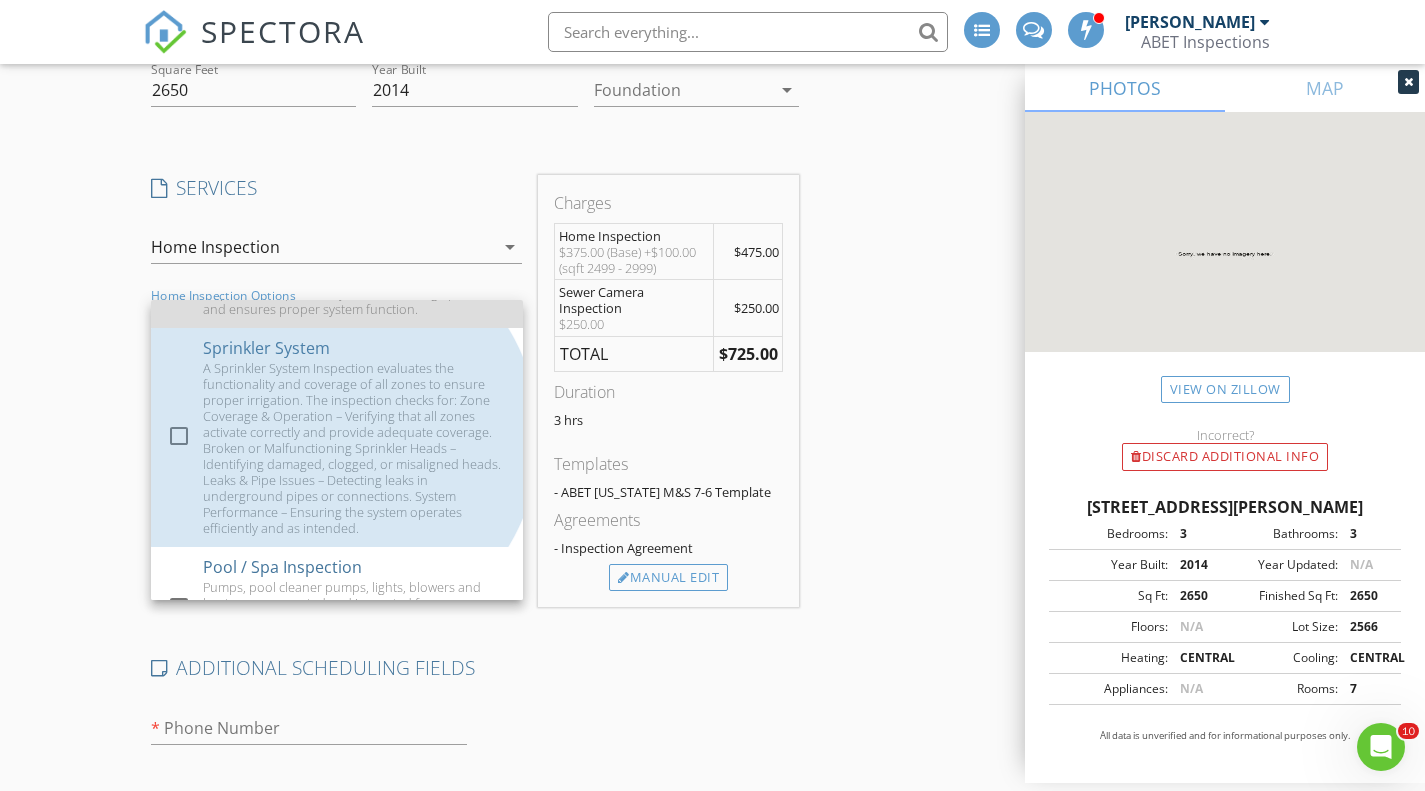 click on "A Sprinkler System Inspection evaluates the functionality and coverage of all zones to ensure proper irrigation. The inspection checks for:  Zone Coverage & Operation – Verifying that all zones activate correctly and provide adequate coverage. Broken or Malfunctioning Sprinkler Heads – Identifying damaged, clogged, or misaligned heads. Leaks & Pipe Issues – Detecting leaks in underground pipes or connections. System Performance – Ensuring the system operates efficiently and as intended." at bounding box center [355, 448] 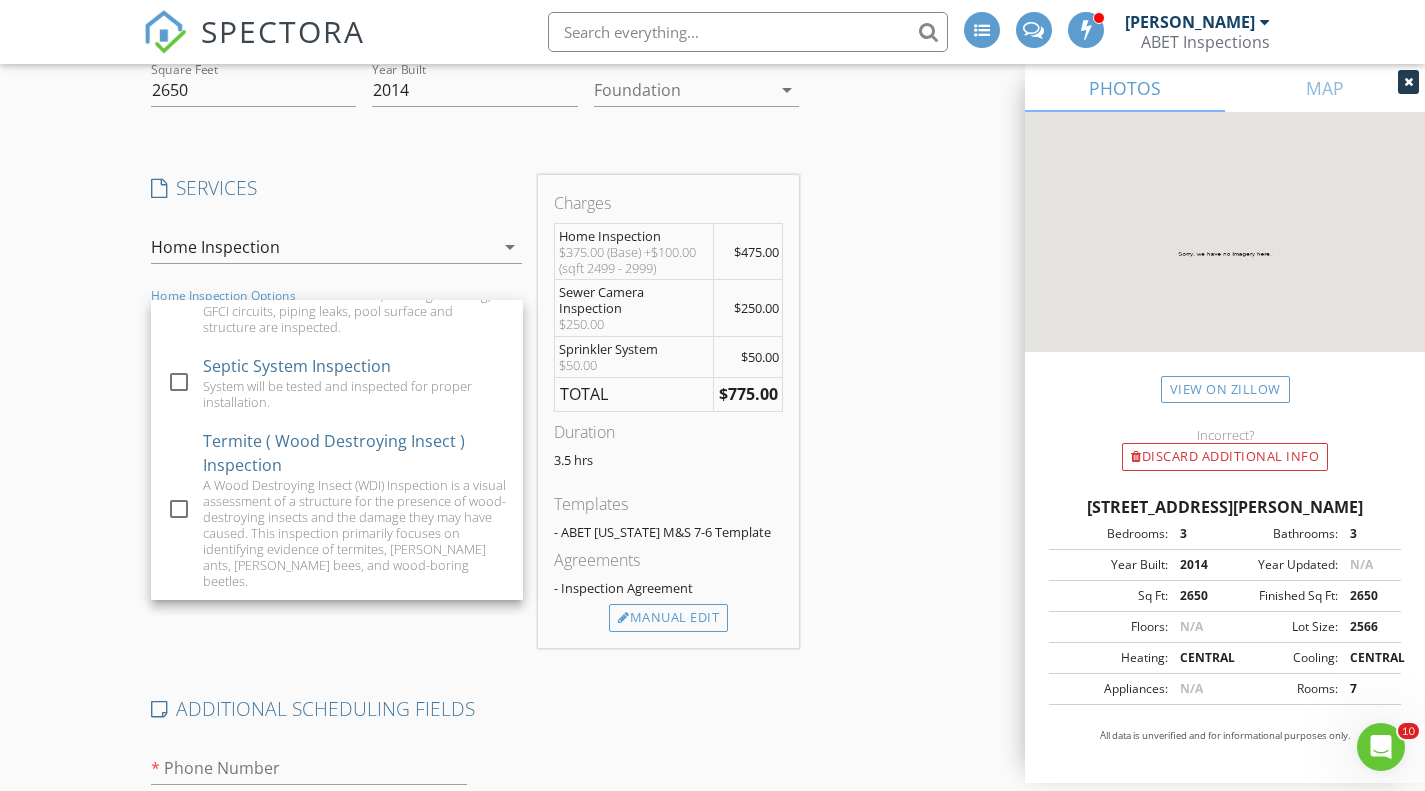 scroll, scrollTop: 624, scrollLeft: 0, axis: vertical 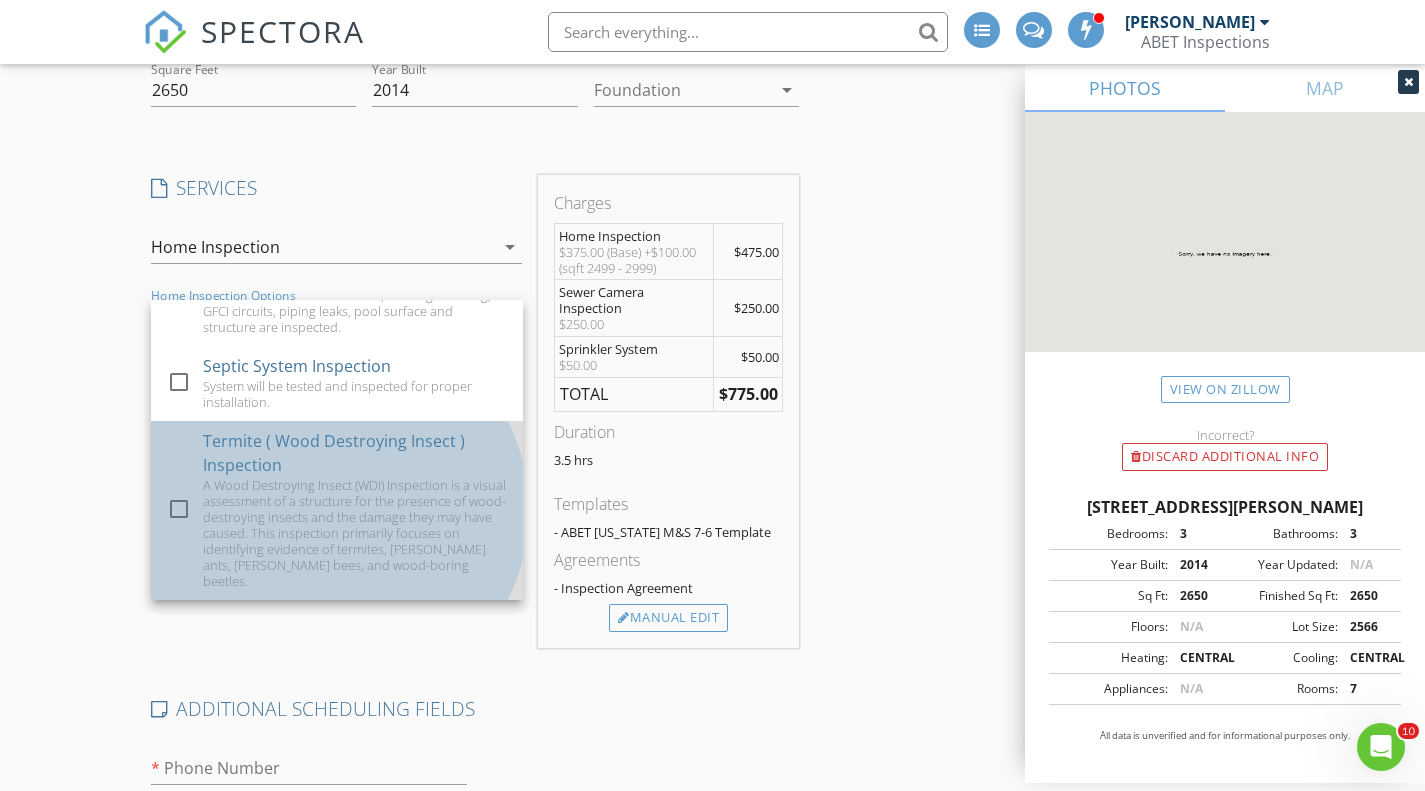 click on "Termite ( Wood Destroying Insect ) Inspection" at bounding box center (355, 453) 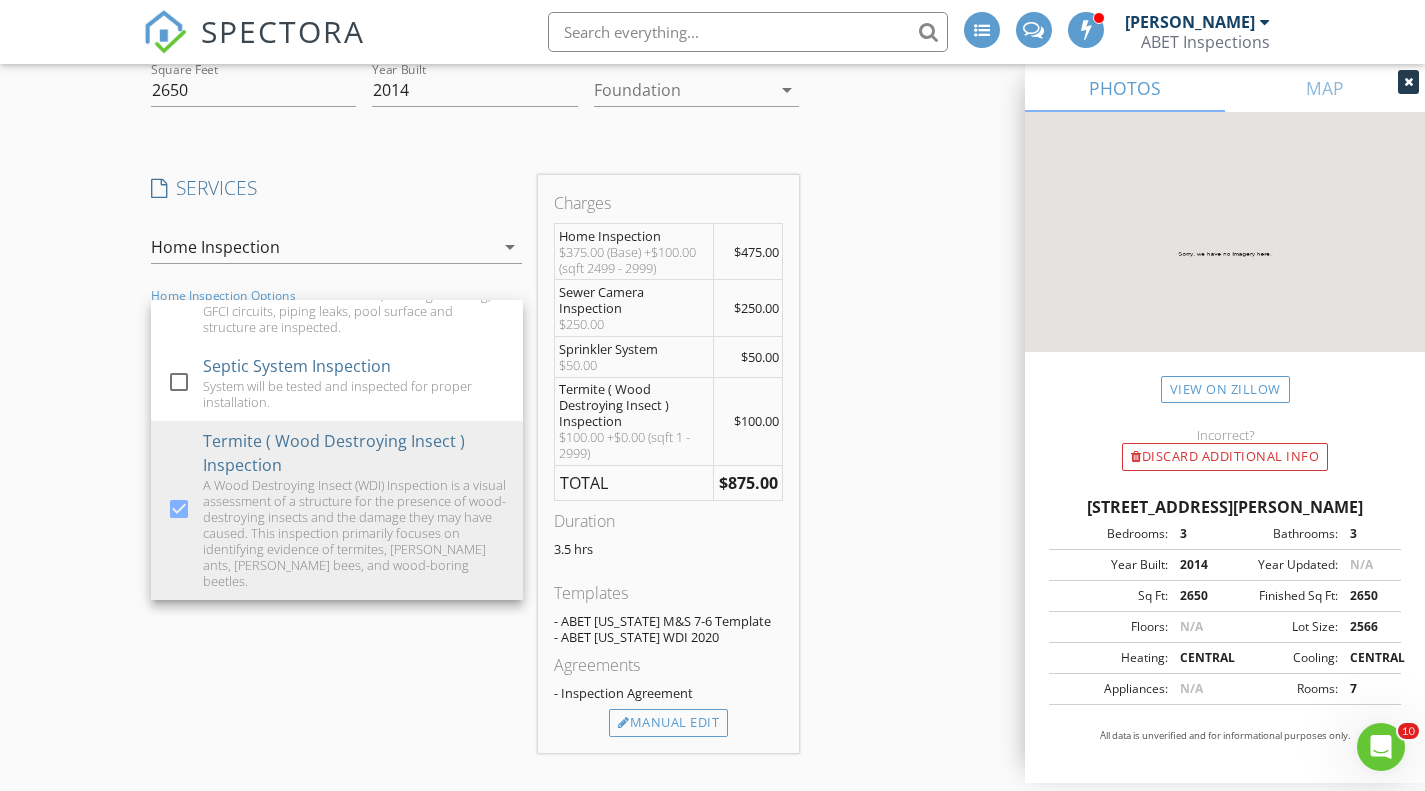click on "SERVICES
check_box   Home Inspection   I. Structural Systems II. Electrical Systems III. Heating, Ventilation and Air Conditioning Systems IV. Plumbing Systems  V. Appliances  VI. Optional Systems  Additional Services Included Standard - Thermal Imaging Photos - Foundation Elevation Reading - Drone Roof Inspection check_box_outline_blank   New Construction Inspection   I. Structural Systems II. Electrical Systems III. Heating, Ventilation and Air Conditioning Systems IV. Plumbing Systems  V. Appliances  VI. Optional Systems  Additional Services Included Standard - Thermal Imaging Photos - Foundation Elevation Reading - Drone Roof Inspection check_box_outline_blank   Pre - Sheetrock   check_box_outline_blank   Pre - Foundation   check_box_outline_blank   Termite ( Wood Destroying Insect ) Inspection   check_box_outline_blank   Sewer Camera Inspection    check_box_outline_blank   Re - Inspection   check_box_outline_blank   Roof Inspection   Roof Inspection check_box_outline_blank" at bounding box center [337, 464] 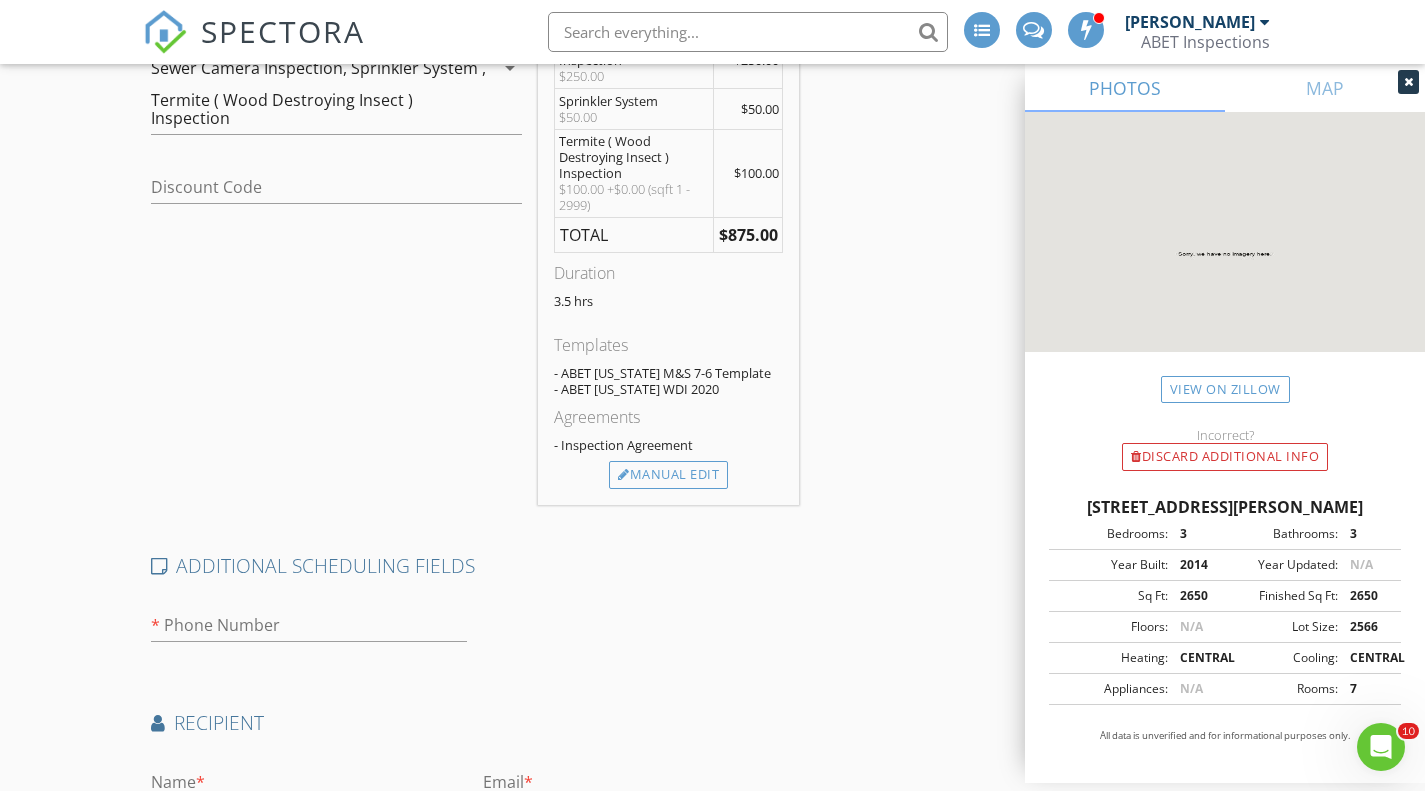 scroll, scrollTop: 951, scrollLeft: 0, axis: vertical 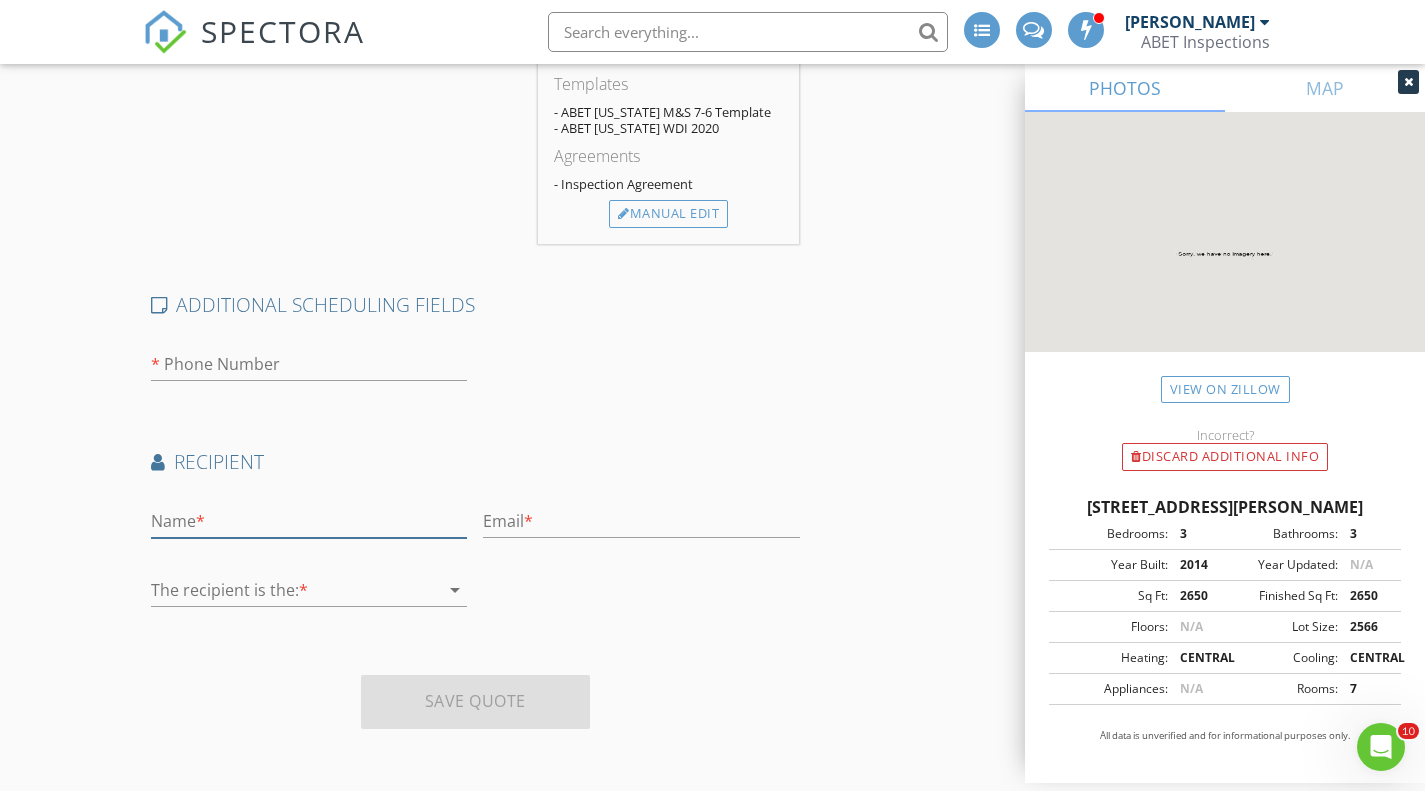 click at bounding box center (309, 521) 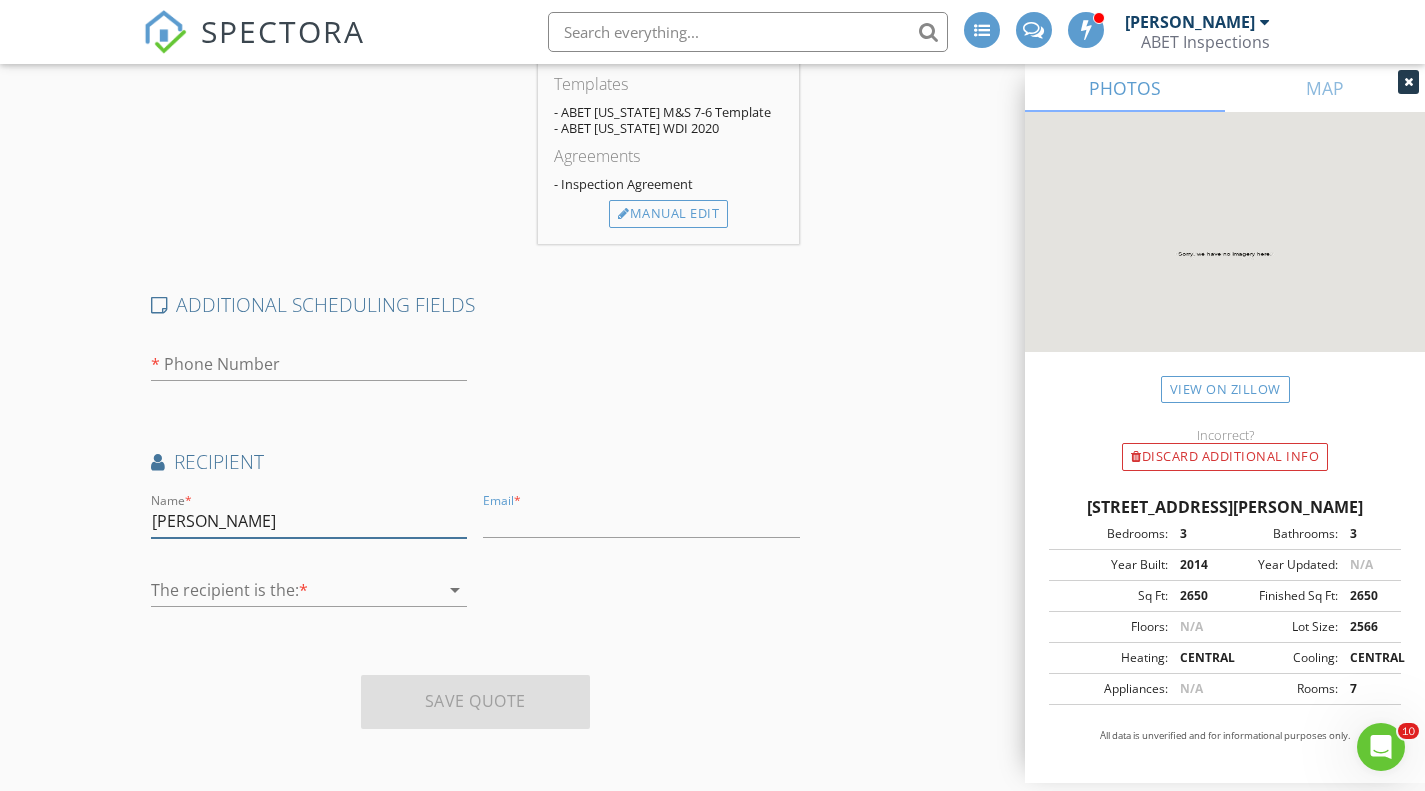 click on "Sohil" at bounding box center [309, 521] 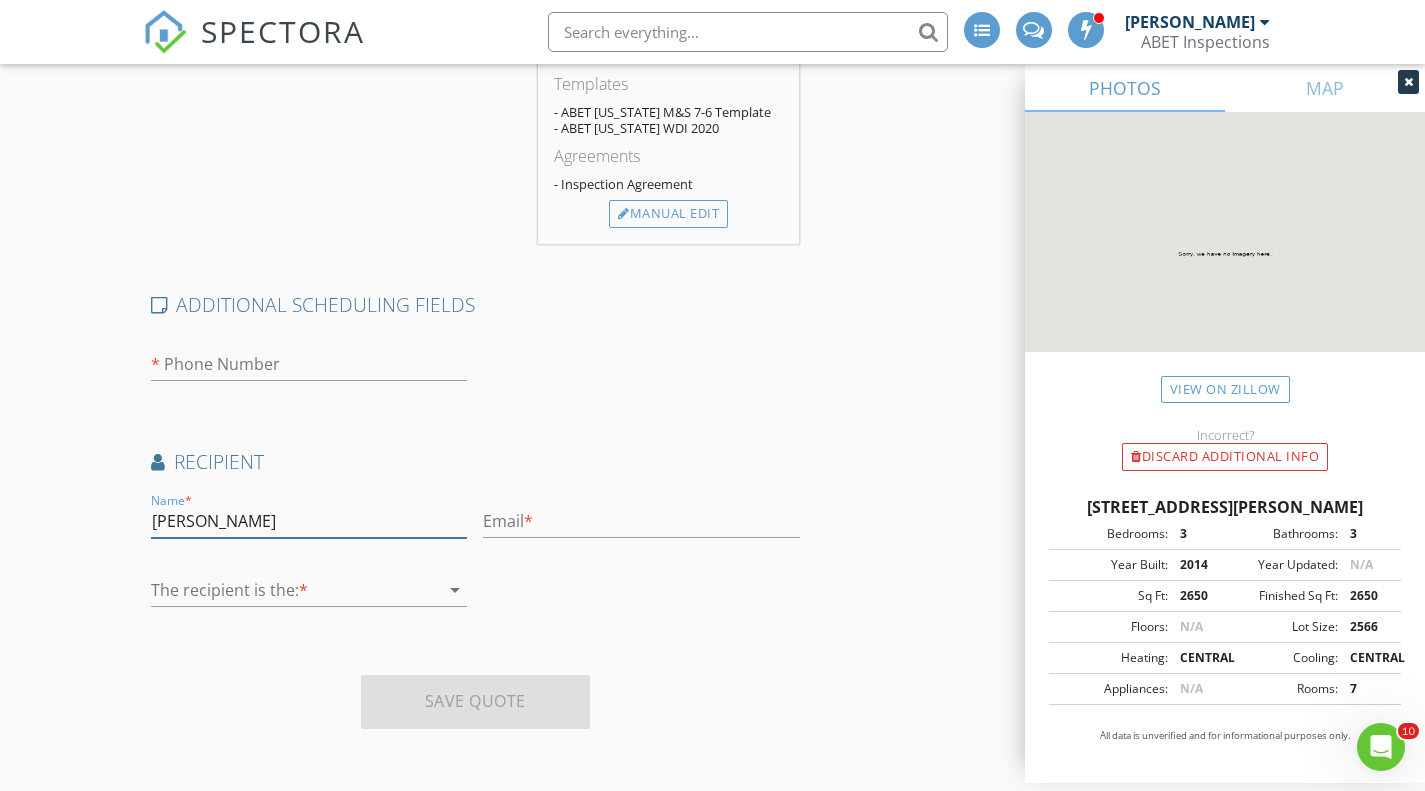 type on "Sohil Garg" 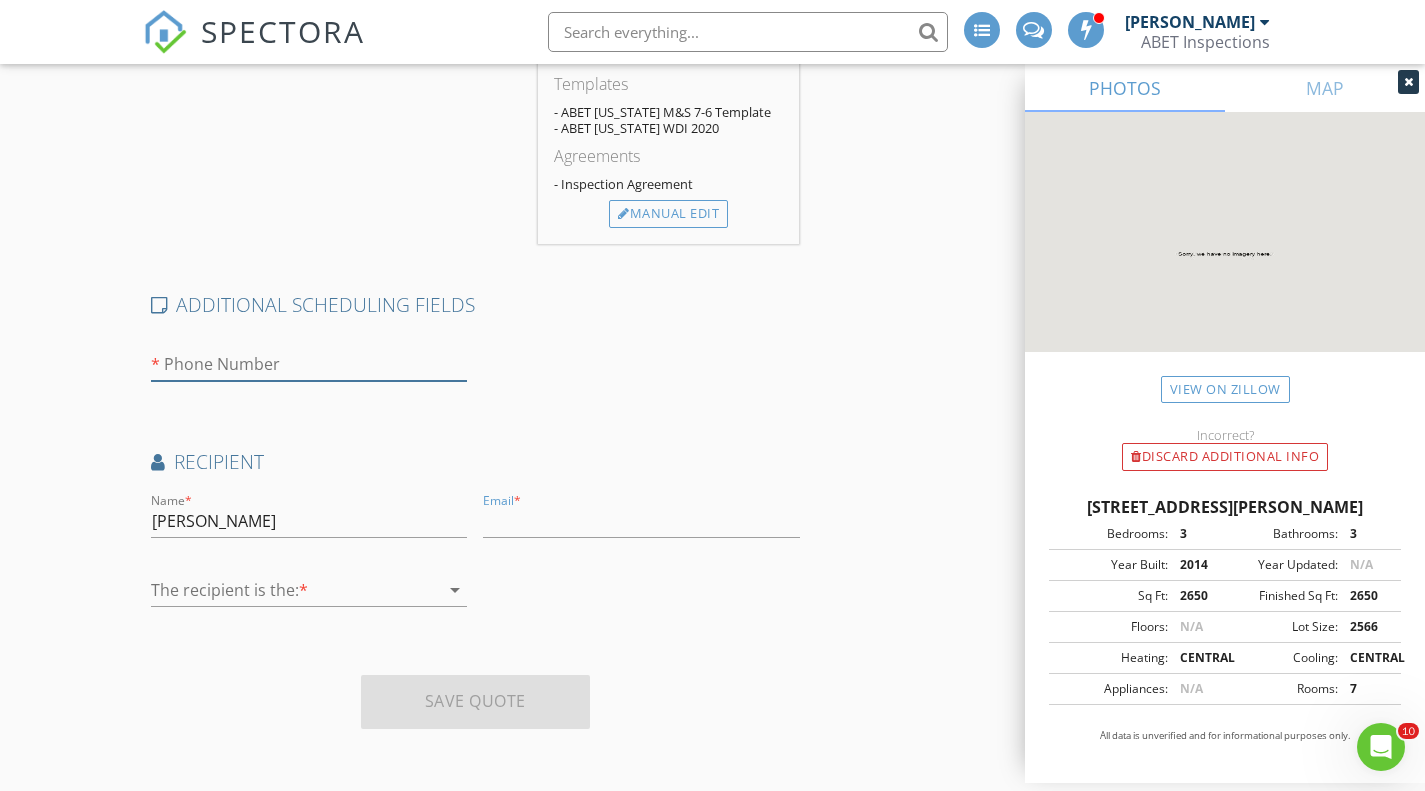 click at bounding box center [309, 364] 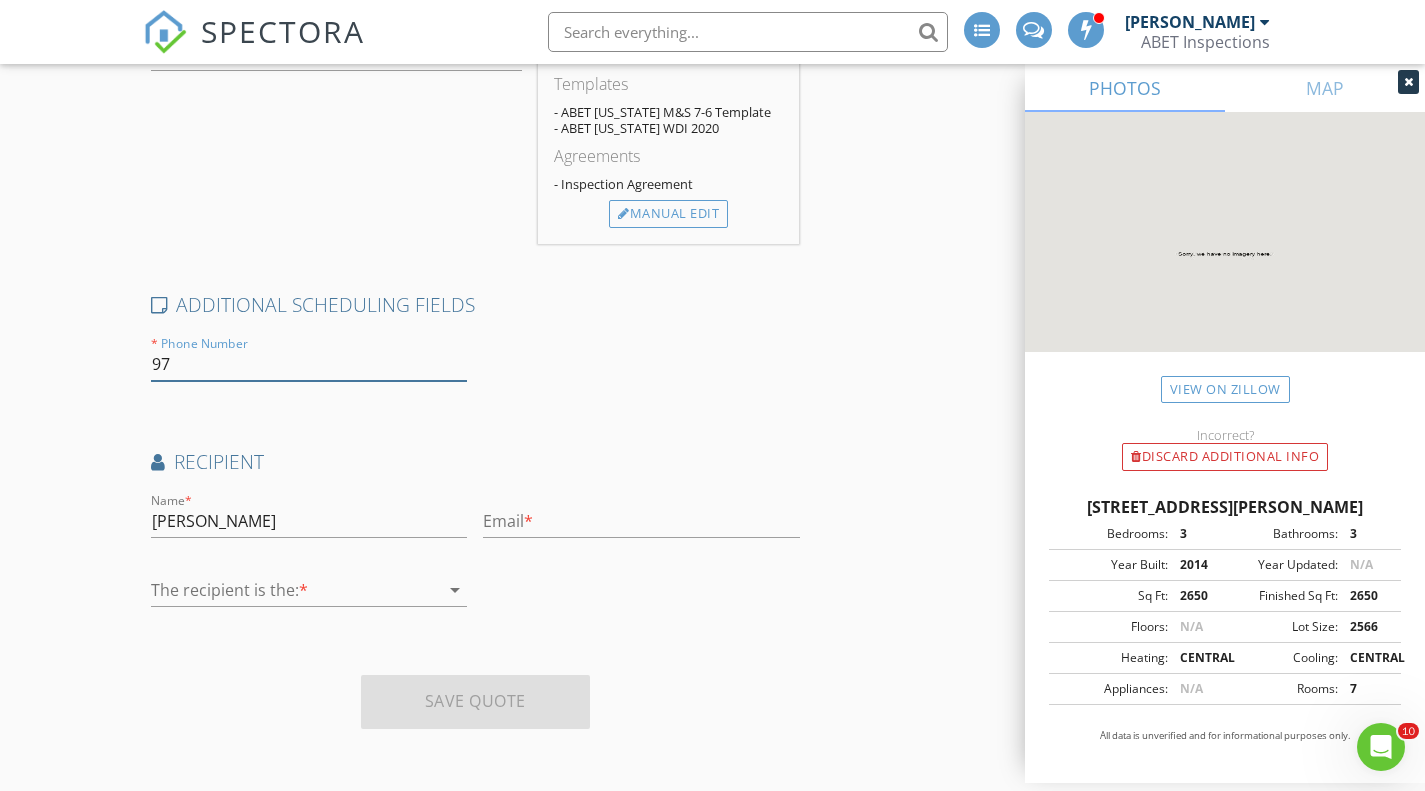 type on "979" 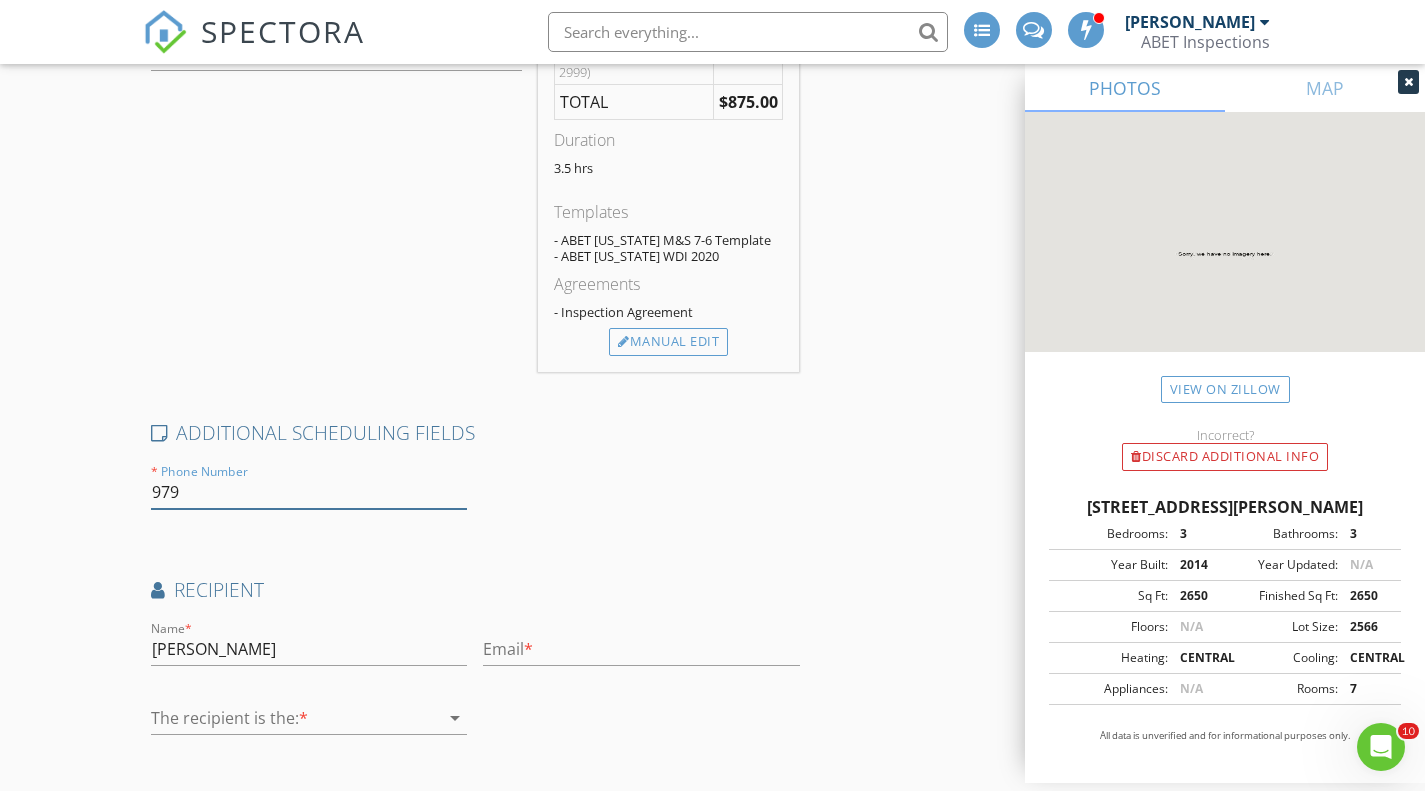 scroll, scrollTop: 951, scrollLeft: 0, axis: vertical 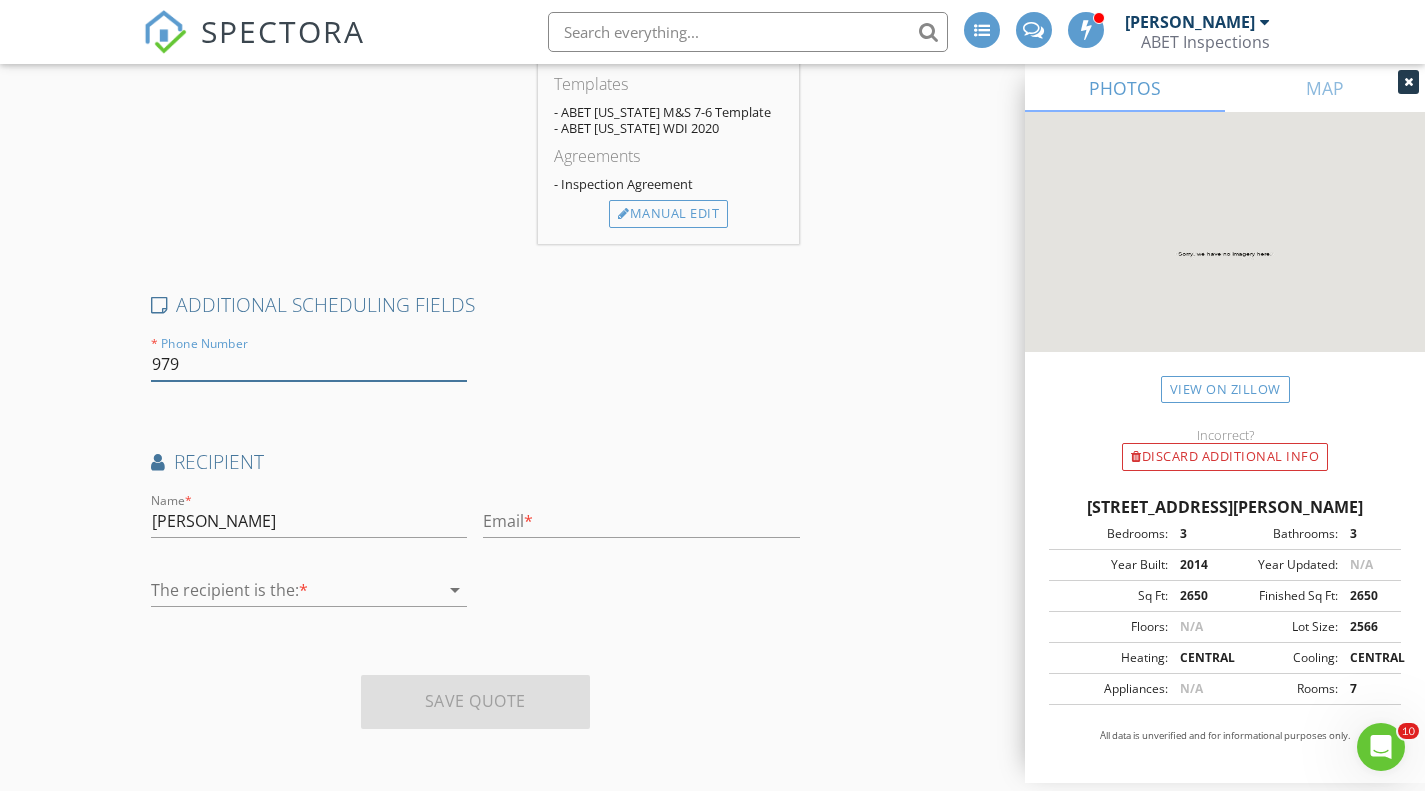 type 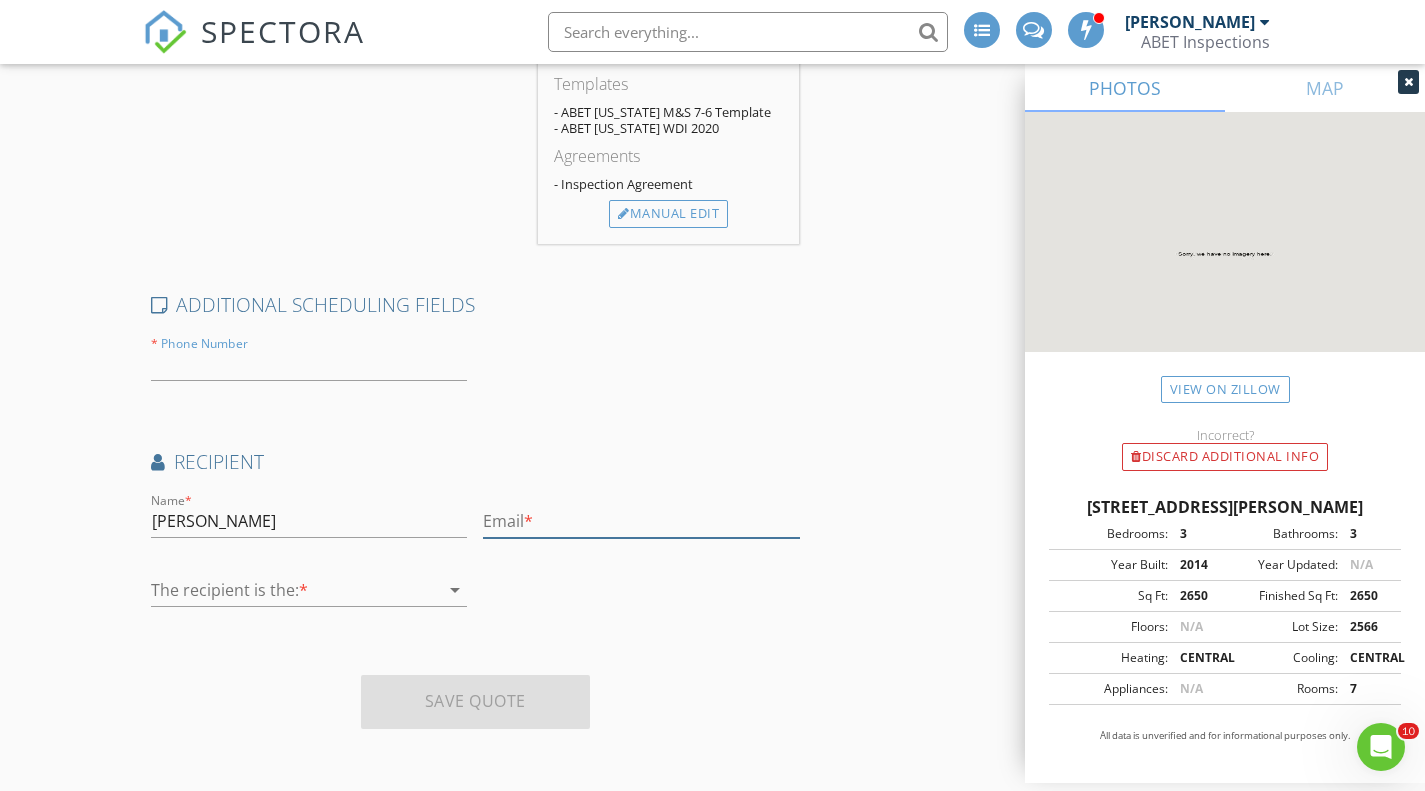 click at bounding box center [641, 521] 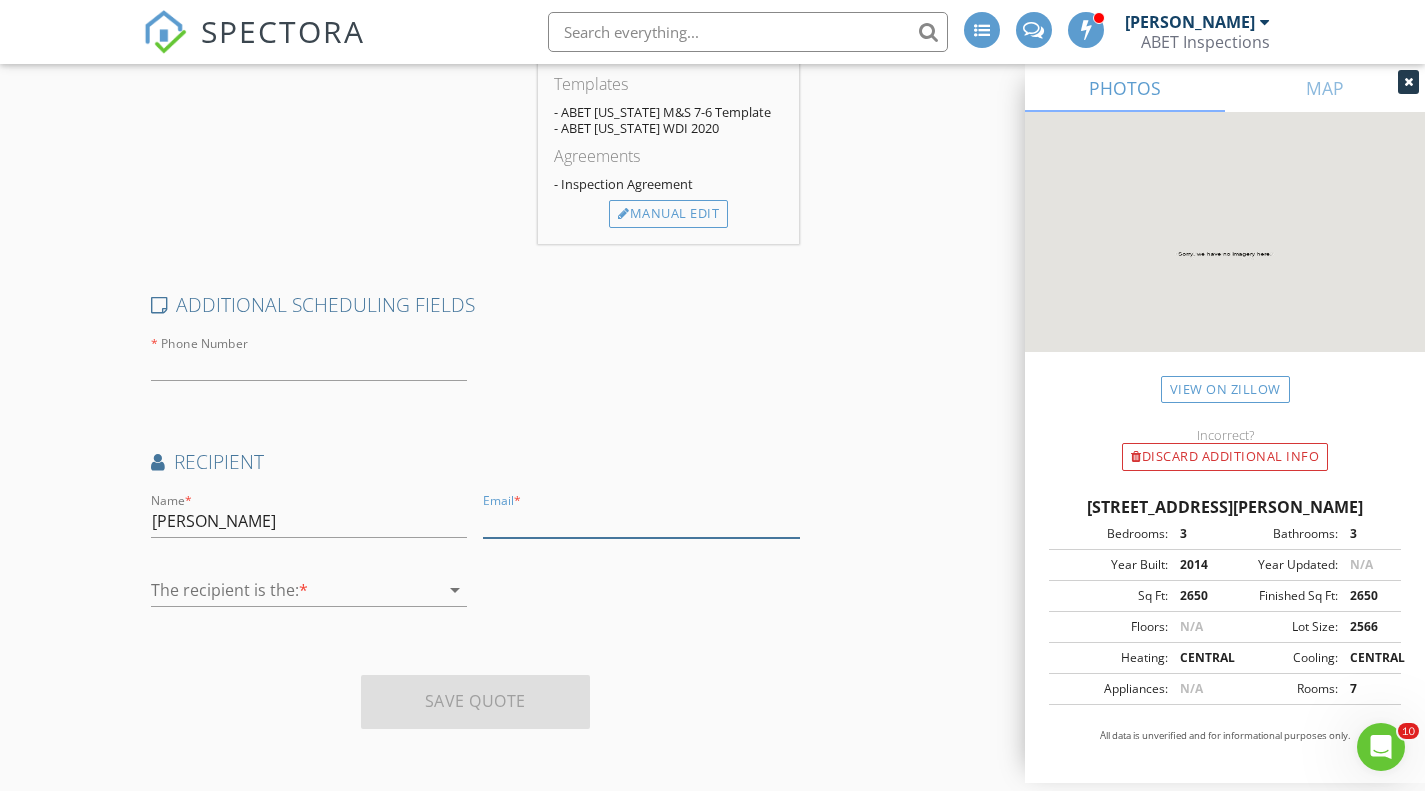paste on "sohil.garg@gmail.com" 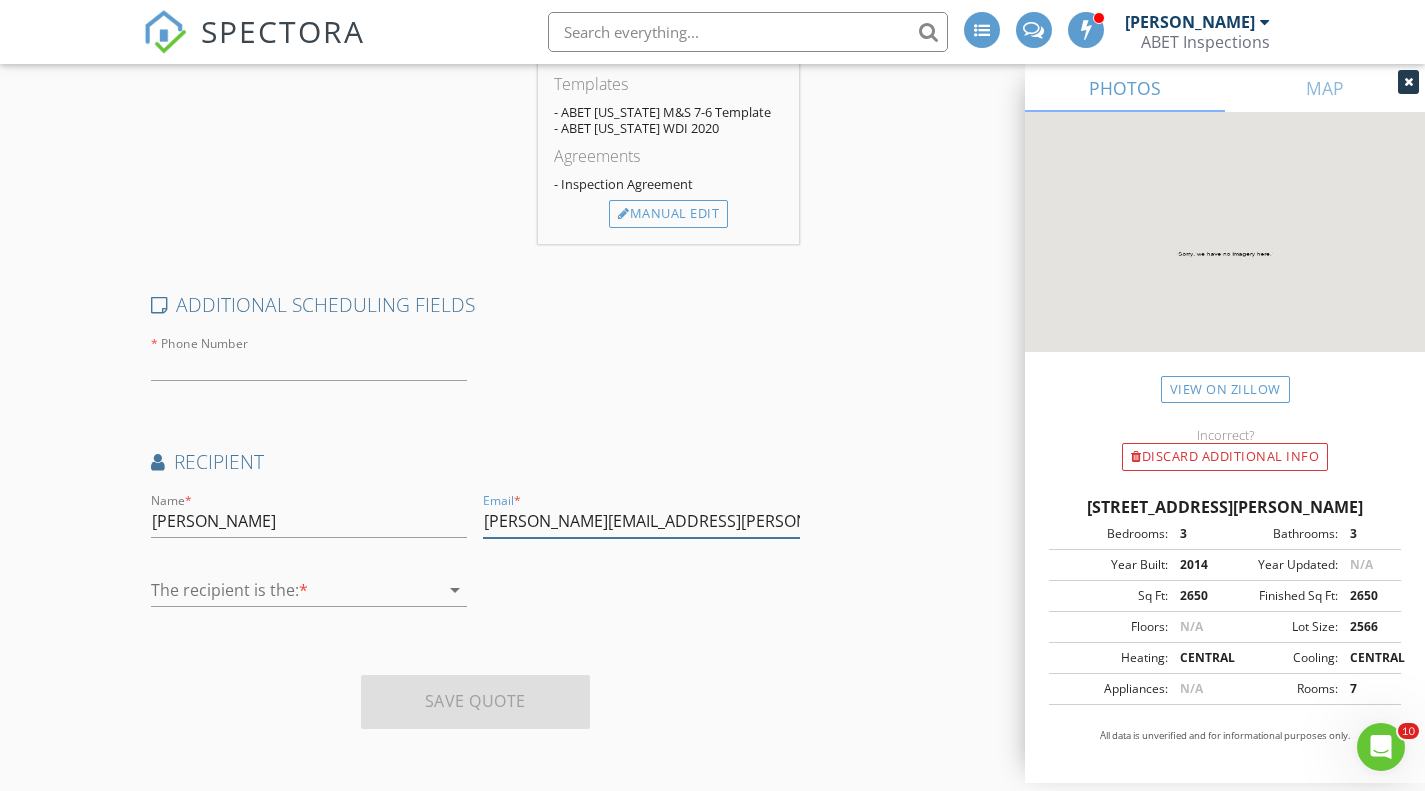 type on "sohil.garg@gmail.com" 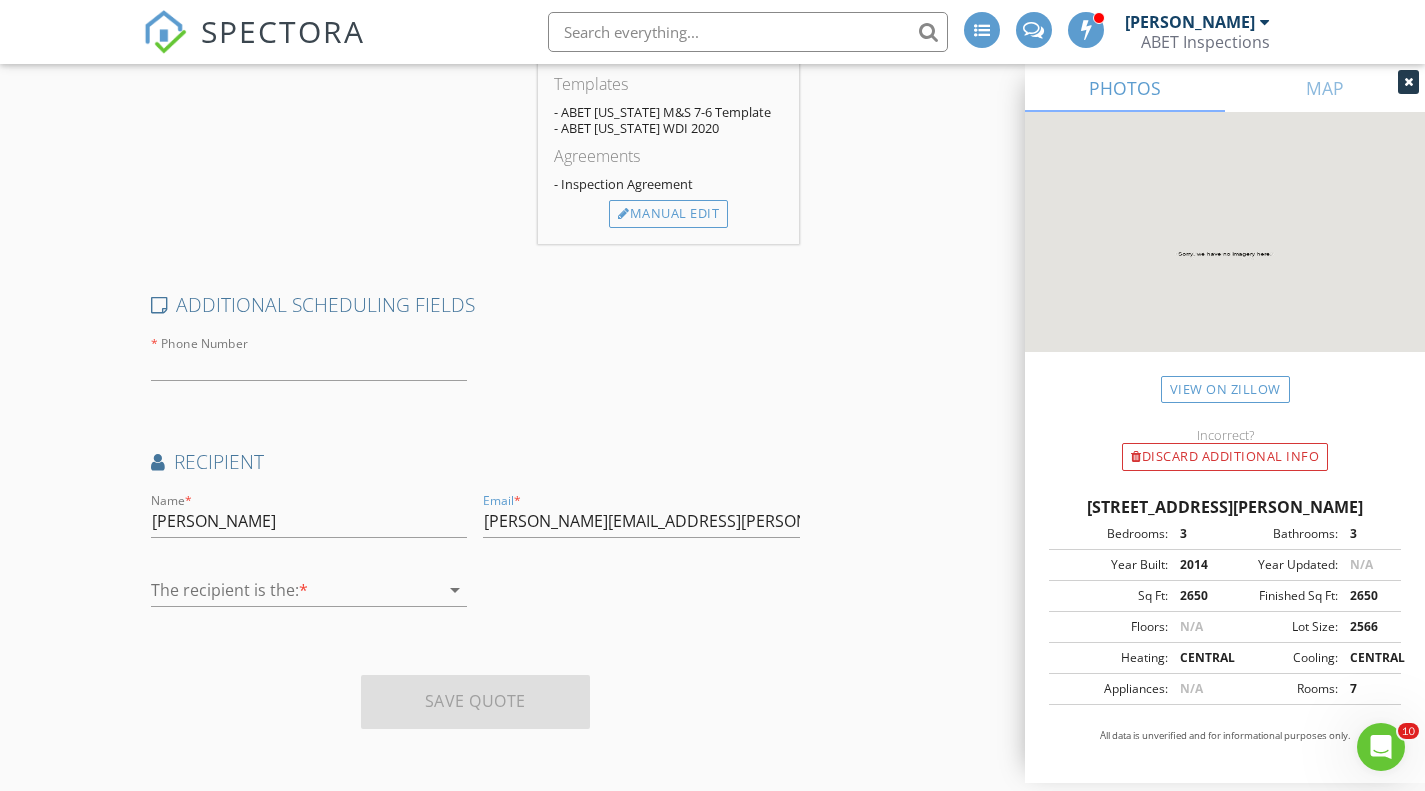 click at bounding box center [295, 590] 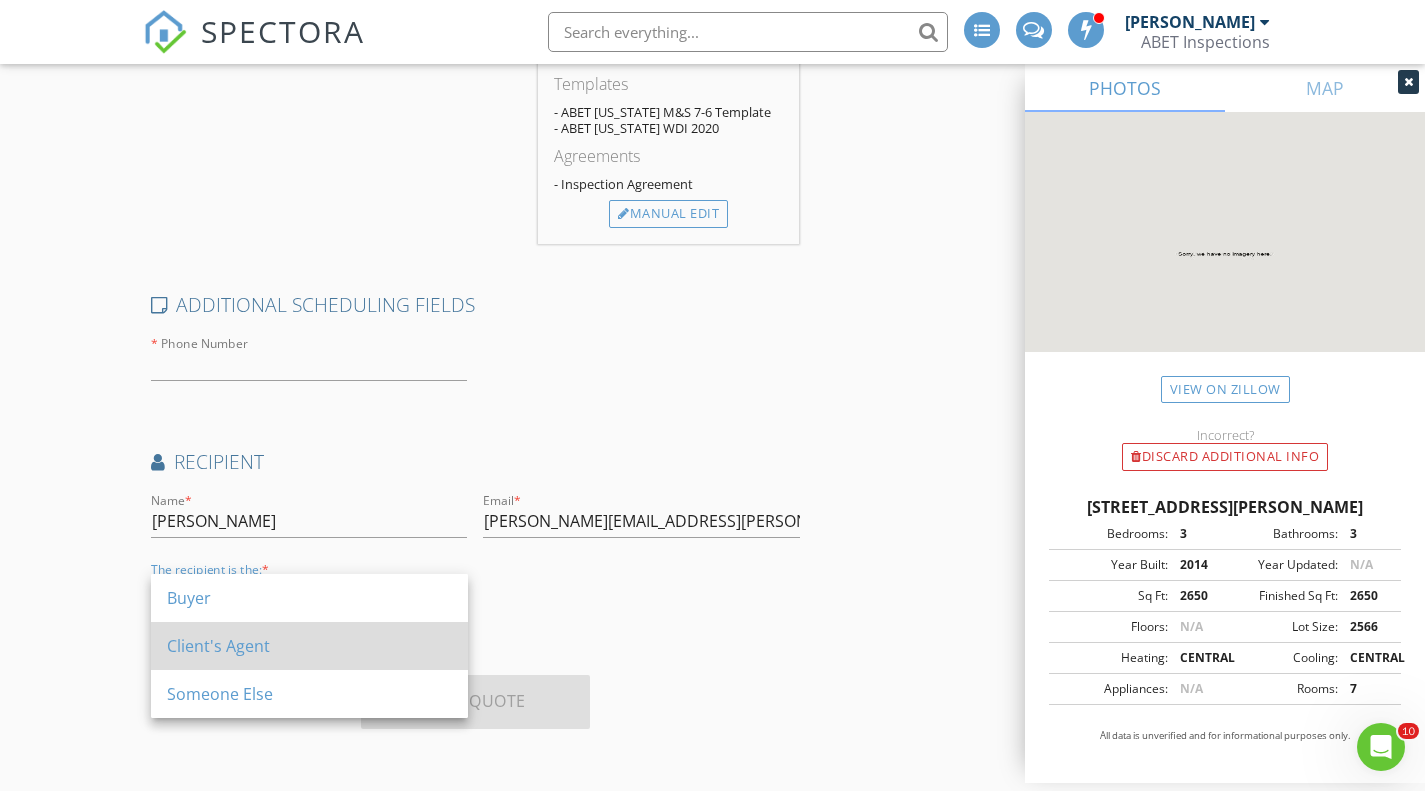 click on "Client's Agent" at bounding box center [309, 646] 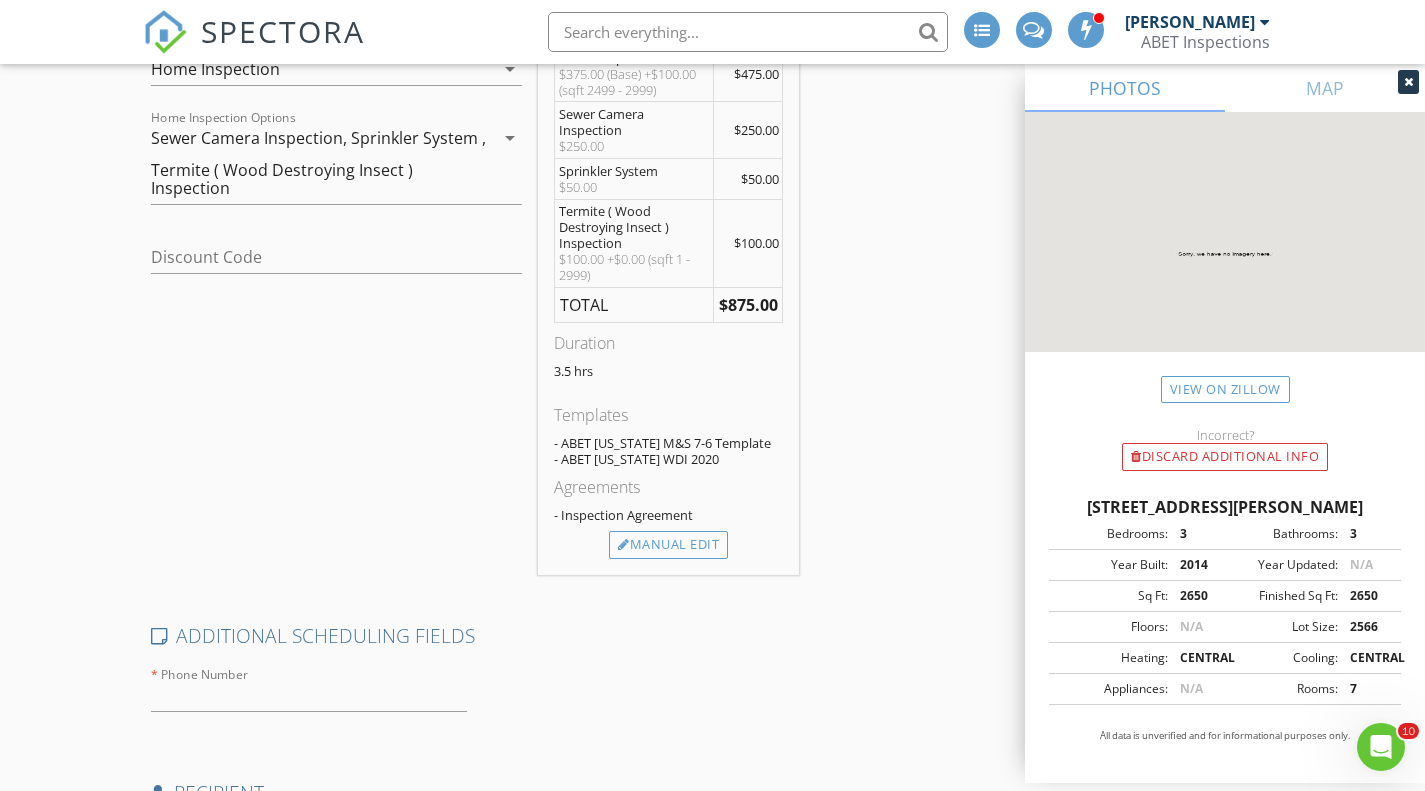 scroll, scrollTop: 611, scrollLeft: 0, axis: vertical 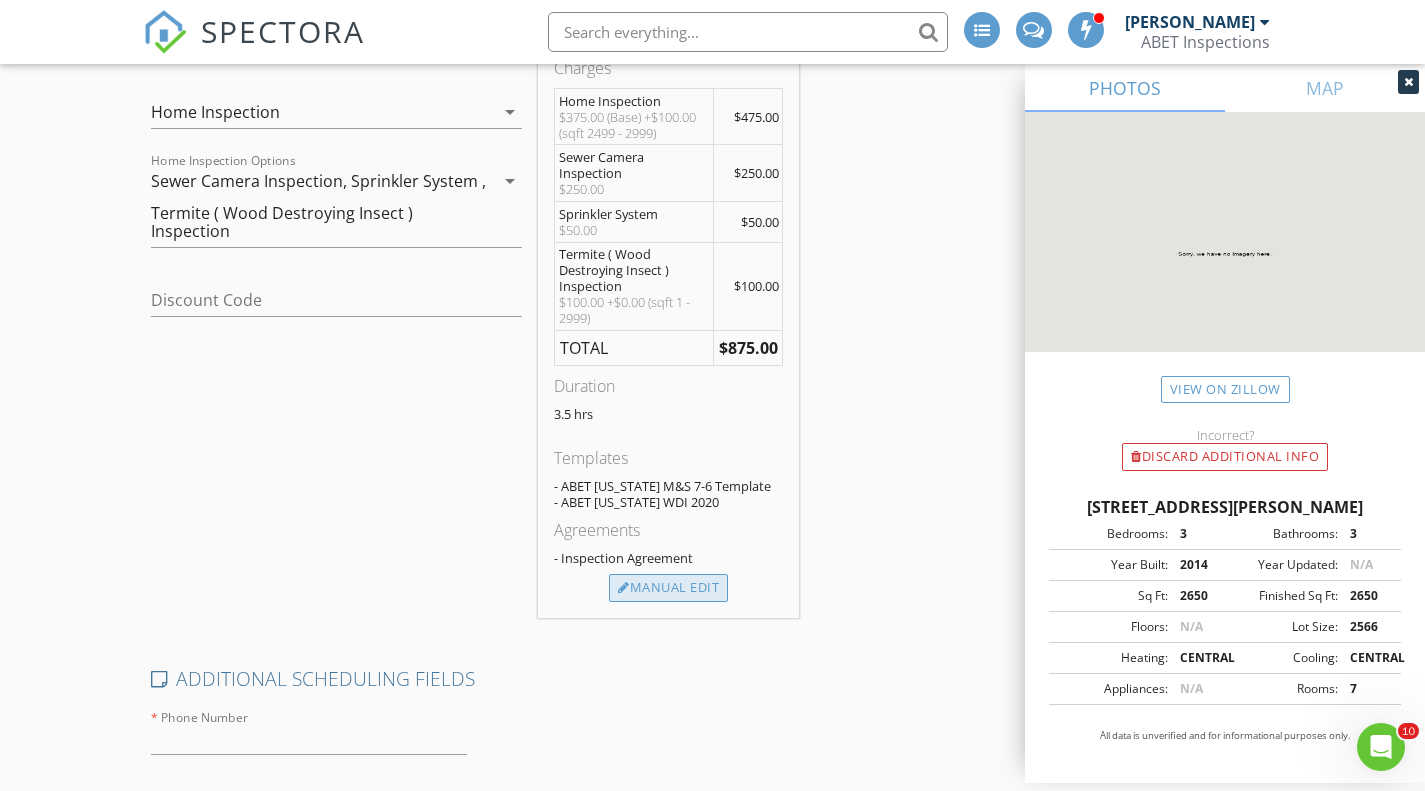 click on "Manual Edit" at bounding box center [668, 588] 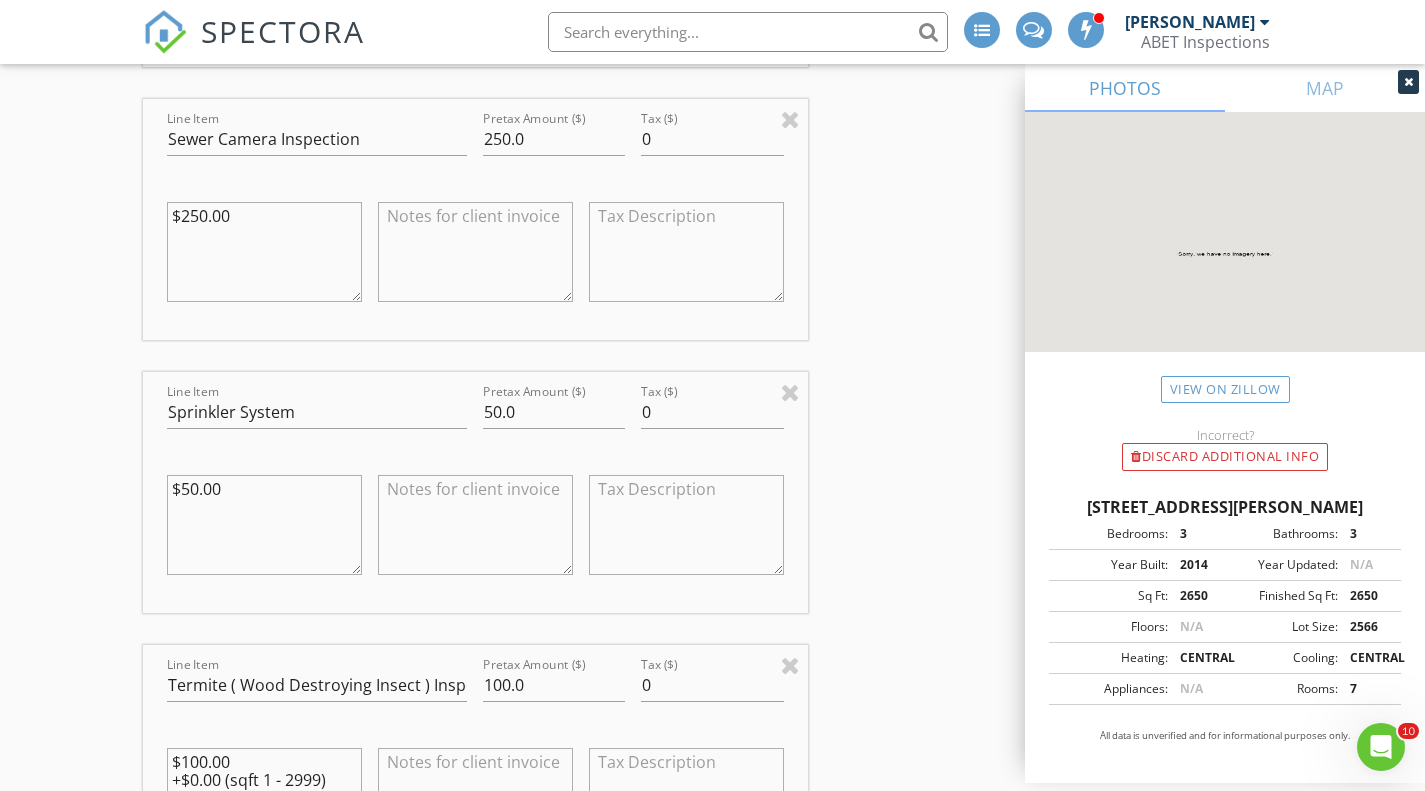 scroll, scrollTop: 1039, scrollLeft: 0, axis: vertical 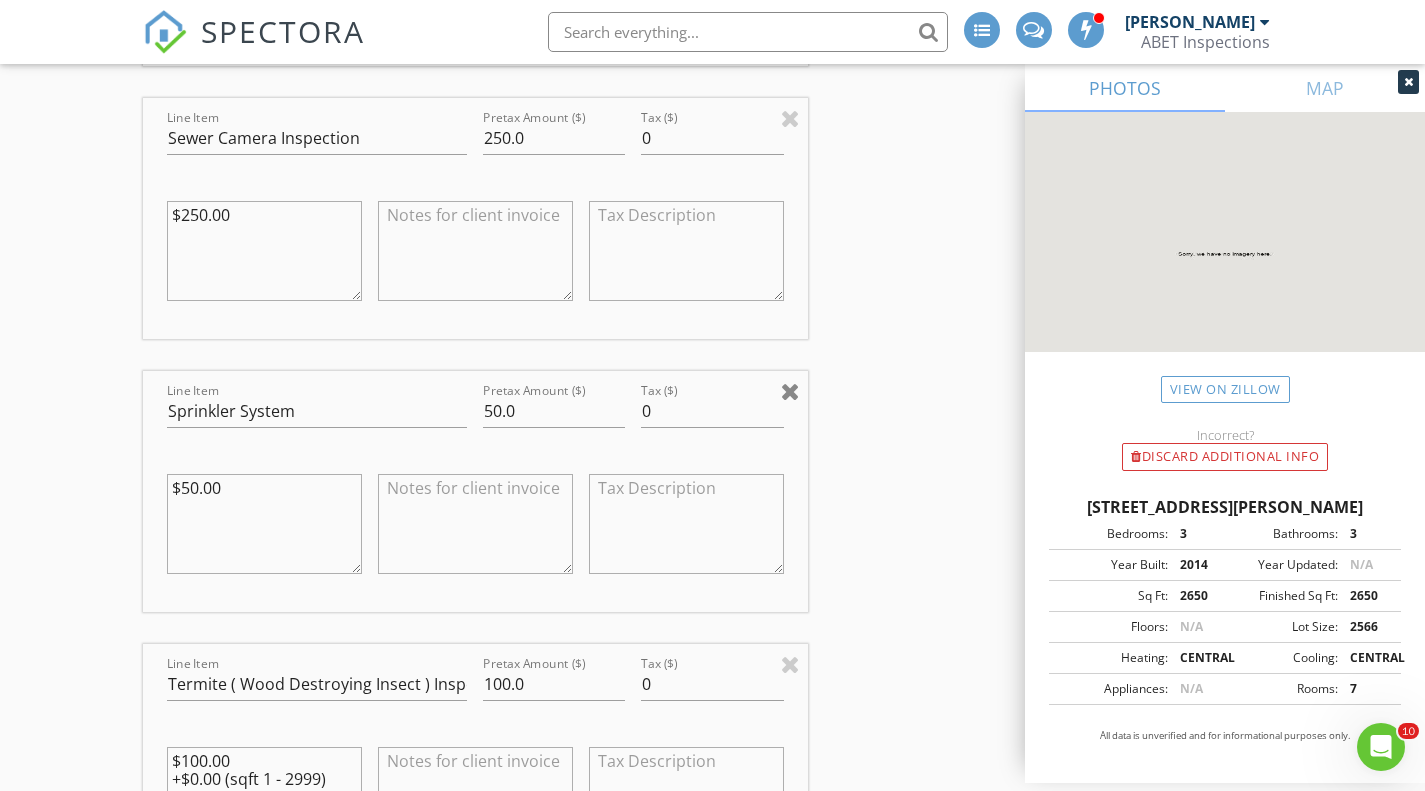 click at bounding box center (790, 391) 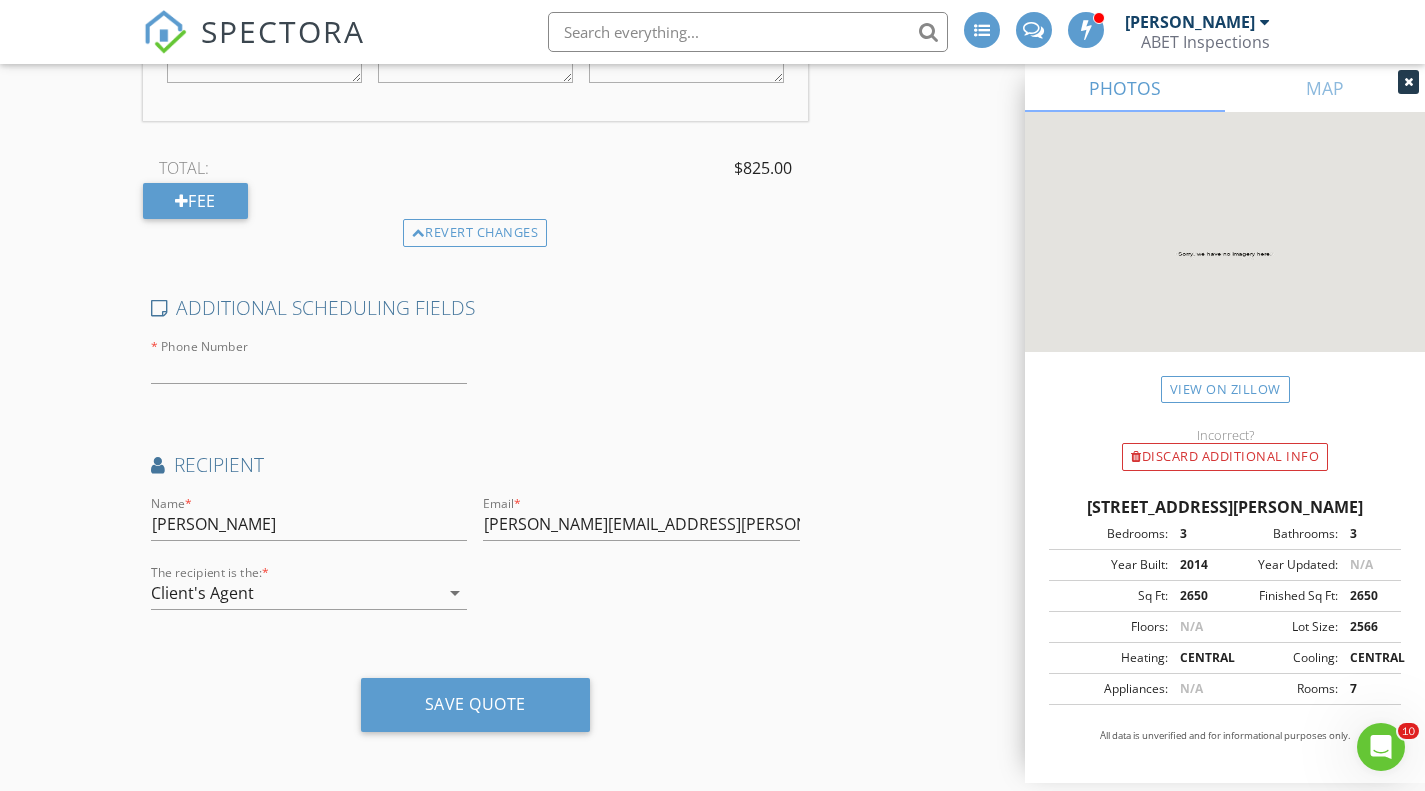 scroll, scrollTop: 1534, scrollLeft: 0, axis: vertical 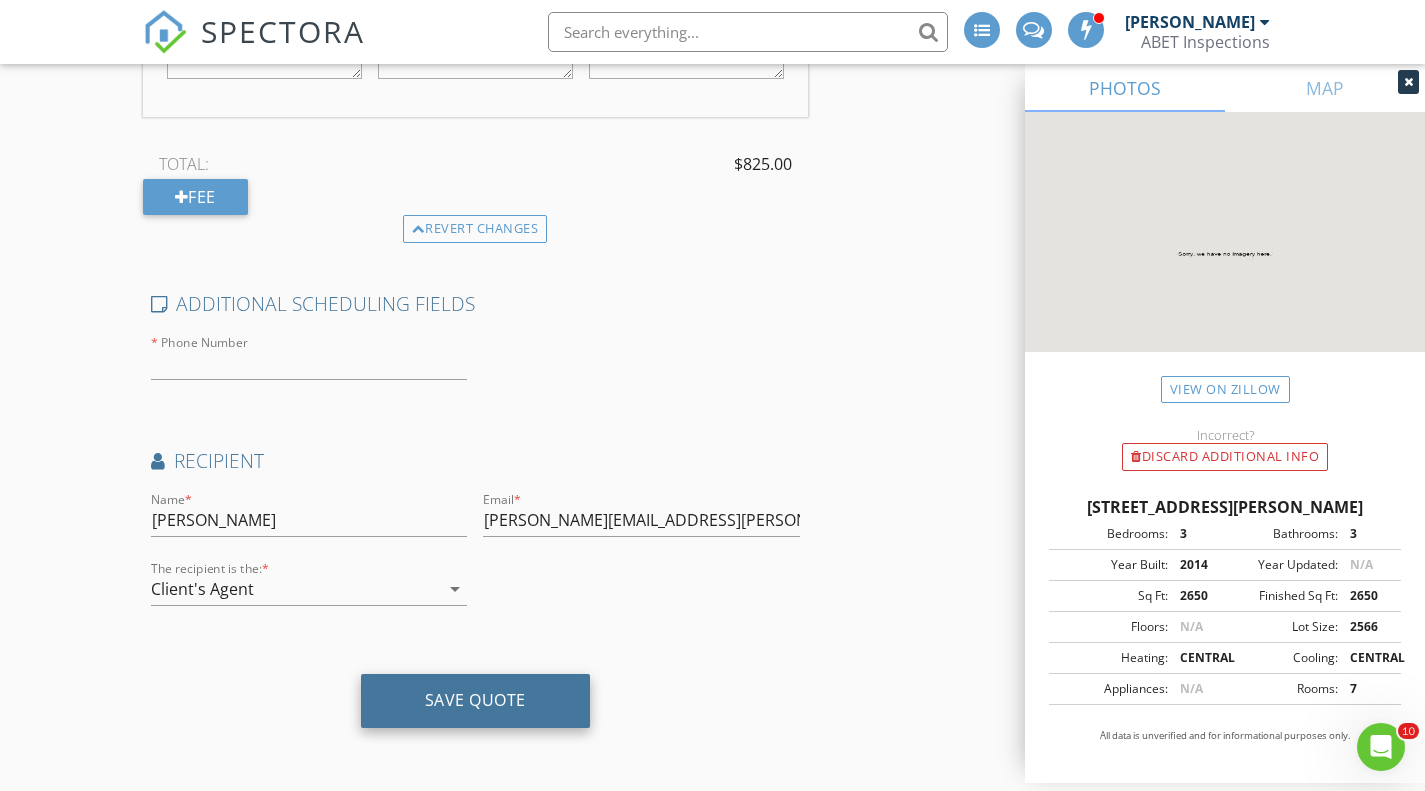 click on "Save Quote" at bounding box center (475, 700) 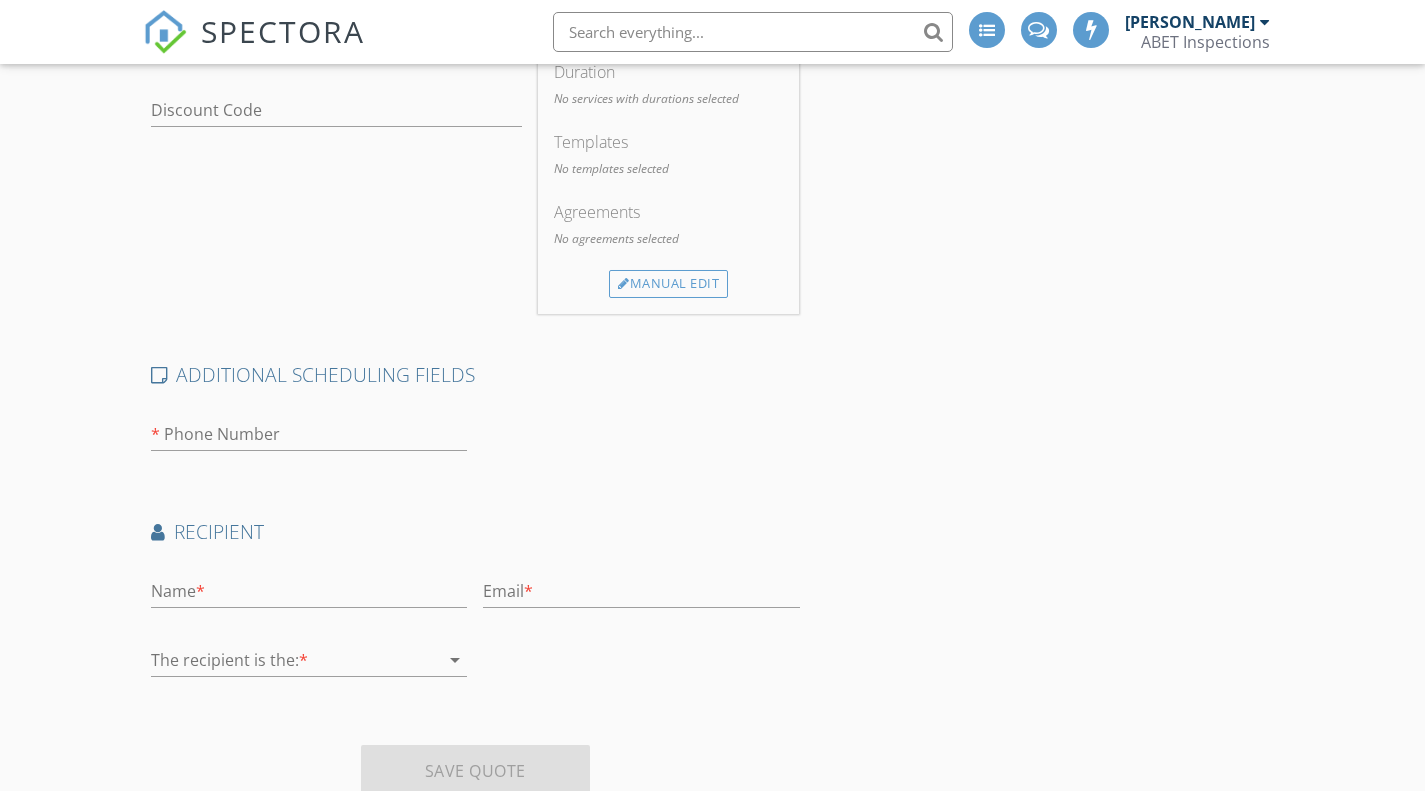 scroll, scrollTop: 0, scrollLeft: 0, axis: both 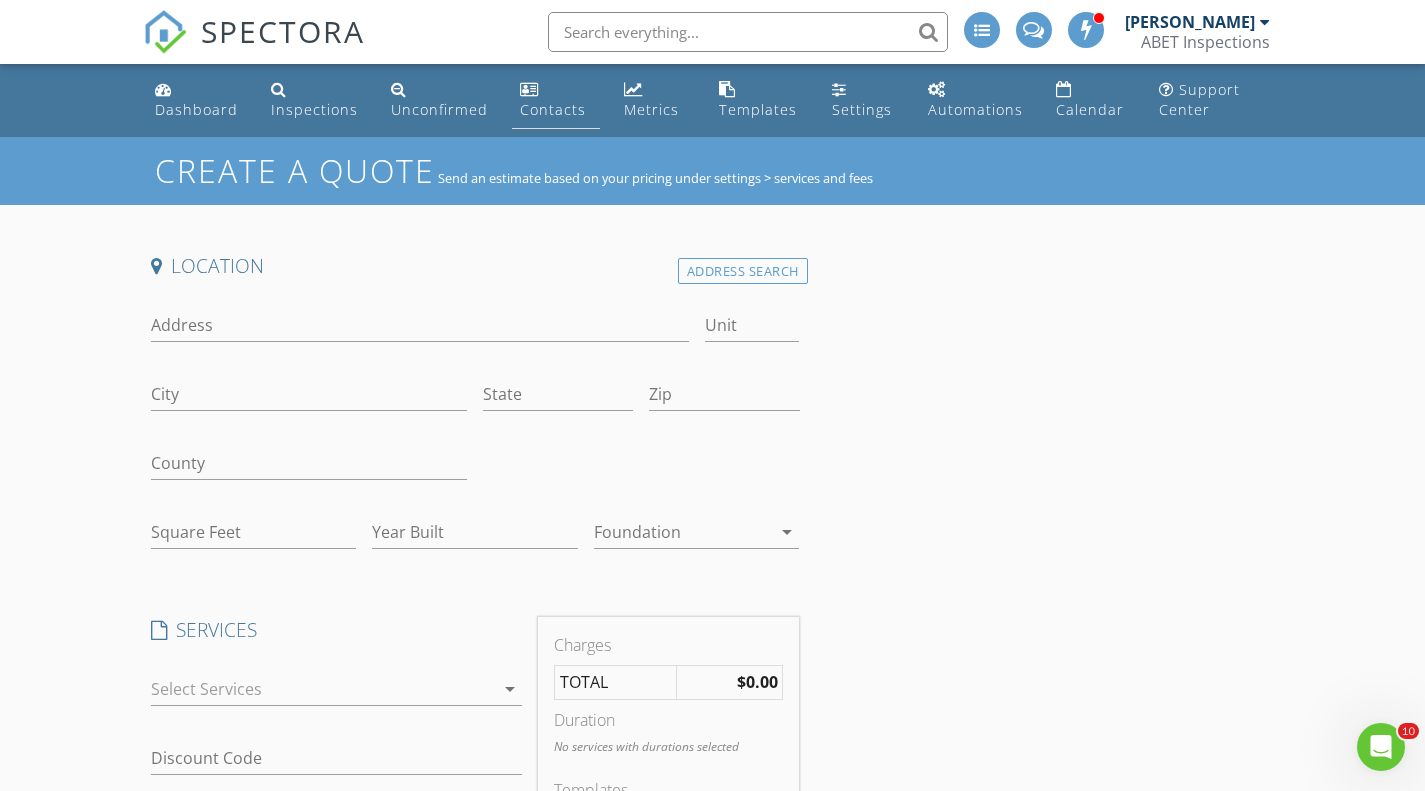 click on "Contacts" at bounding box center [553, 109] 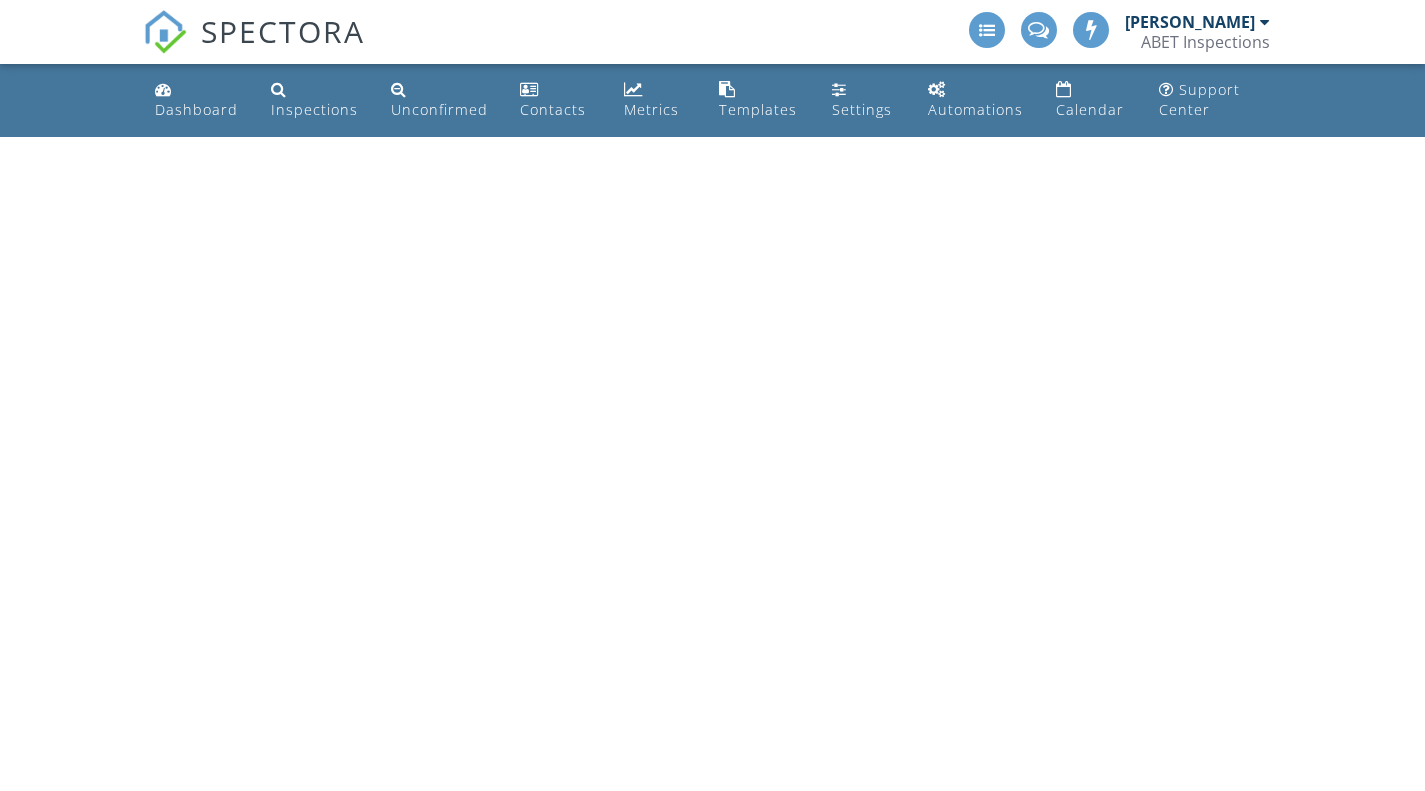 scroll, scrollTop: 0, scrollLeft: 0, axis: both 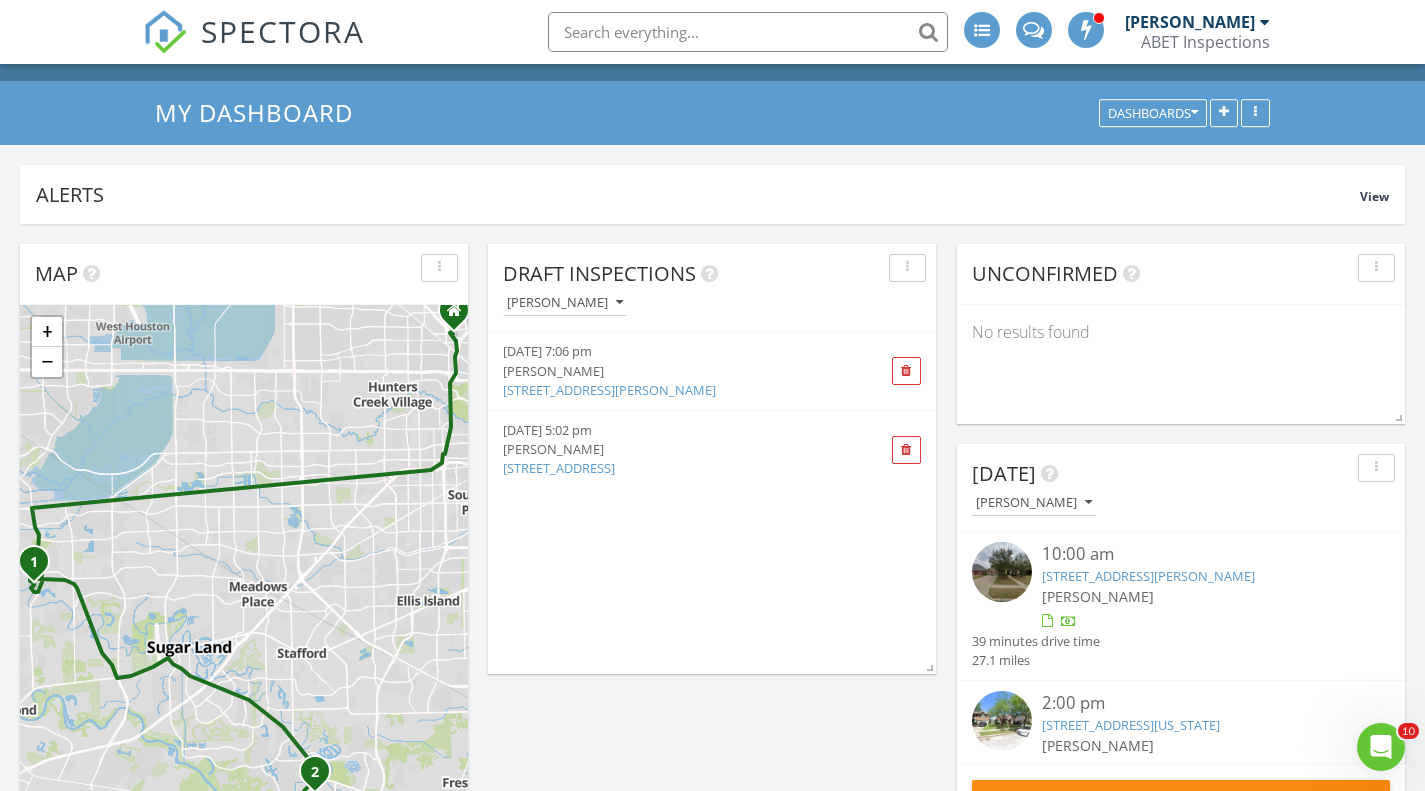 click on "[STREET_ADDRESS][PERSON_NAME]" at bounding box center (609, 390) 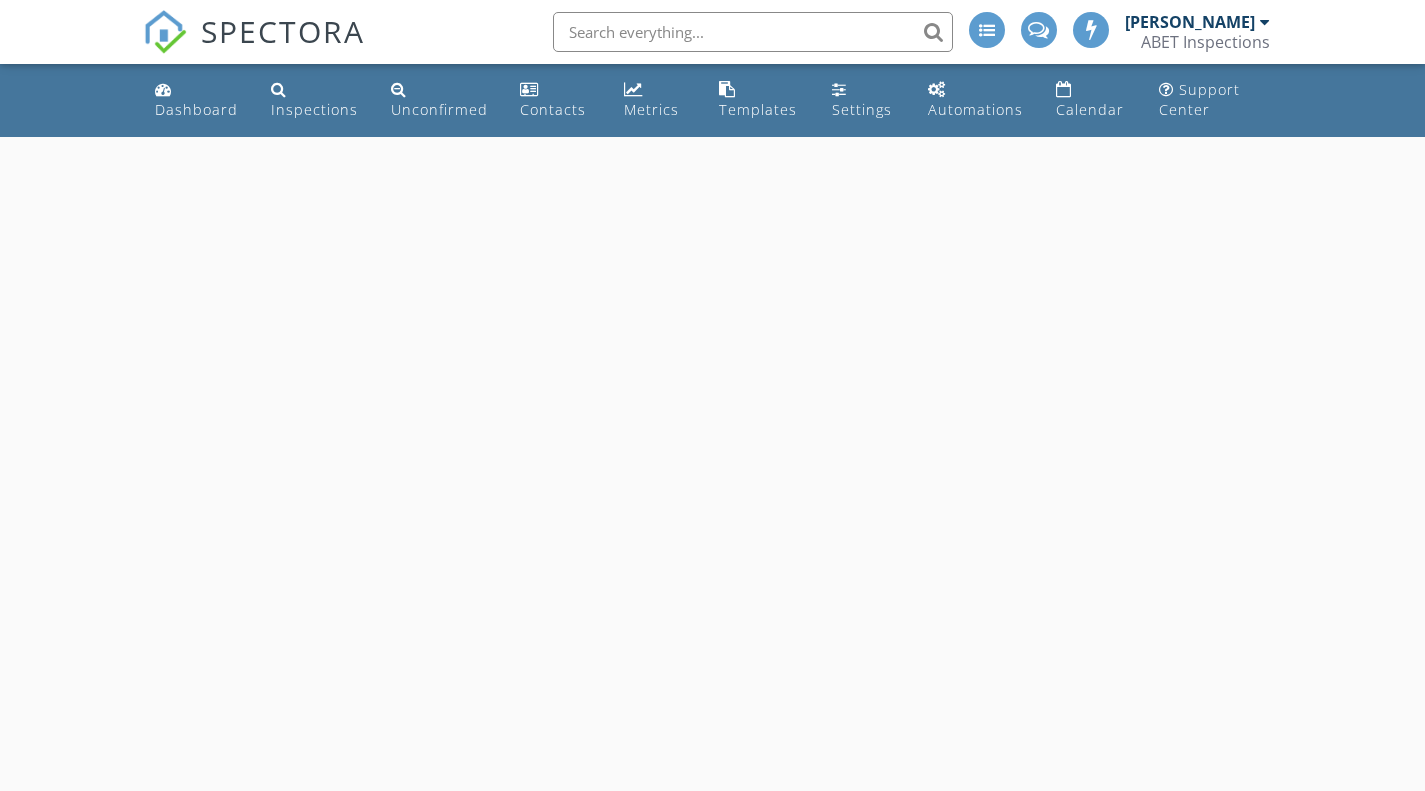 scroll, scrollTop: 0, scrollLeft: 0, axis: both 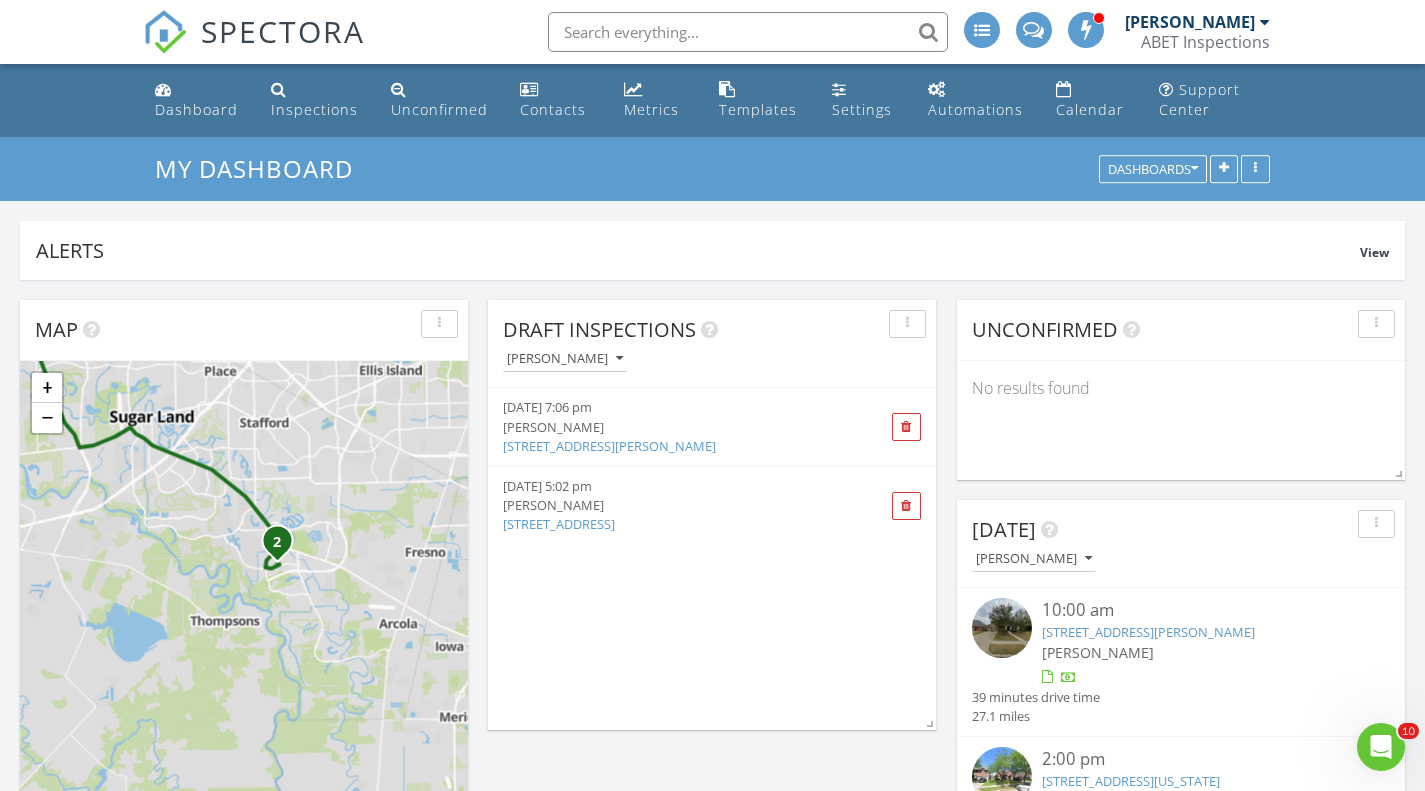 click on "[STREET_ADDRESS][PERSON_NAME]" at bounding box center [609, 446] 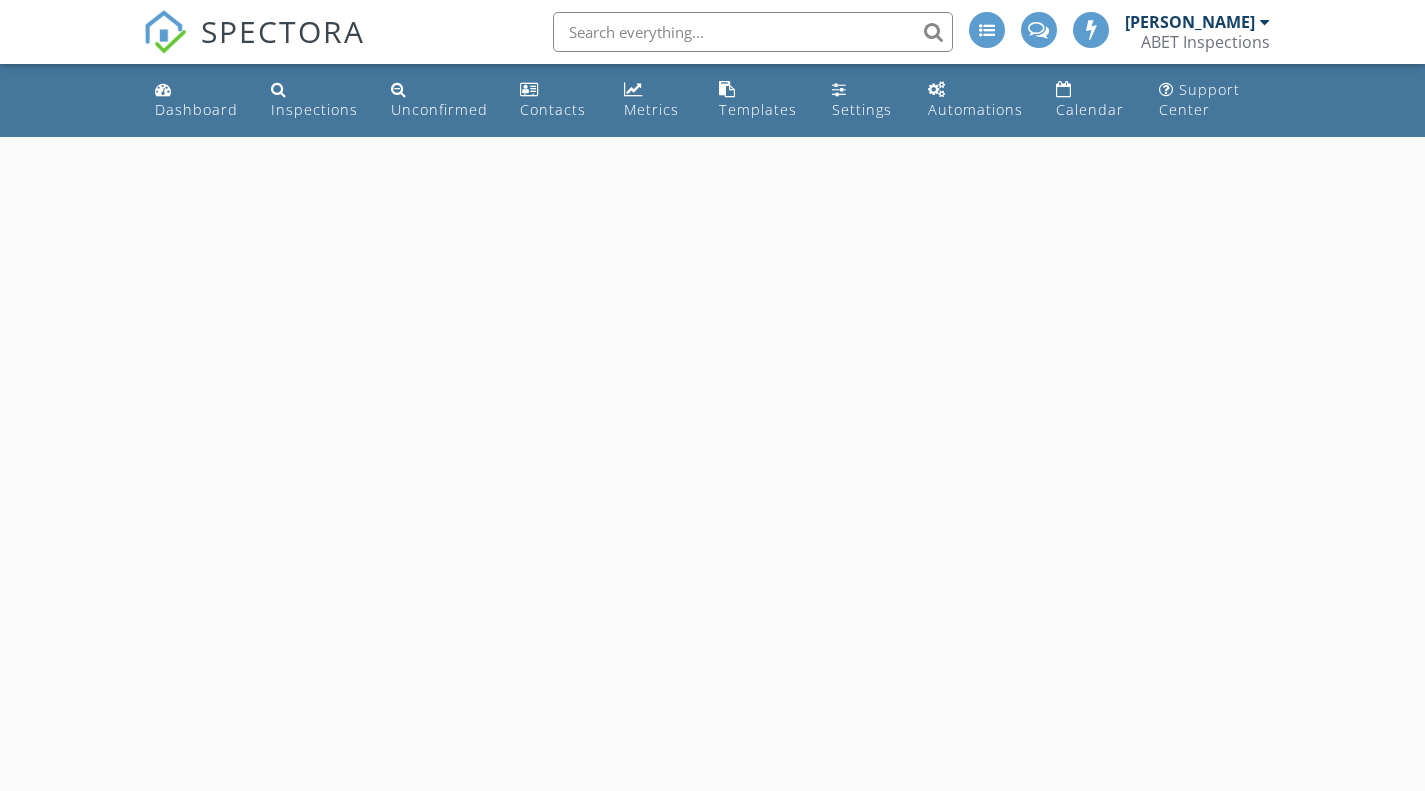 scroll, scrollTop: 0, scrollLeft: 0, axis: both 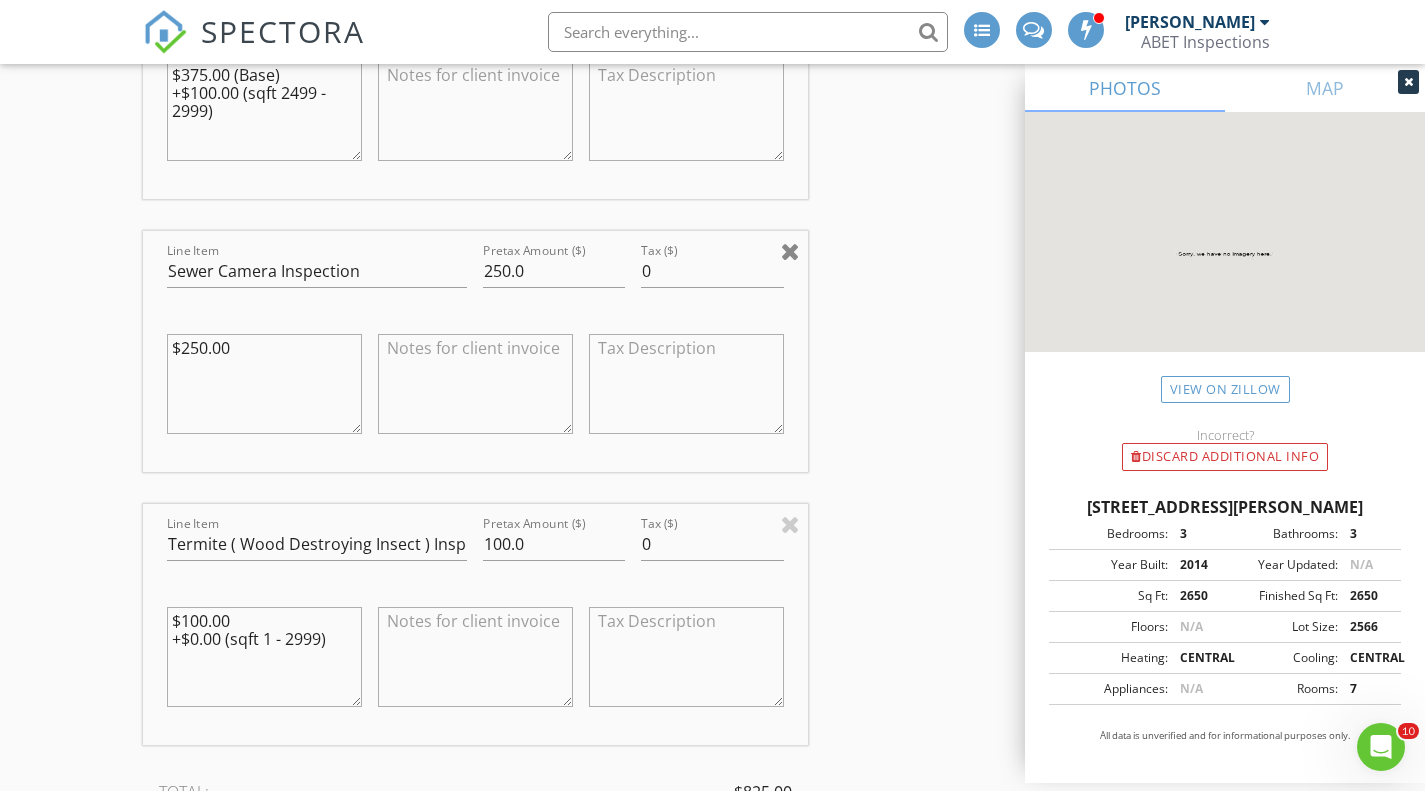 click at bounding box center [790, 251] 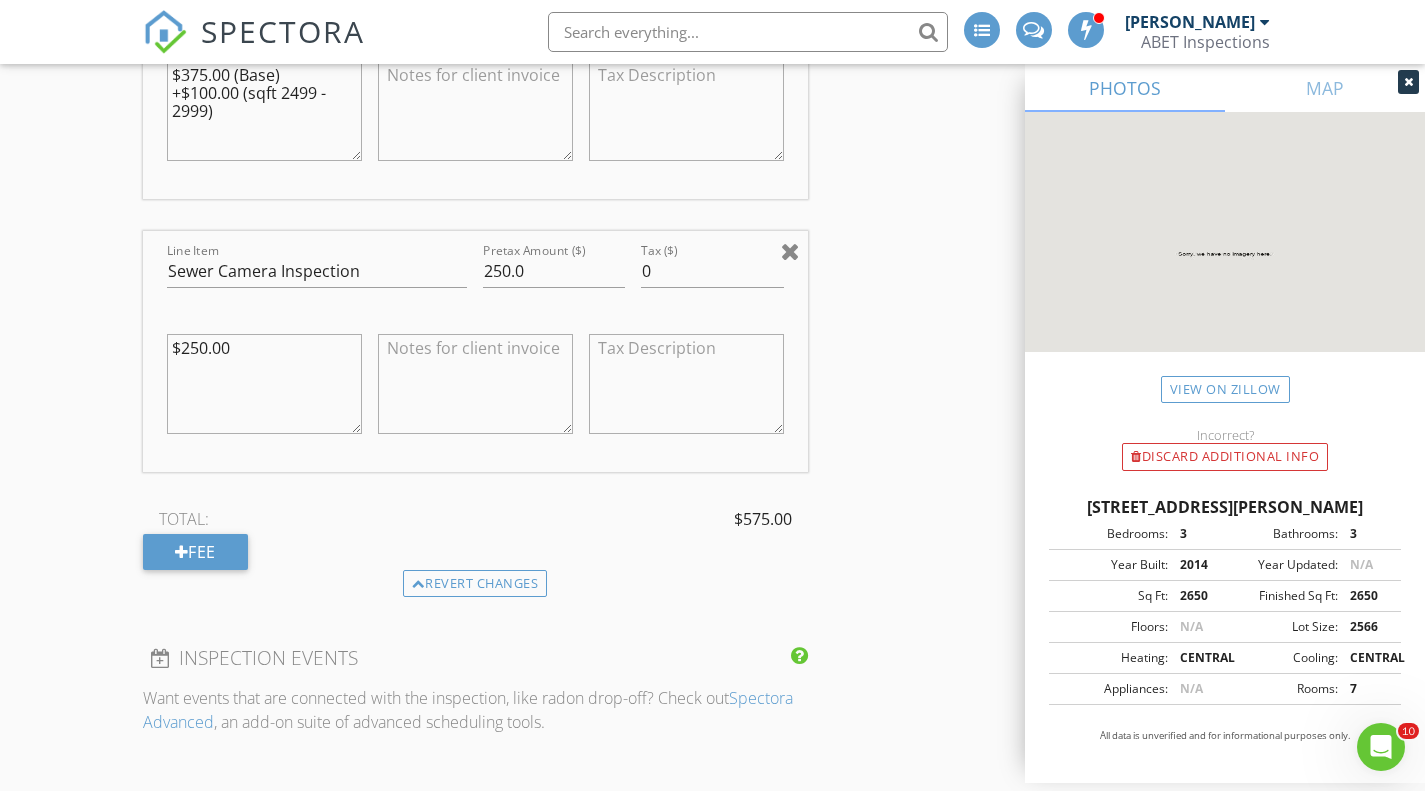 type on "Termite ( Wood Destroying Insect ) Inspection" 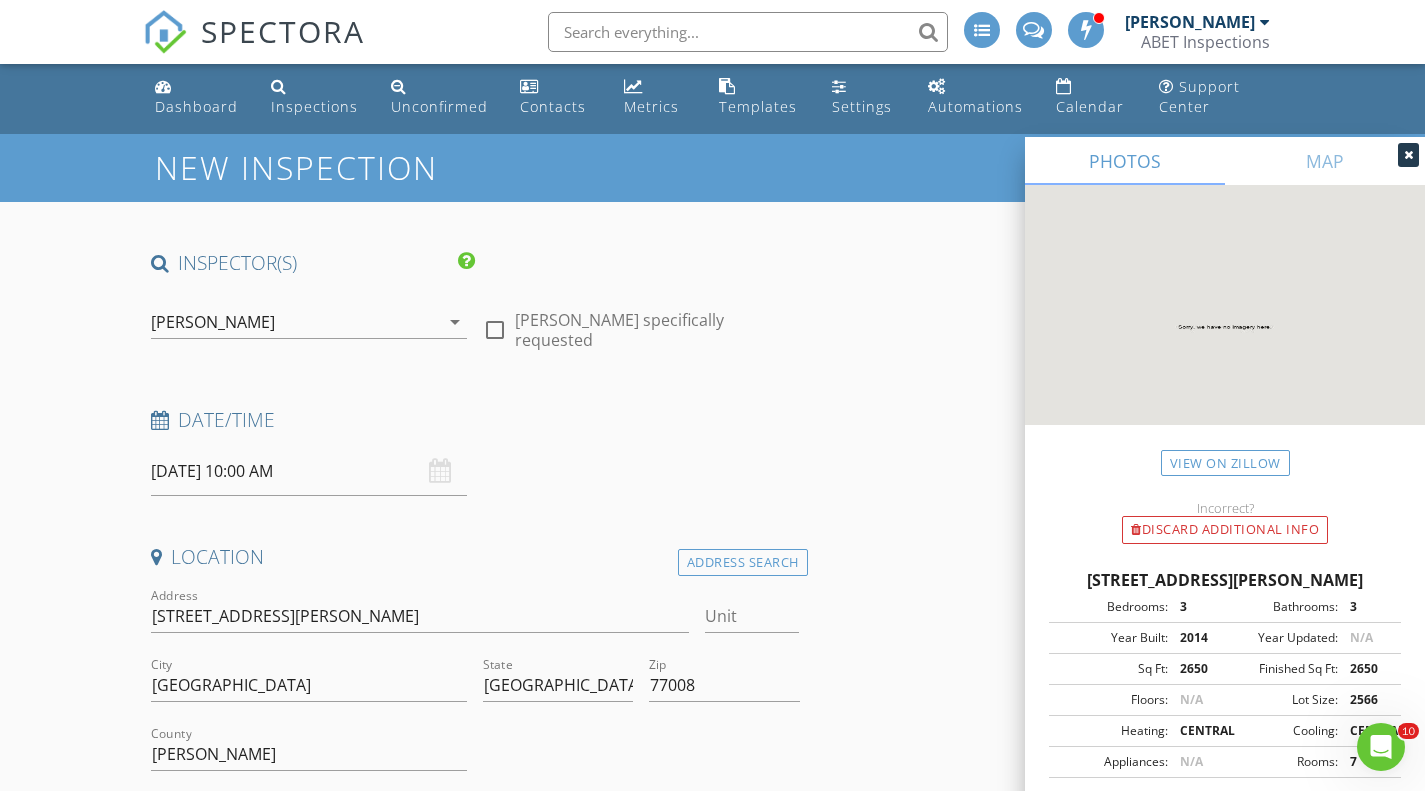 scroll, scrollTop: 0, scrollLeft: 0, axis: both 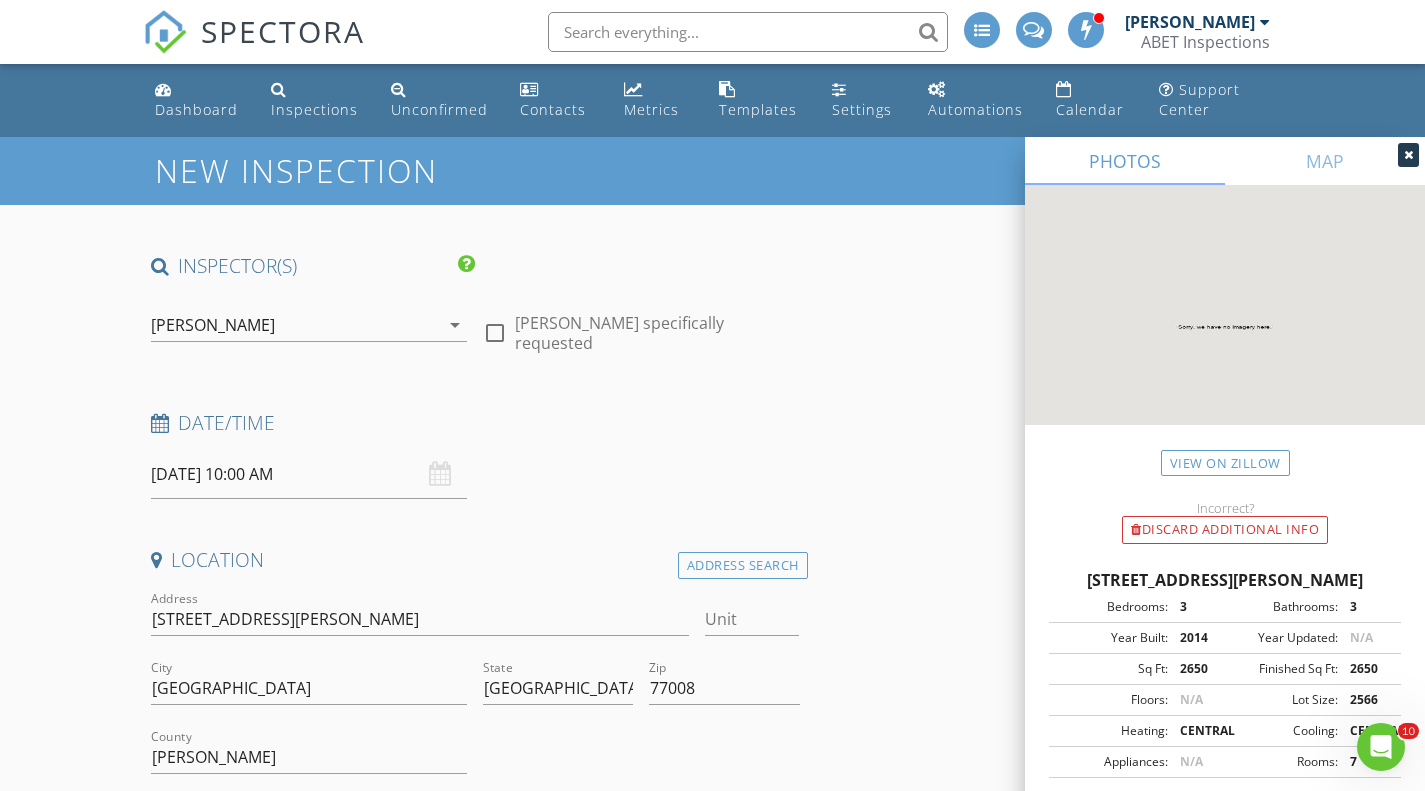 click at bounding box center [1408, 155] 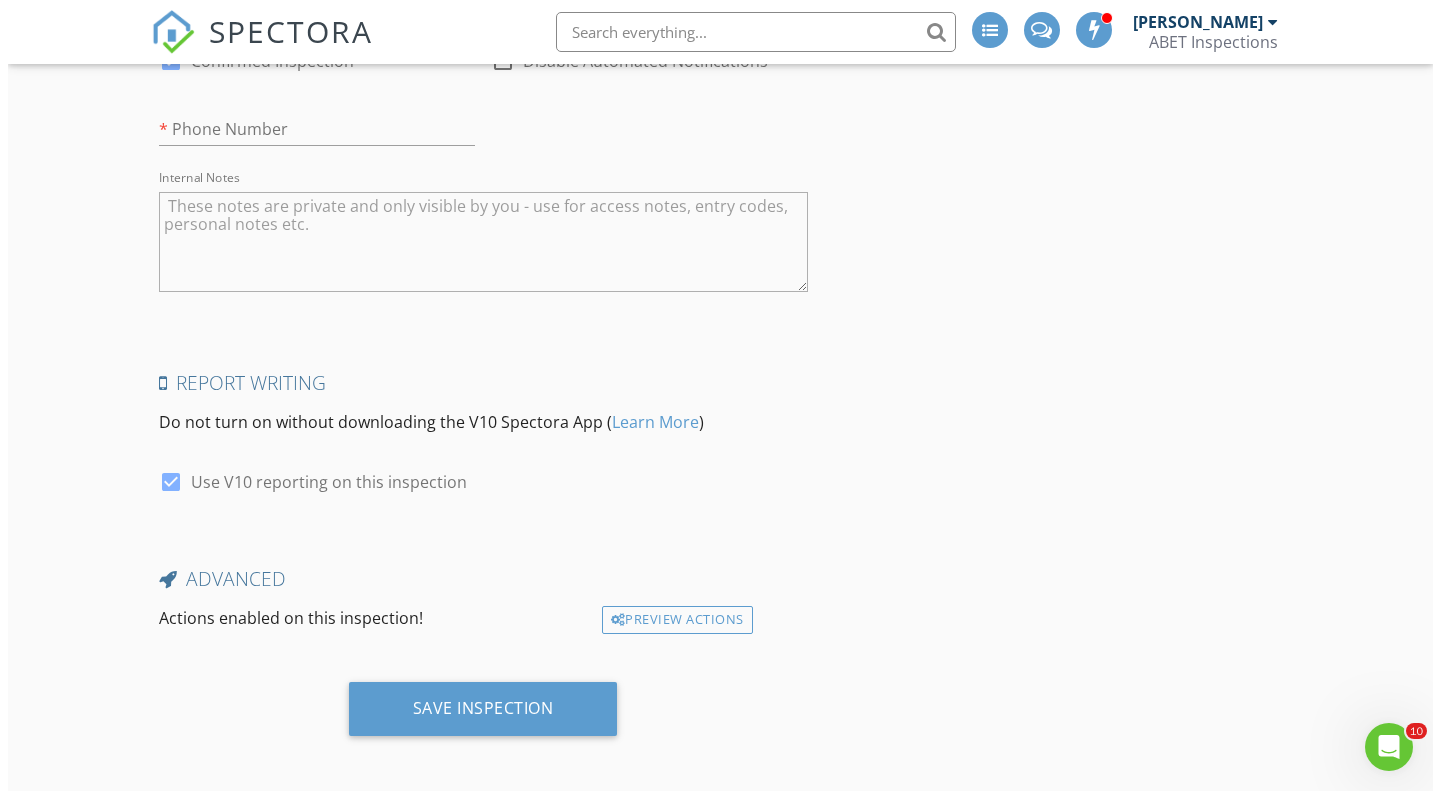 scroll, scrollTop: 3981, scrollLeft: 0, axis: vertical 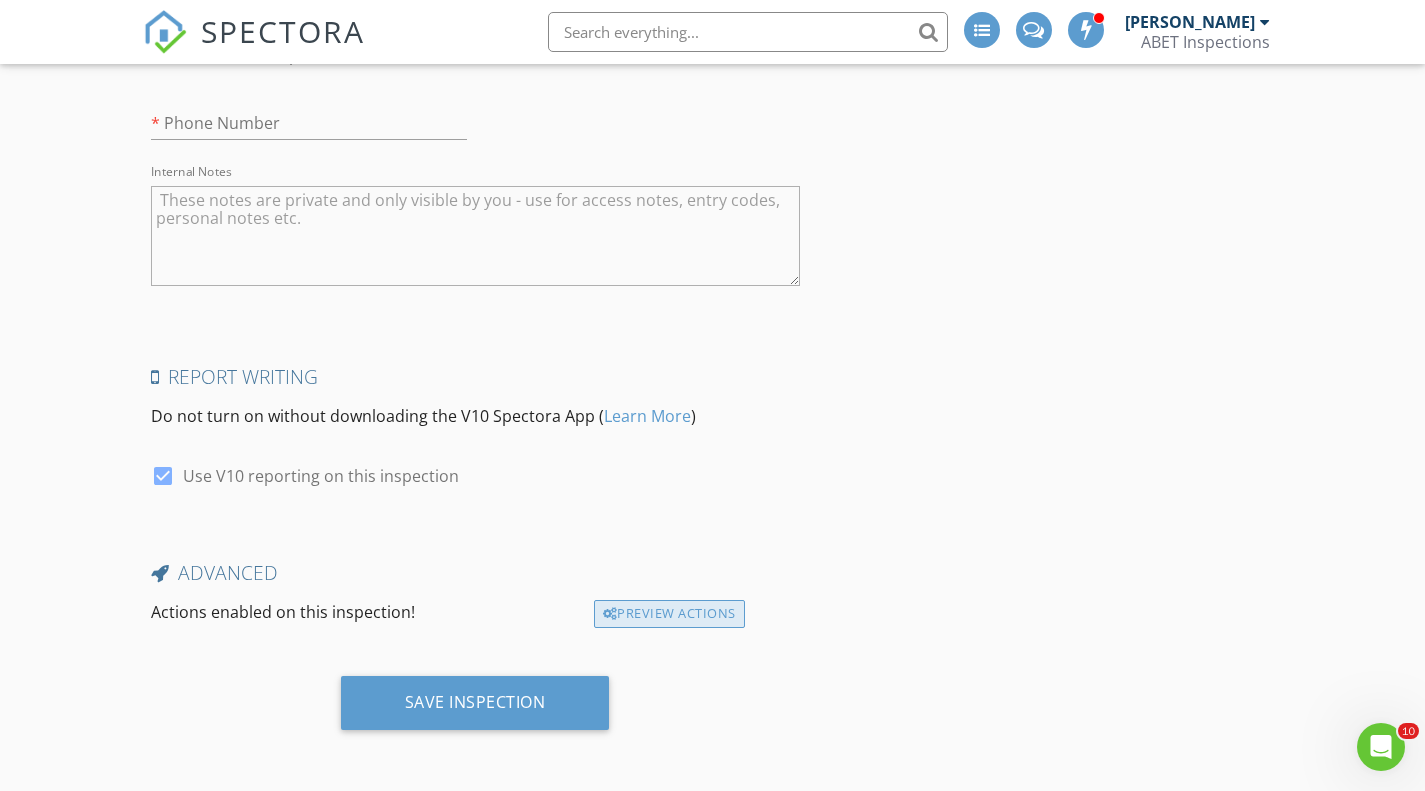 click on "Preview Actions" at bounding box center [669, 614] 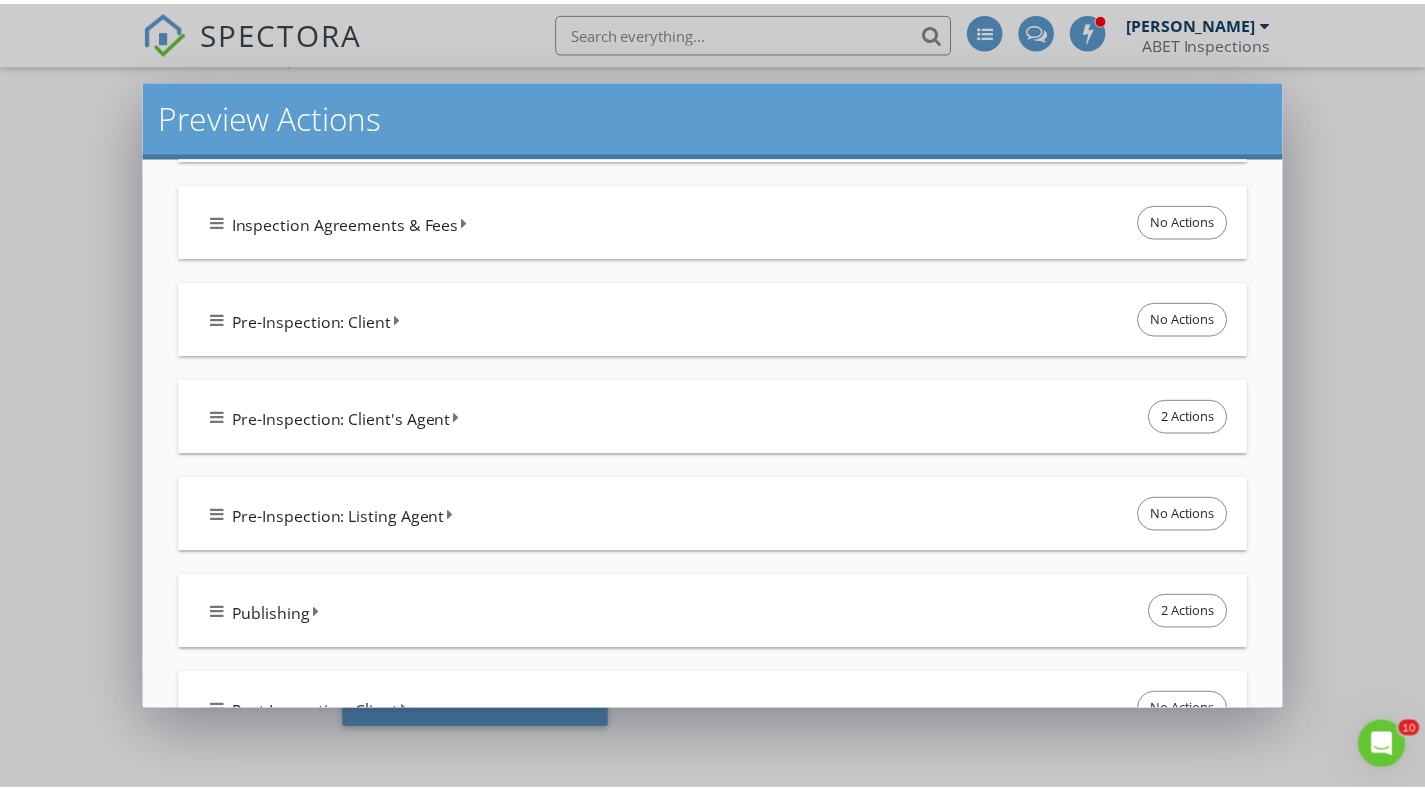 scroll, scrollTop: 280, scrollLeft: 0, axis: vertical 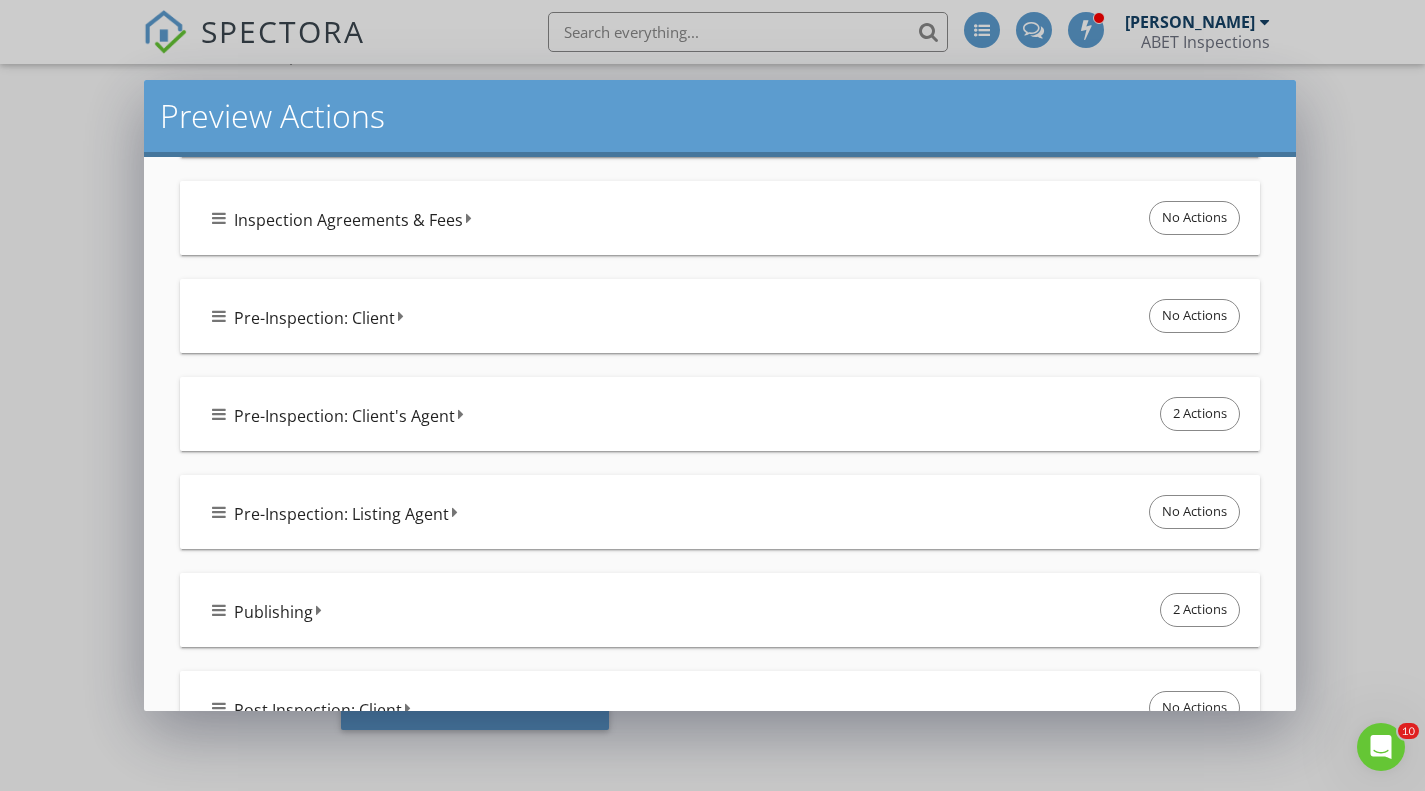 click on "Preview Actions
Below are your actions that currently apply to this
inspection.
Your other actions will still be available after this
inspection is created.
Scheduling
1 Action
Rescheduling
1 Action
Inspection Agreements & Fees
No Actions
Pre-Inspection: Client
No Actions
Pre-Inspection: Client's Agent
2 Actions
Pre-Inspection: Listing Agent
No Actions
Publishing" at bounding box center [712, 395] 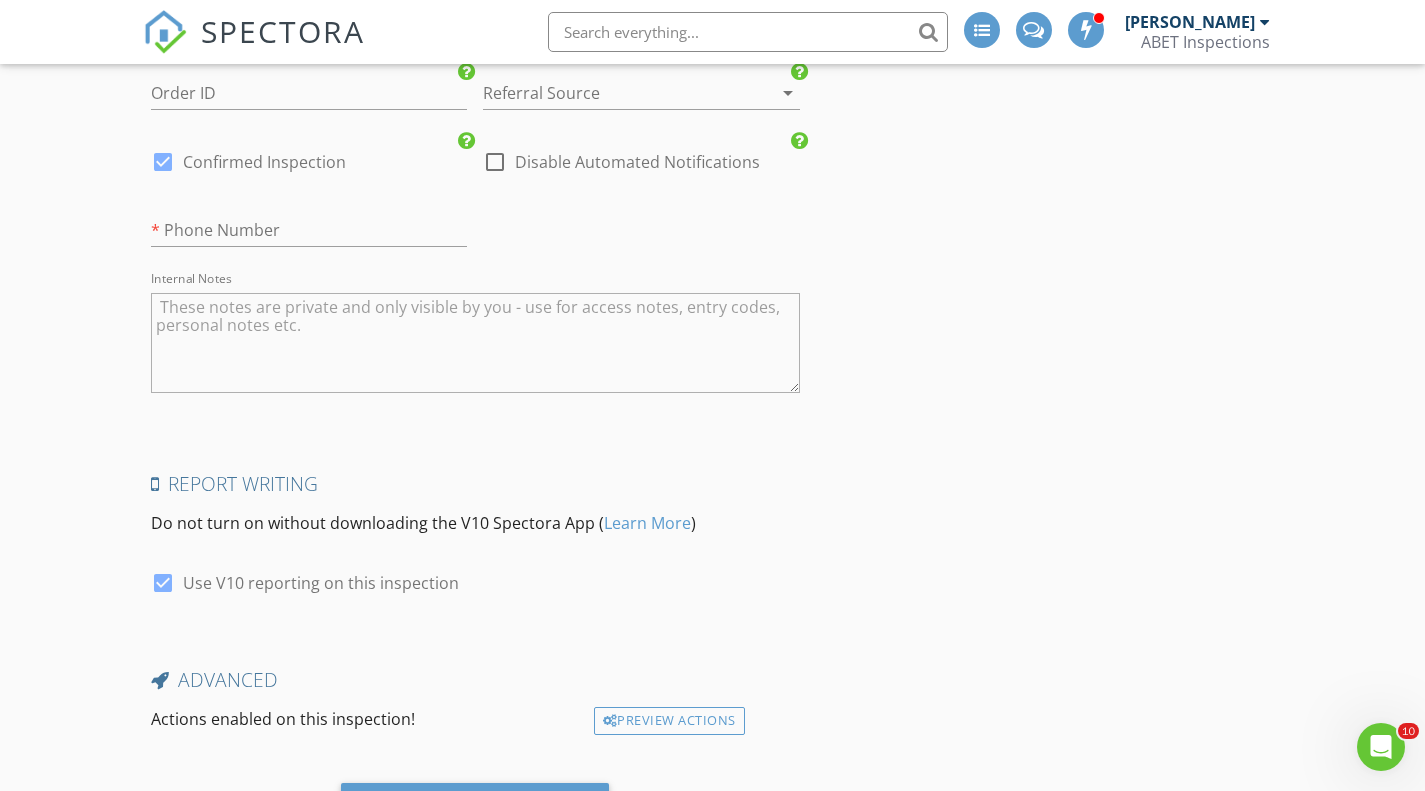 scroll, scrollTop: 3981, scrollLeft: 0, axis: vertical 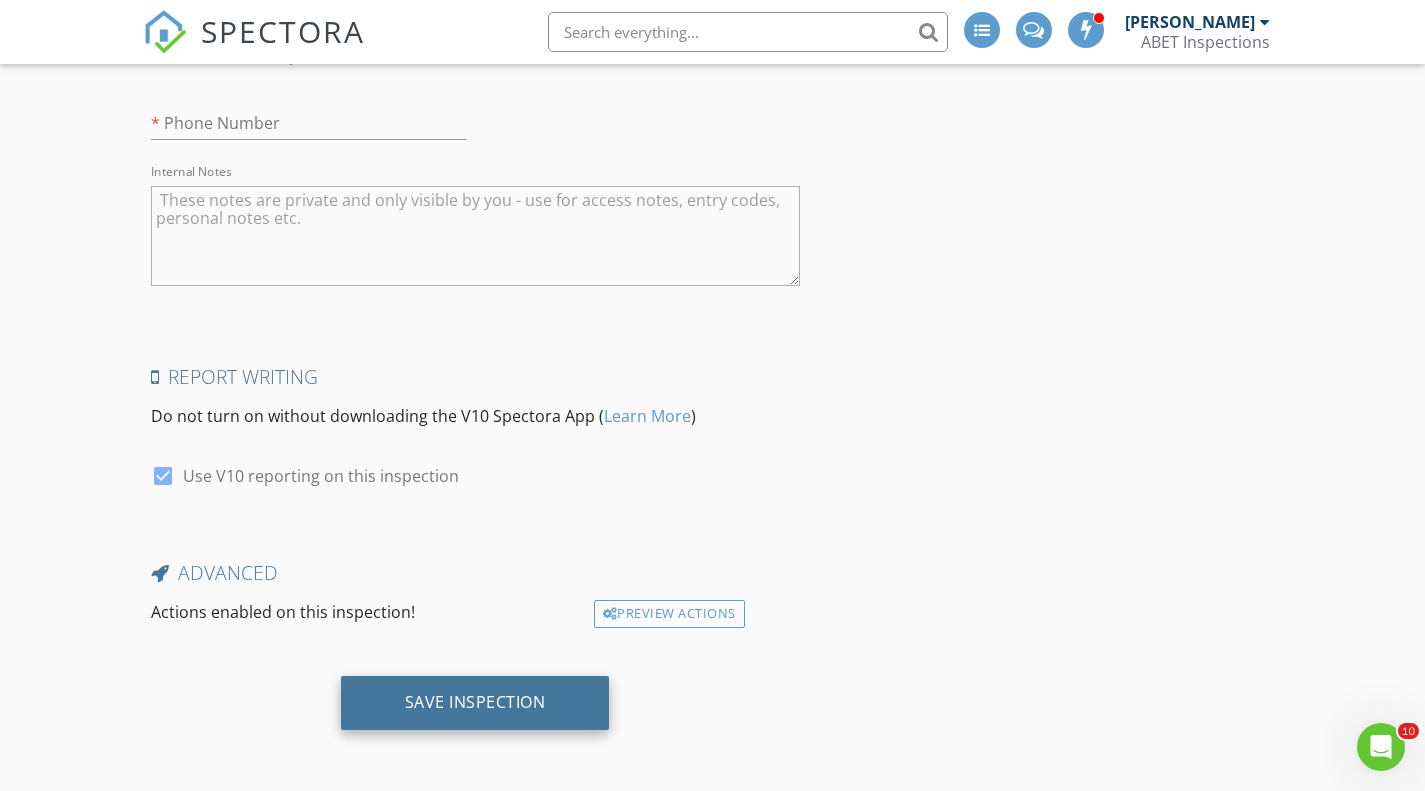 click on "Save Inspection" at bounding box center (475, 703) 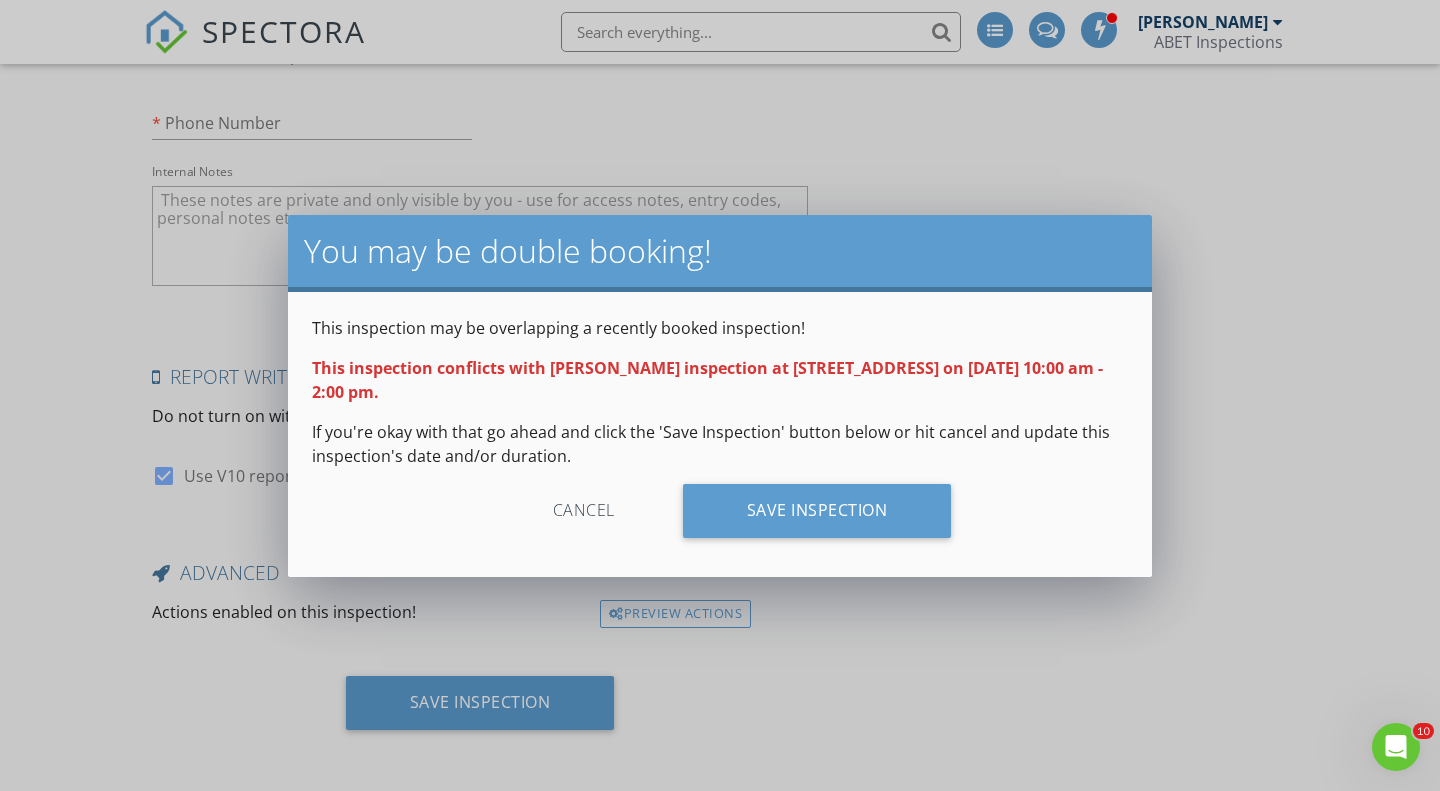click on "Cancel" at bounding box center [584, 511] 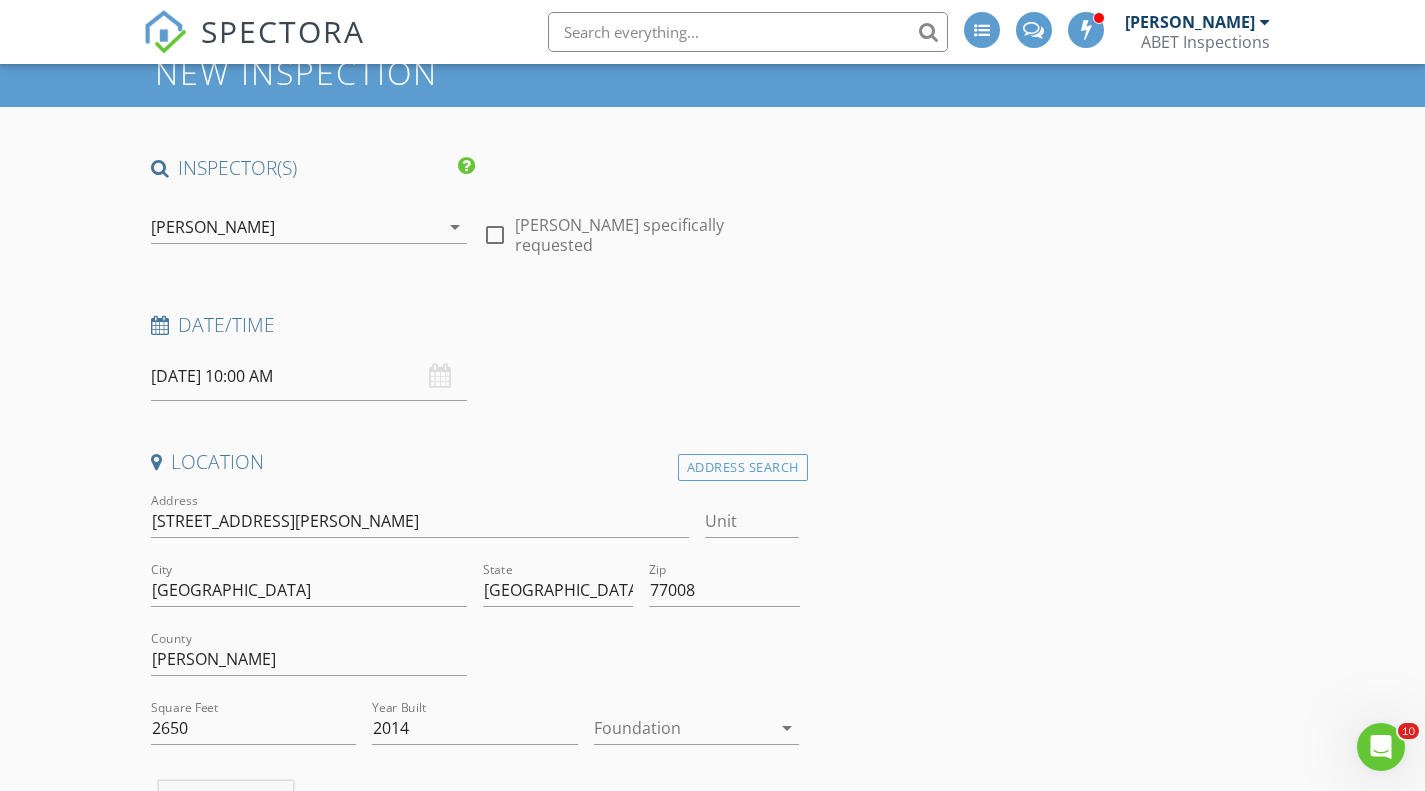 scroll, scrollTop: 0, scrollLeft: 0, axis: both 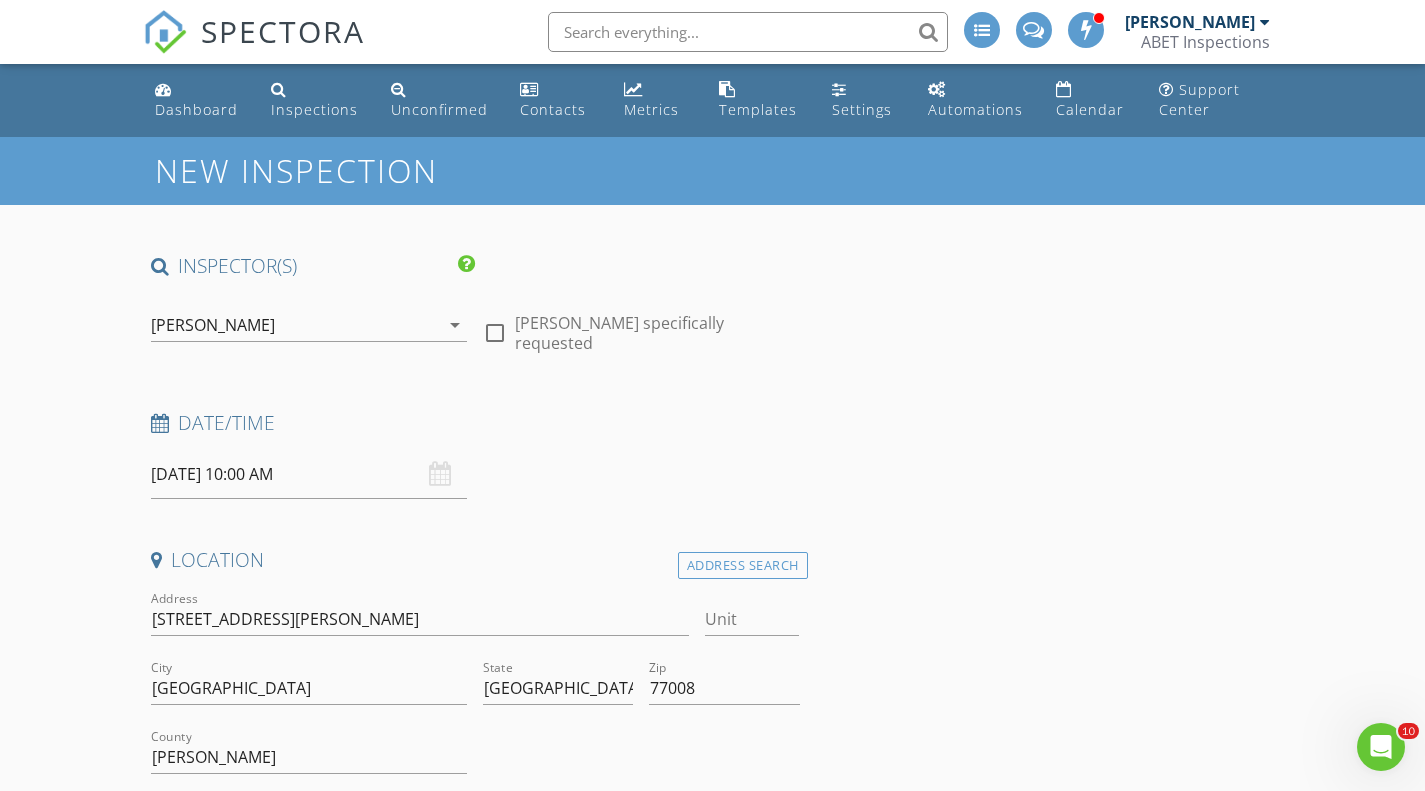 click on "INSPECTOR(S)
check_box   Austin Messina   PRIMARY   check_box_outline_blank   Eric Miller     Austin Messina arrow_drop_down   check_box_outline_blank Austin Messina specifically requested
Date/Time
07/11/2025 10:00 AM
Location
Address Search       Address 1114 Beall Landing Ct   Unit   City Houston   State TX   Zip 77008   County Harris     Square Feet 2650   Year Built 2014   Foundation arrow_drop_down     Austin Messina     2.7 miles     (6 minutes)
client
check_box Enable Client CC email for this inspection   Client Search     check_box_outline_blank Client is a Company/Organization     First Name   Last Name   Email   CC Email   Phone         Tags         Notes   Private Notes
ADD ADDITIONAL client
SERVICES
check_box_outline_blank   Home Inspection" at bounding box center (713, 2489) 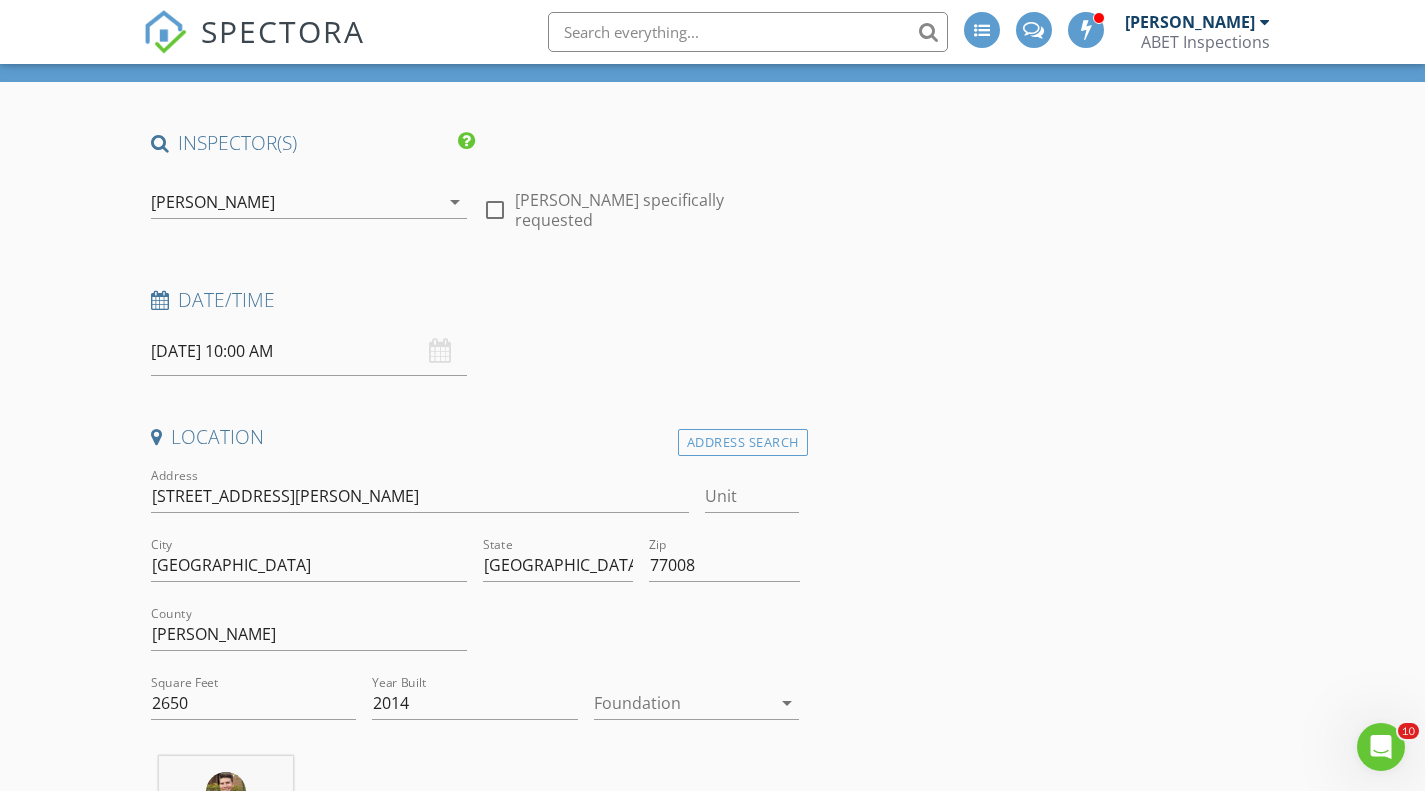 scroll, scrollTop: 127, scrollLeft: 0, axis: vertical 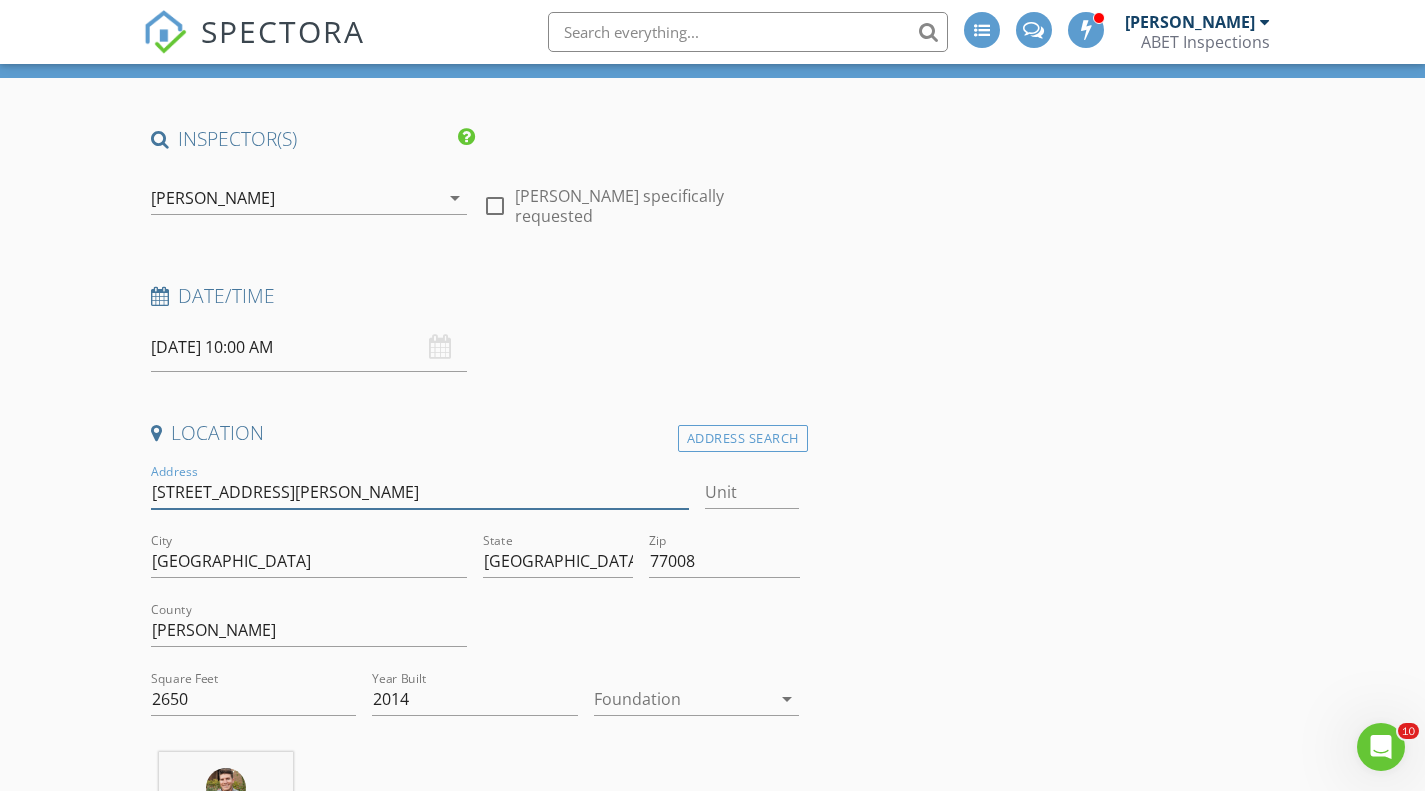 drag, startPoint x: 351, startPoint y: 496, endPoint x: 140, endPoint y: 485, distance: 211.28653 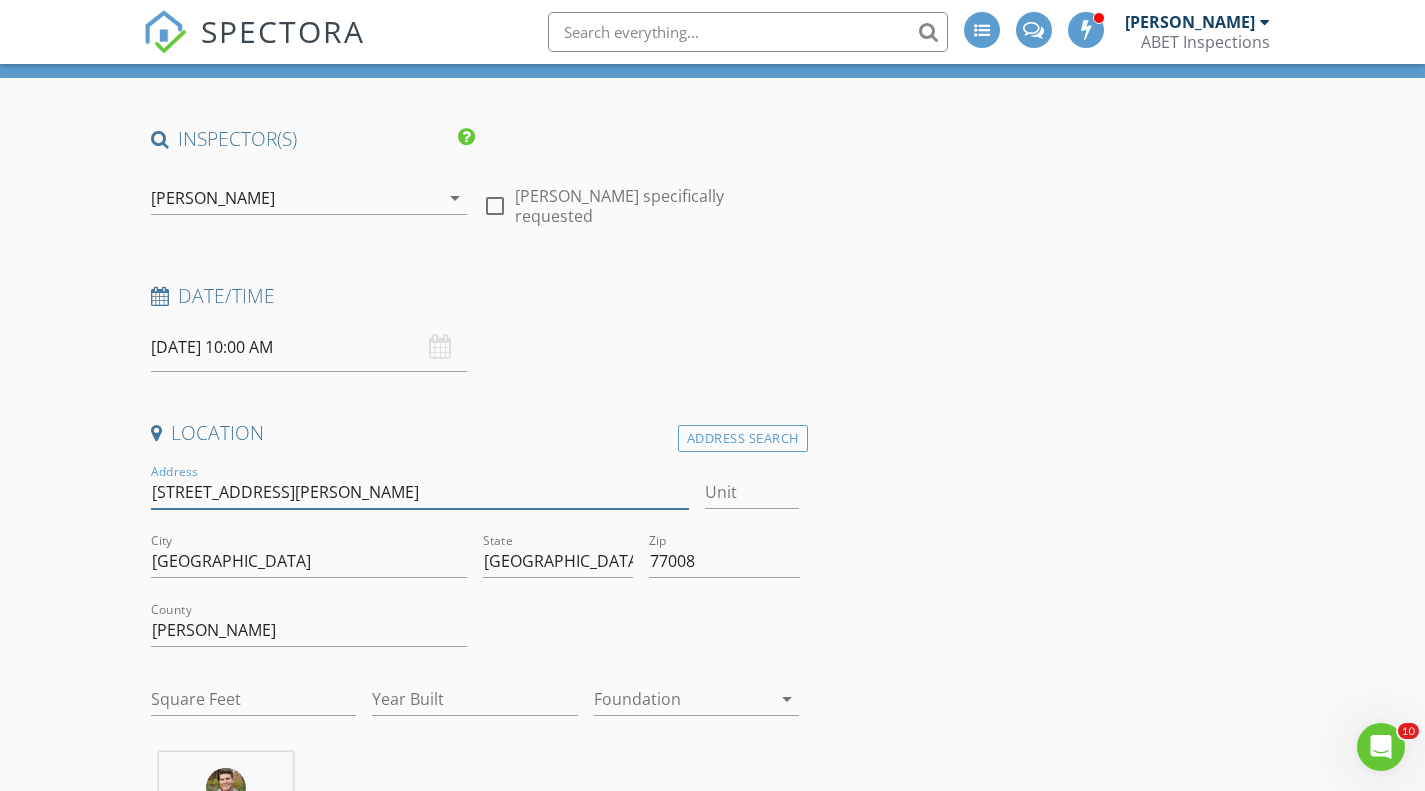 scroll, scrollTop: 0, scrollLeft: 0, axis: both 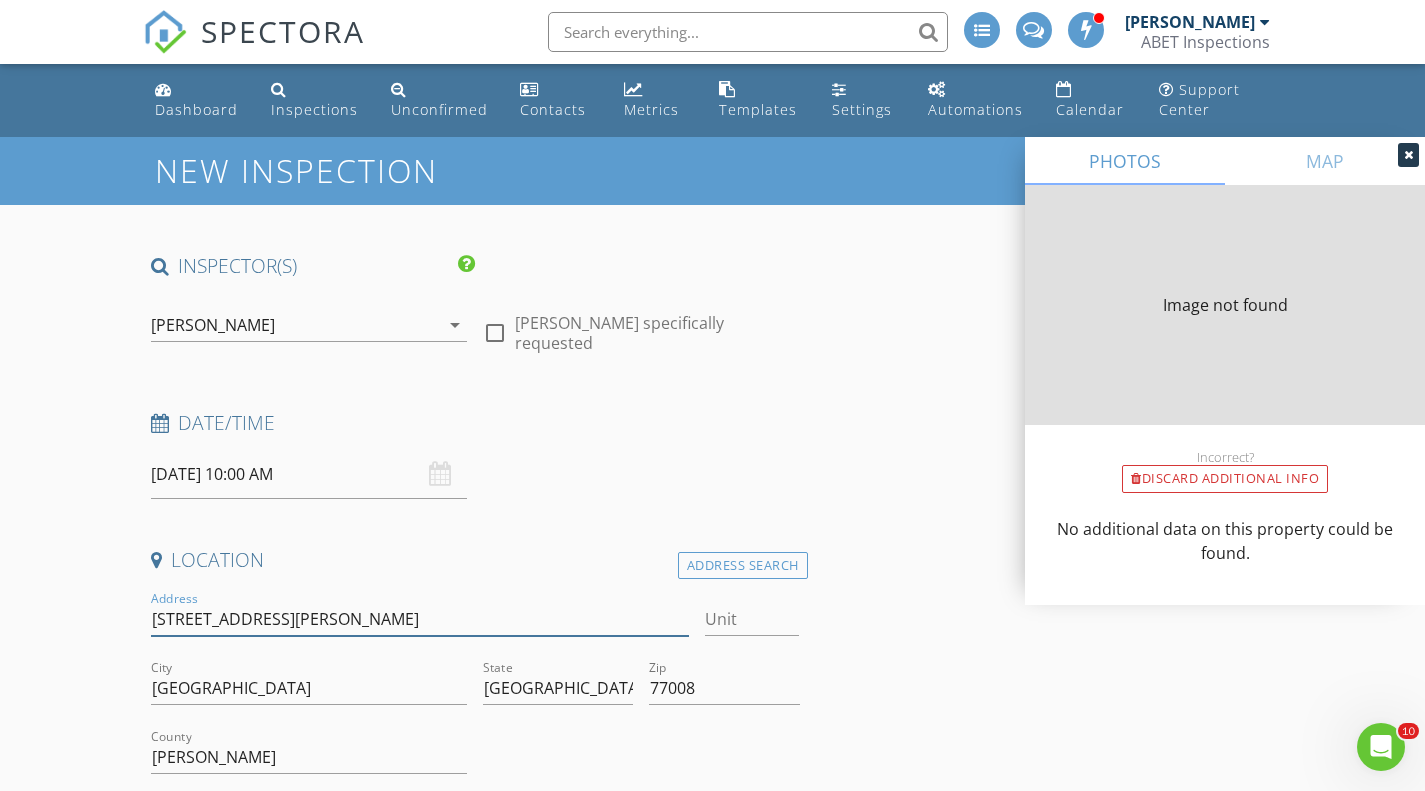 type on "2650" 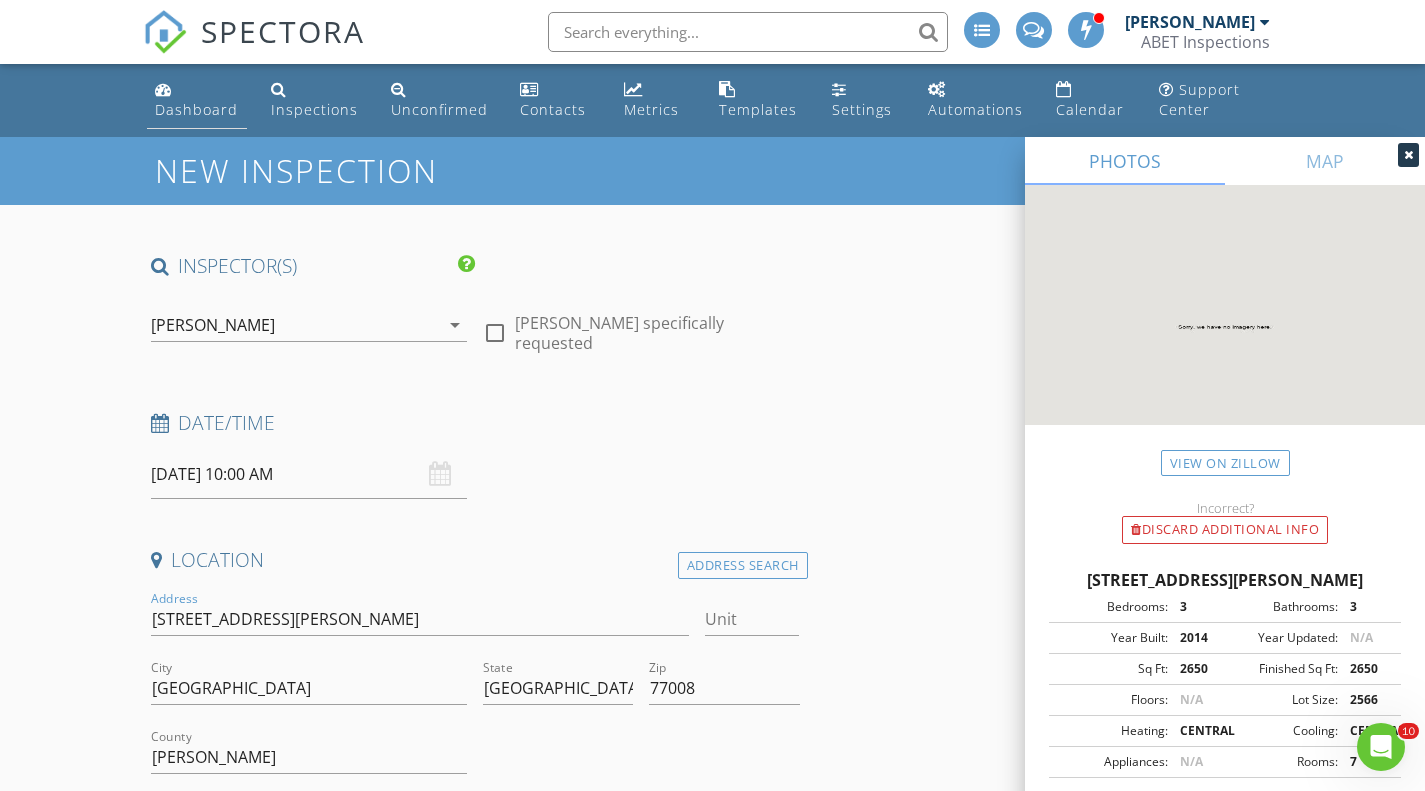 click on "Dashboard" at bounding box center [196, 109] 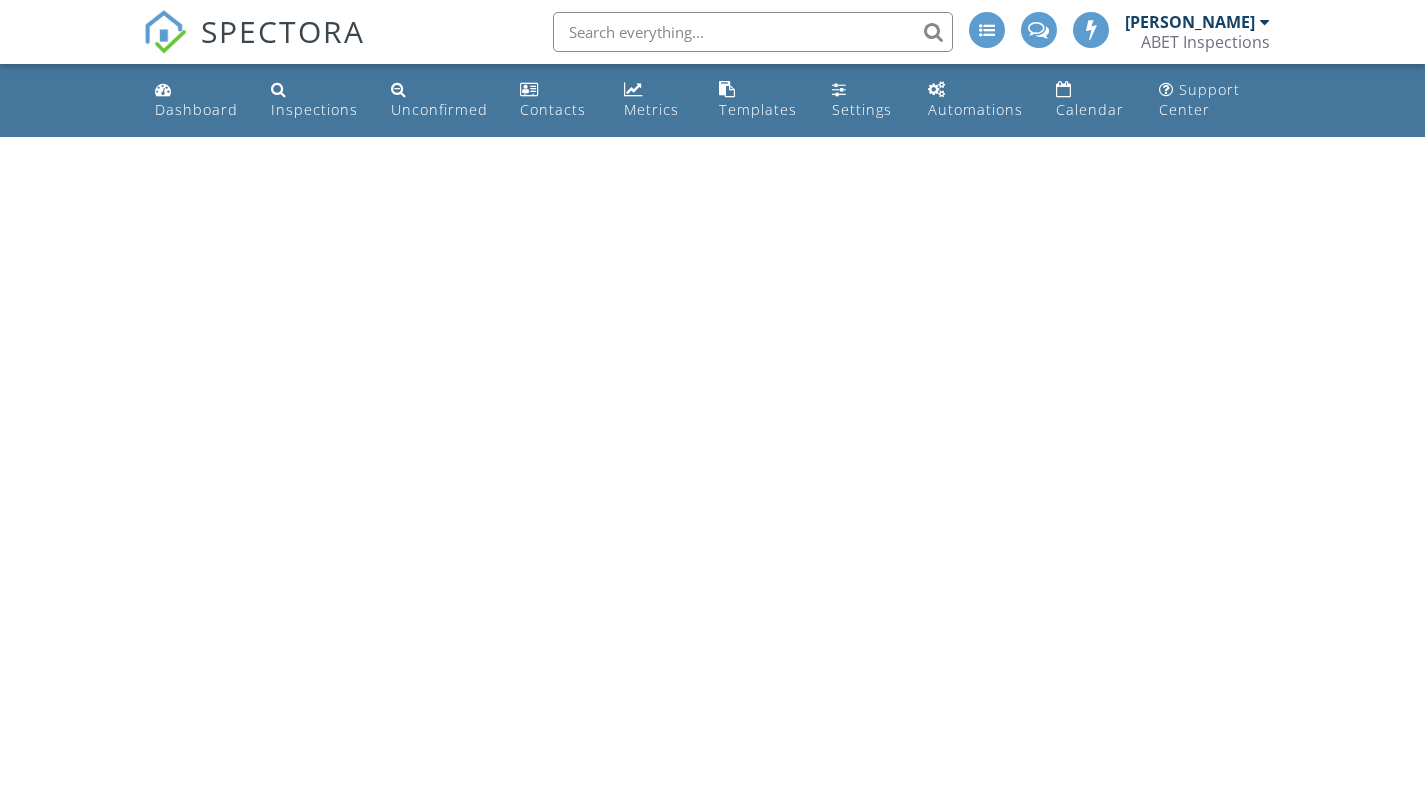 scroll, scrollTop: 0, scrollLeft: 0, axis: both 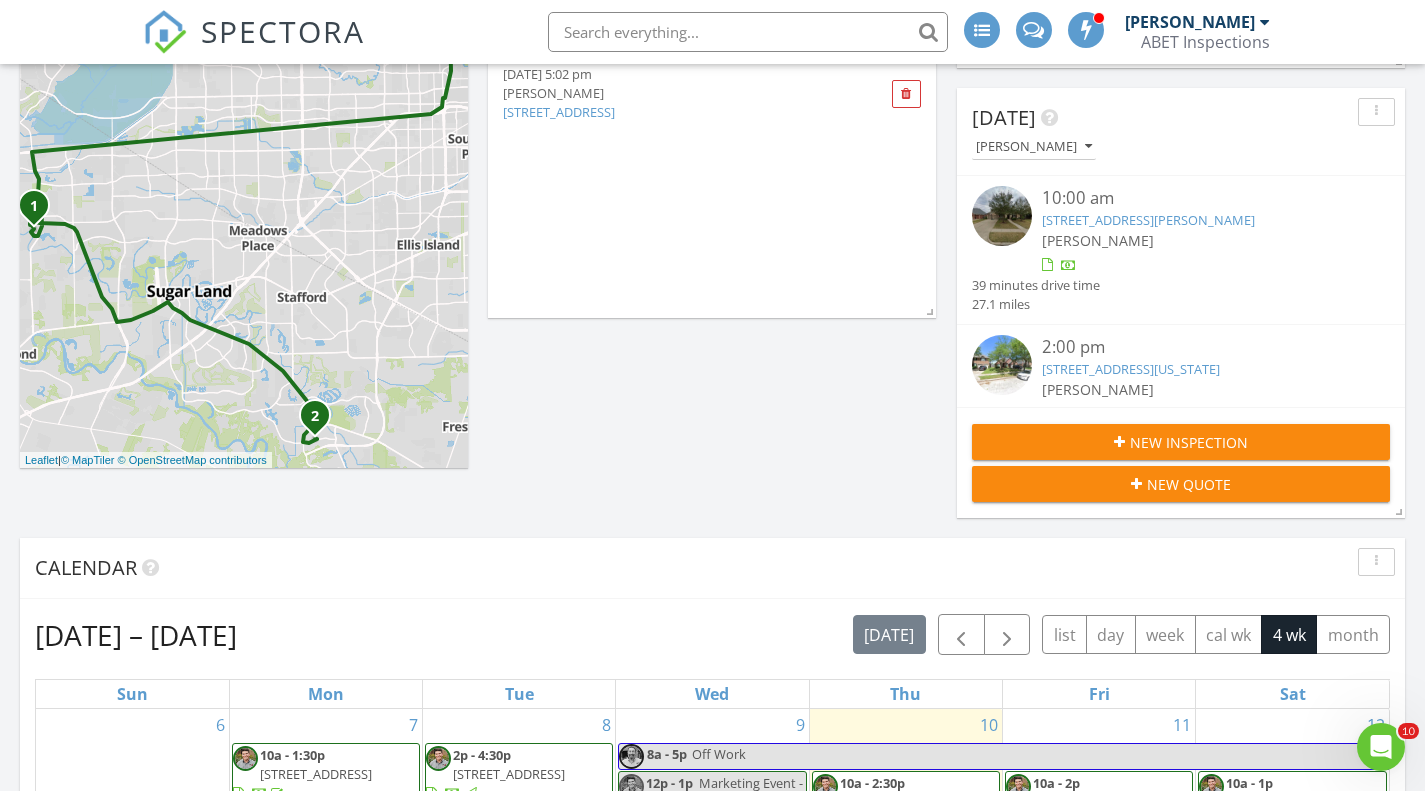 click on "New Quote" at bounding box center [1181, 484] 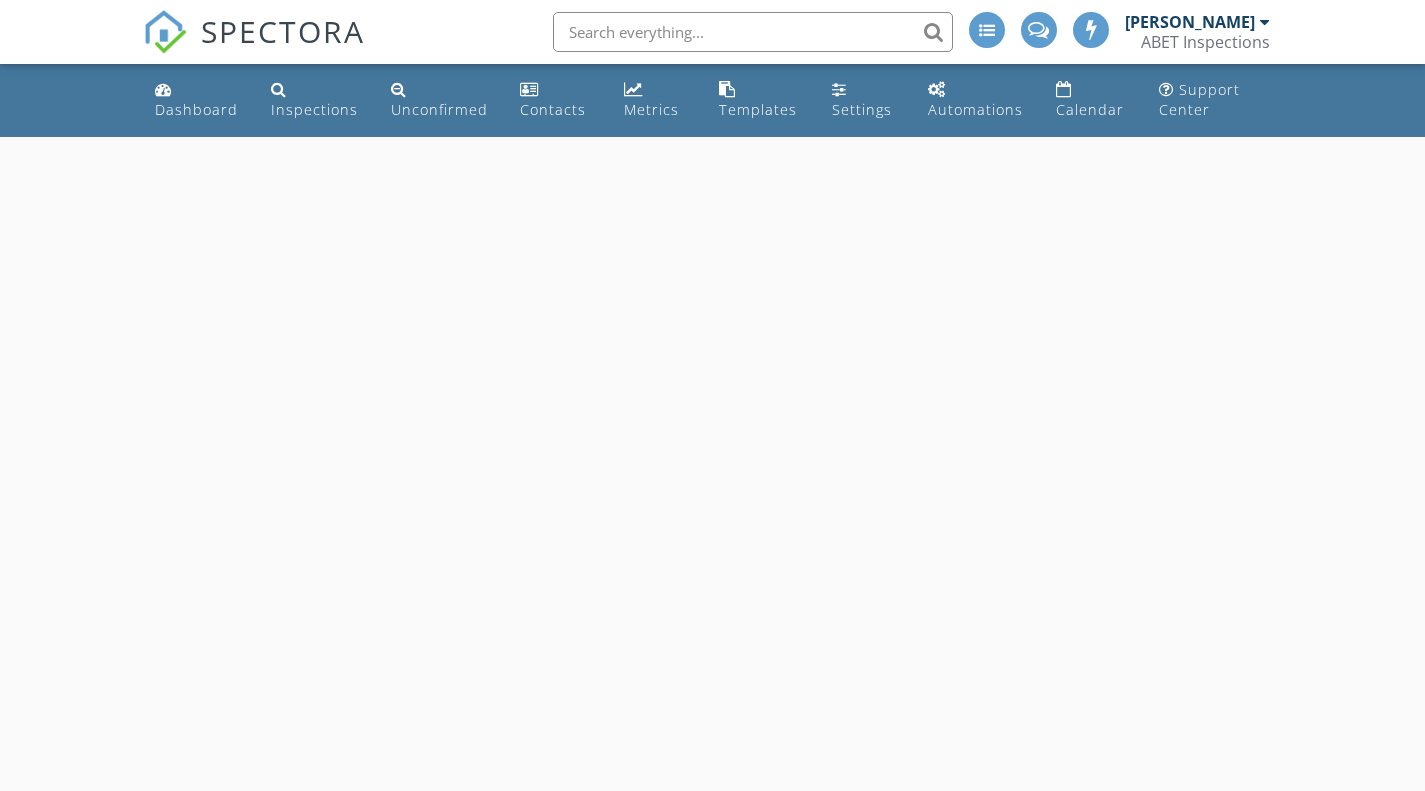 scroll, scrollTop: 0, scrollLeft: 0, axis: both 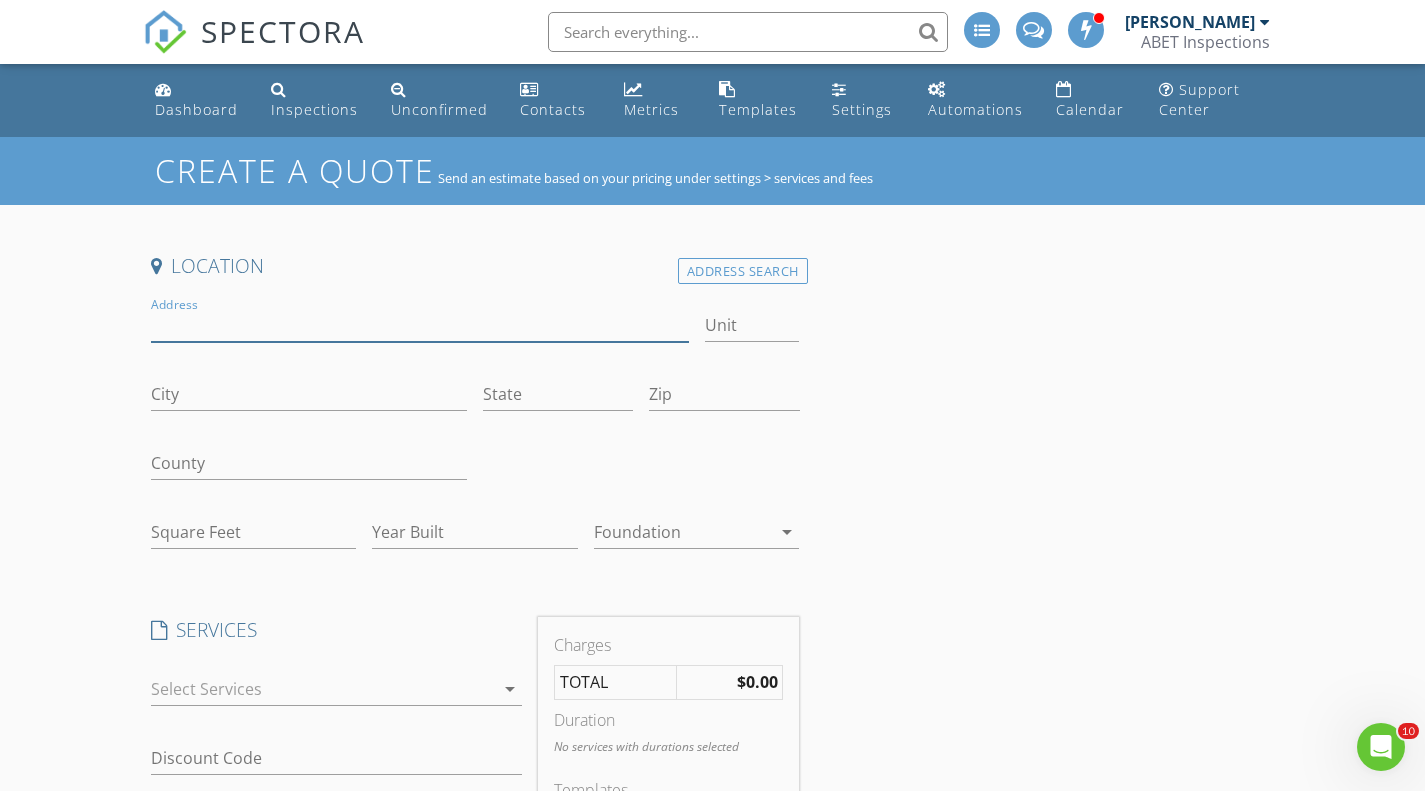 paste on "[STREET_ADDRESS][PERSON_NAME]" 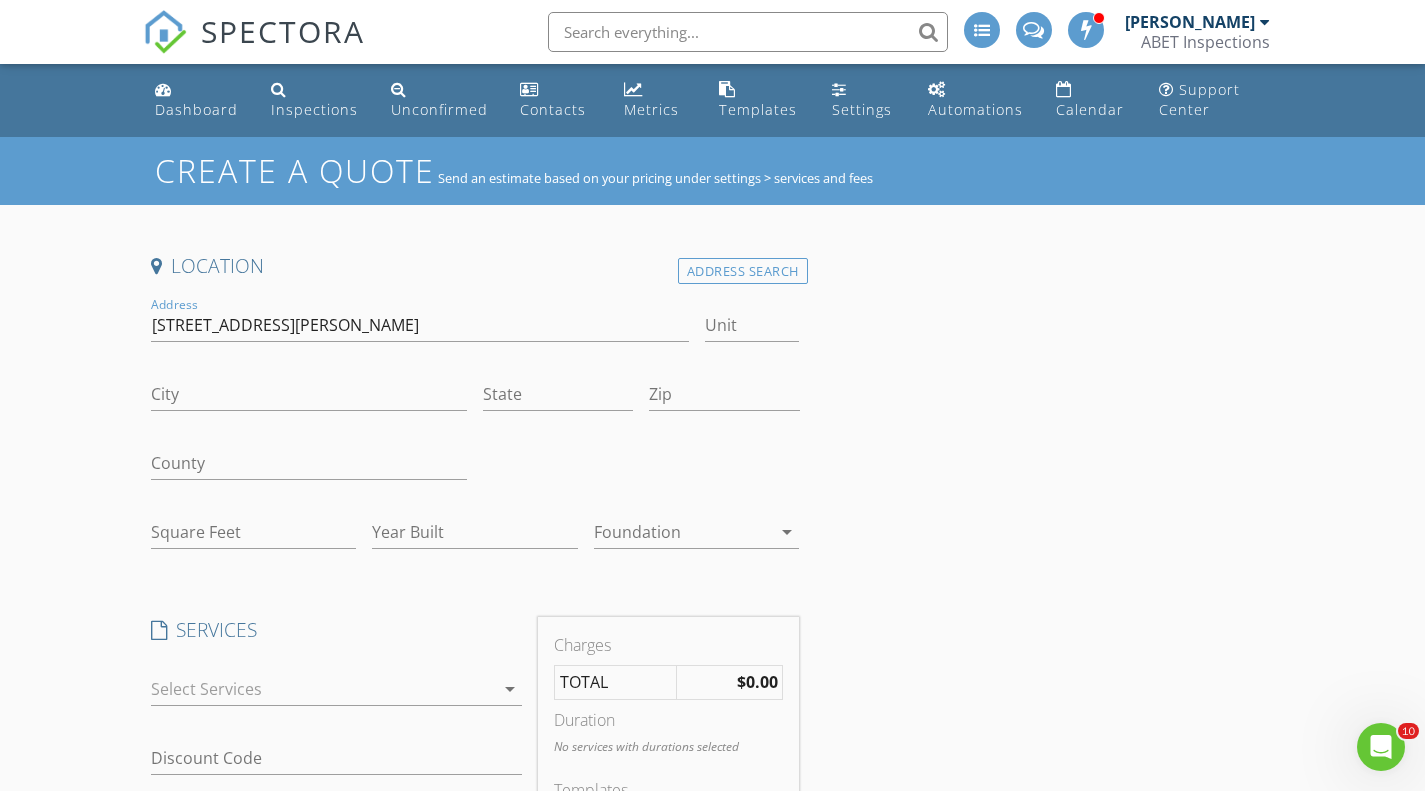 click on "Location
Address Search       Address [STREET_ADDRESS][PERSON_NAME]   Zip   County     Square Feet   Year Built   Foundation arrow_drop_down
SERVICES
arrow_drop_down     Discount Code    Charges       TOTAL   $0.00    Duration    No services with durations selected      Templates    No templates selected    Agreements    No agreements selected
Manual Edit
FEES
TOTAL:   $0.00
Fee
Revert changes
ADDITIONAL SCHEDULING FIELDS
*   Phone Number
Recipient
Name  *
Email  *
The recipient is the:   * arrow_drop_down   Save Quote" at bounding box center (713, 858) 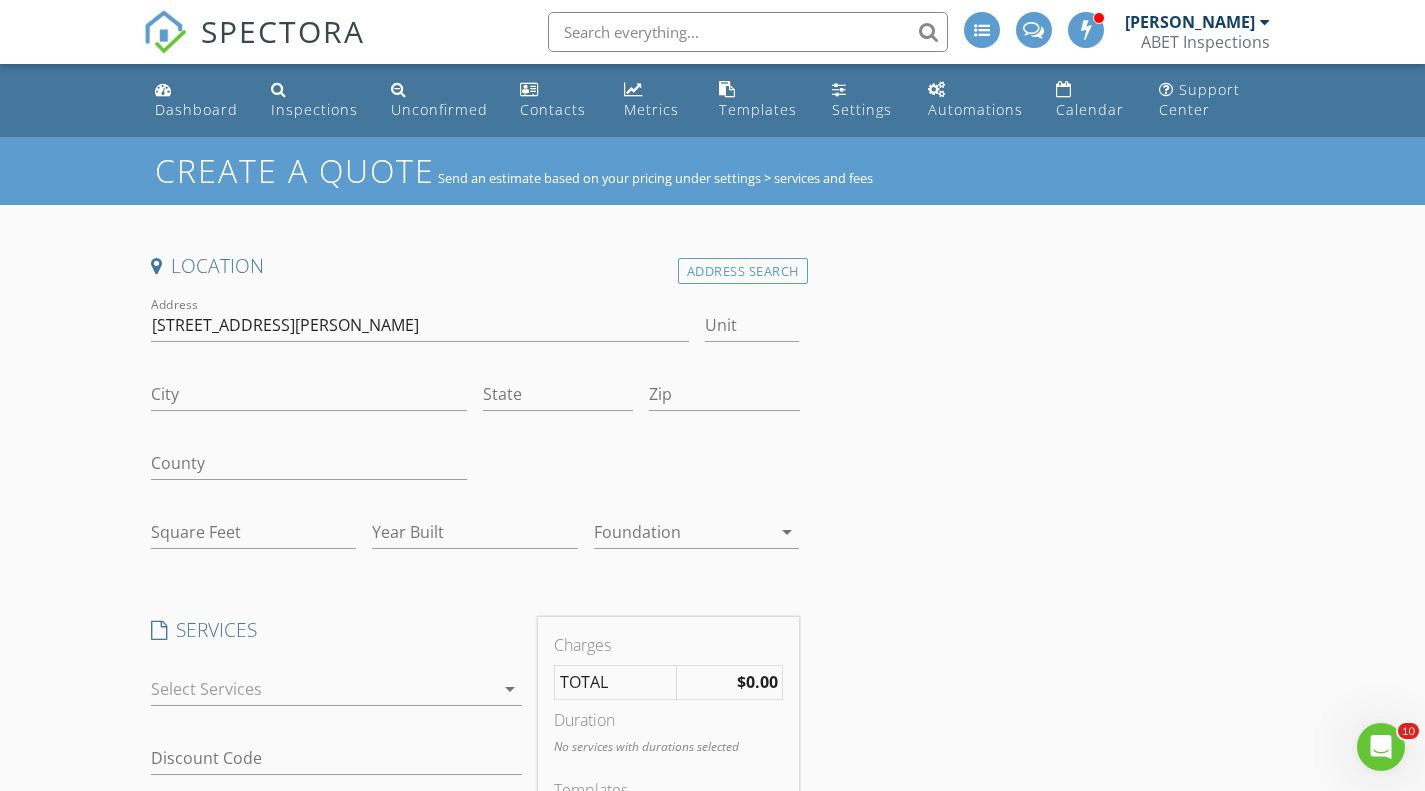 click on "City" at bounding box center (309, 396) 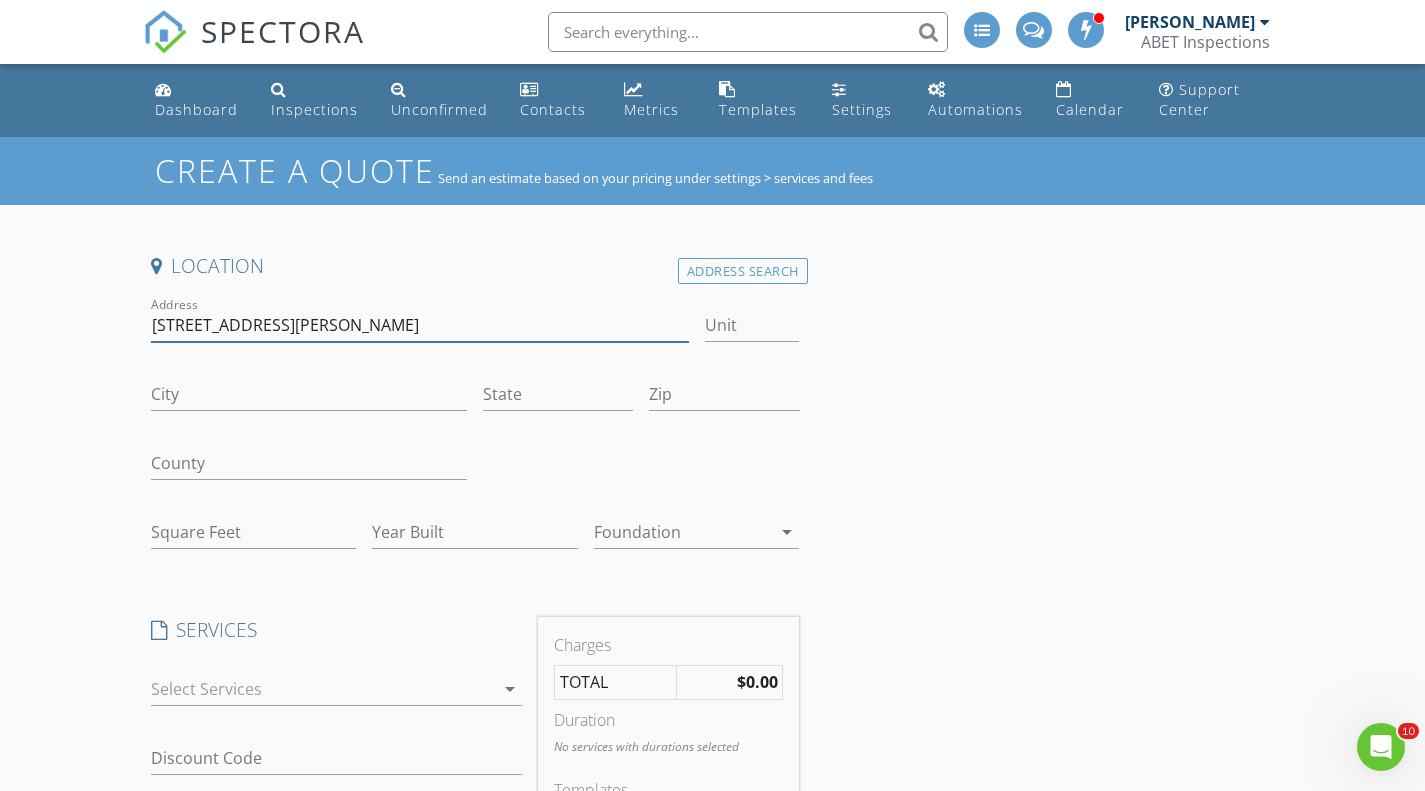 click on "[STREET_ADDRESS][PERSON_NAME]" at bounding box center (420, 325) 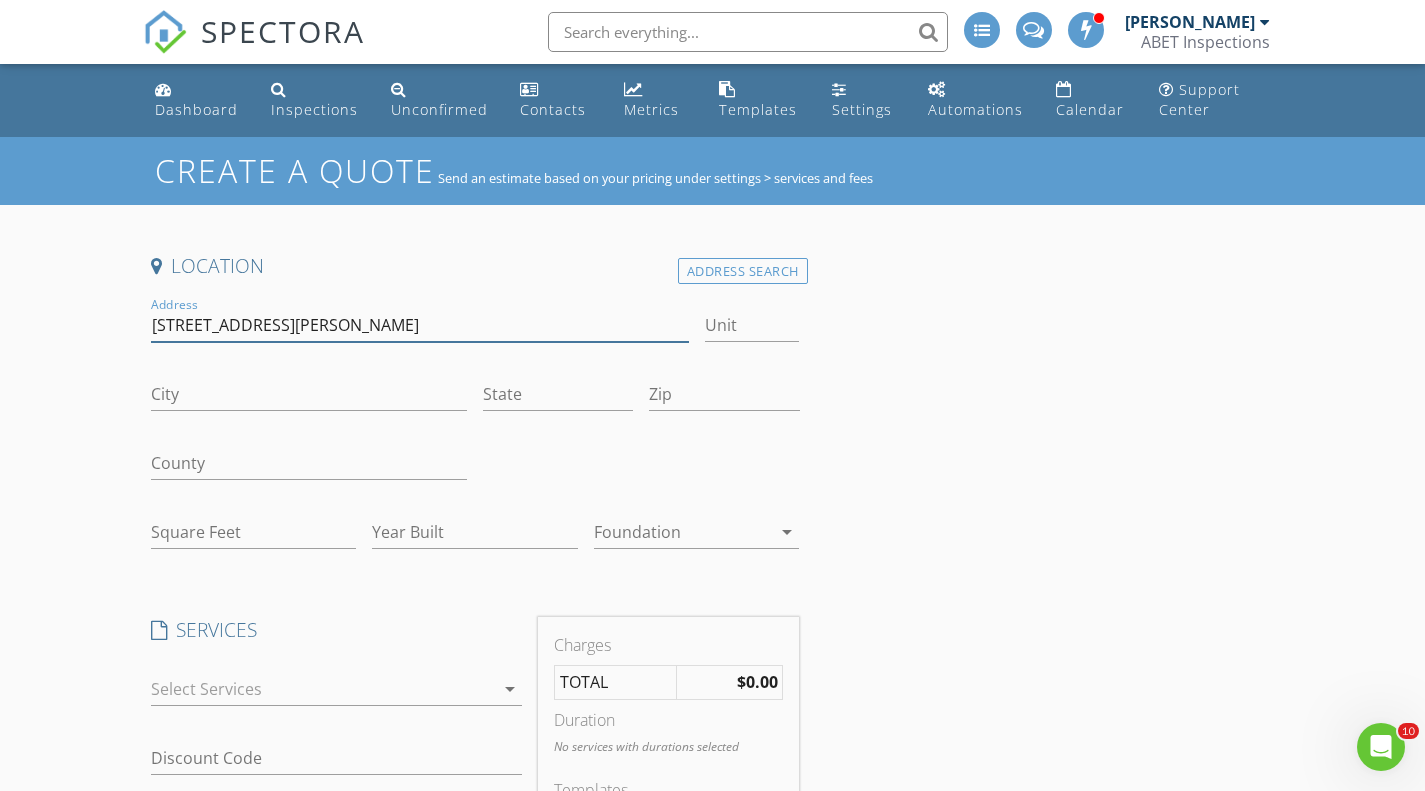 type on "[STREET_ADDRESS][PERSON_NAME]" 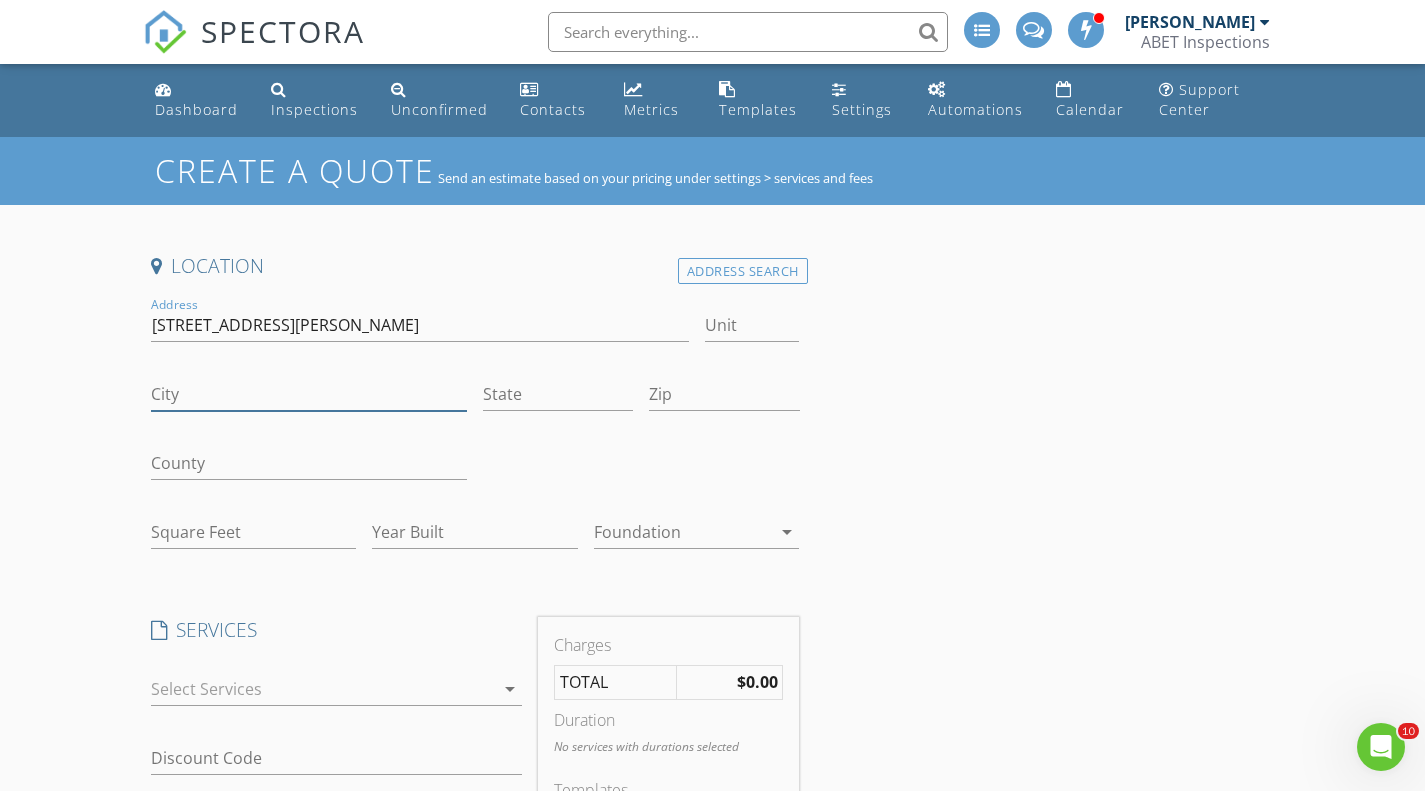 click on "City" at bounding box center [309, 394] 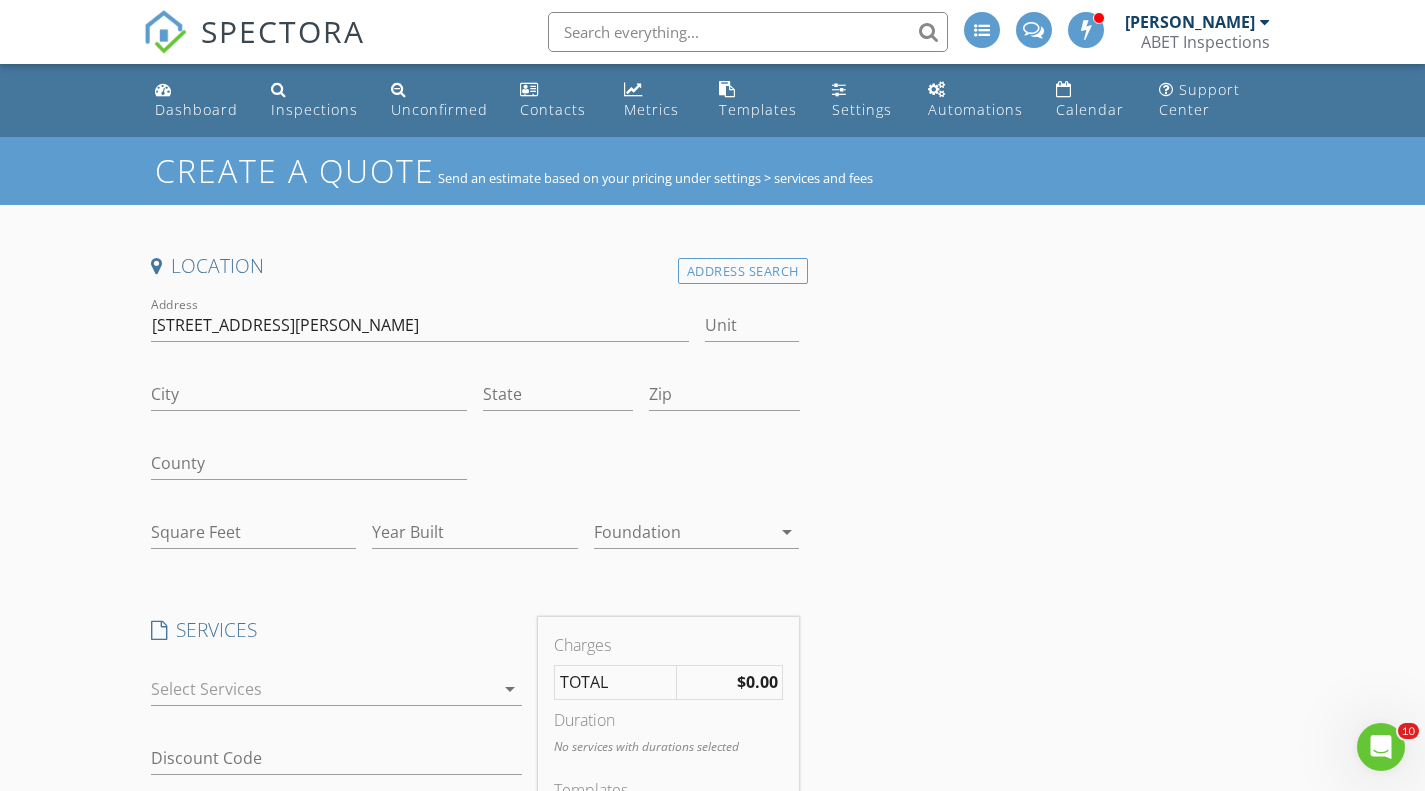click on "Location
Address Search       Address 1114 Beall Landing Court   Unit   City   State   Zip   County     Square Feet   Year Built   Foundation arrow_drop_down
SERVICES
arrow_drop_down     Discount Code    Charges       TOTAL   $0.00    Duration    No services with durations selected      Templates    No templates selected    Agreements    No agreements selected
Manual Edit
FEES
TOTAL:   $0.00
Fee
Revert changes
ADDITIONAL SCHEDULING FIELDS
*   Phone Number
Recipient
Name  *
Email  *
The recipient is the:   * arrow_drop_down   Save Quote" at bounding box center (713, 858) 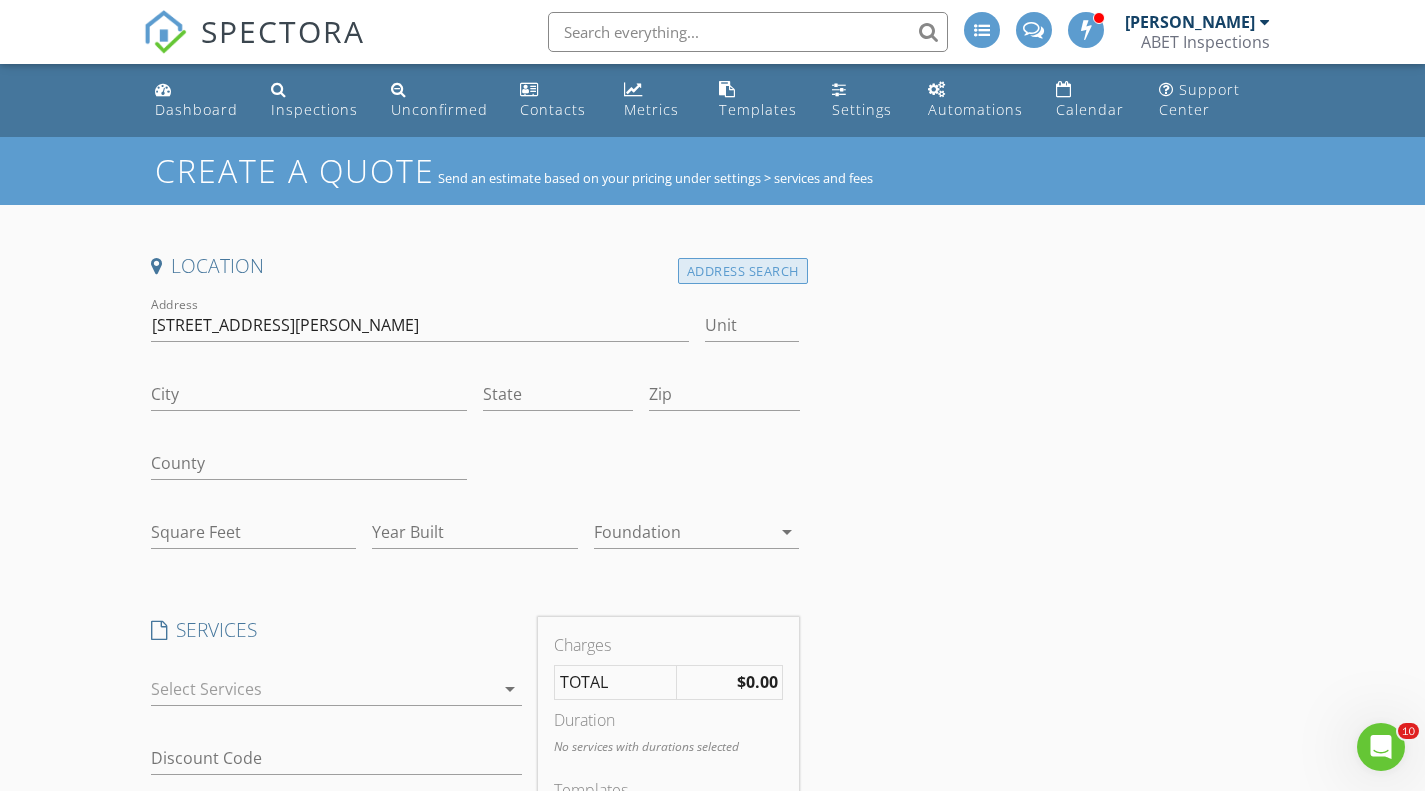 click on "Address Search" at bounding box center (743, 271) 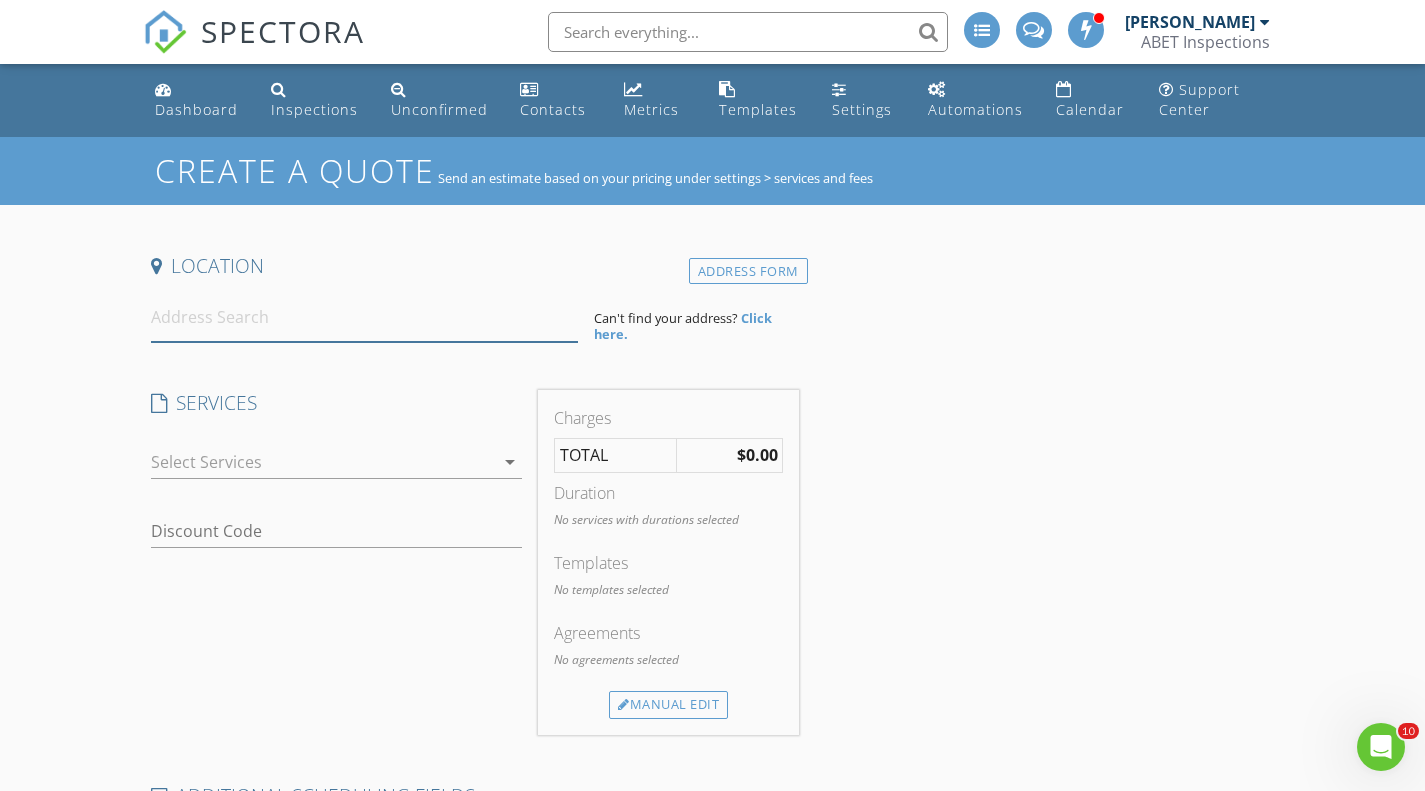 click at bounding box center [364, 317] 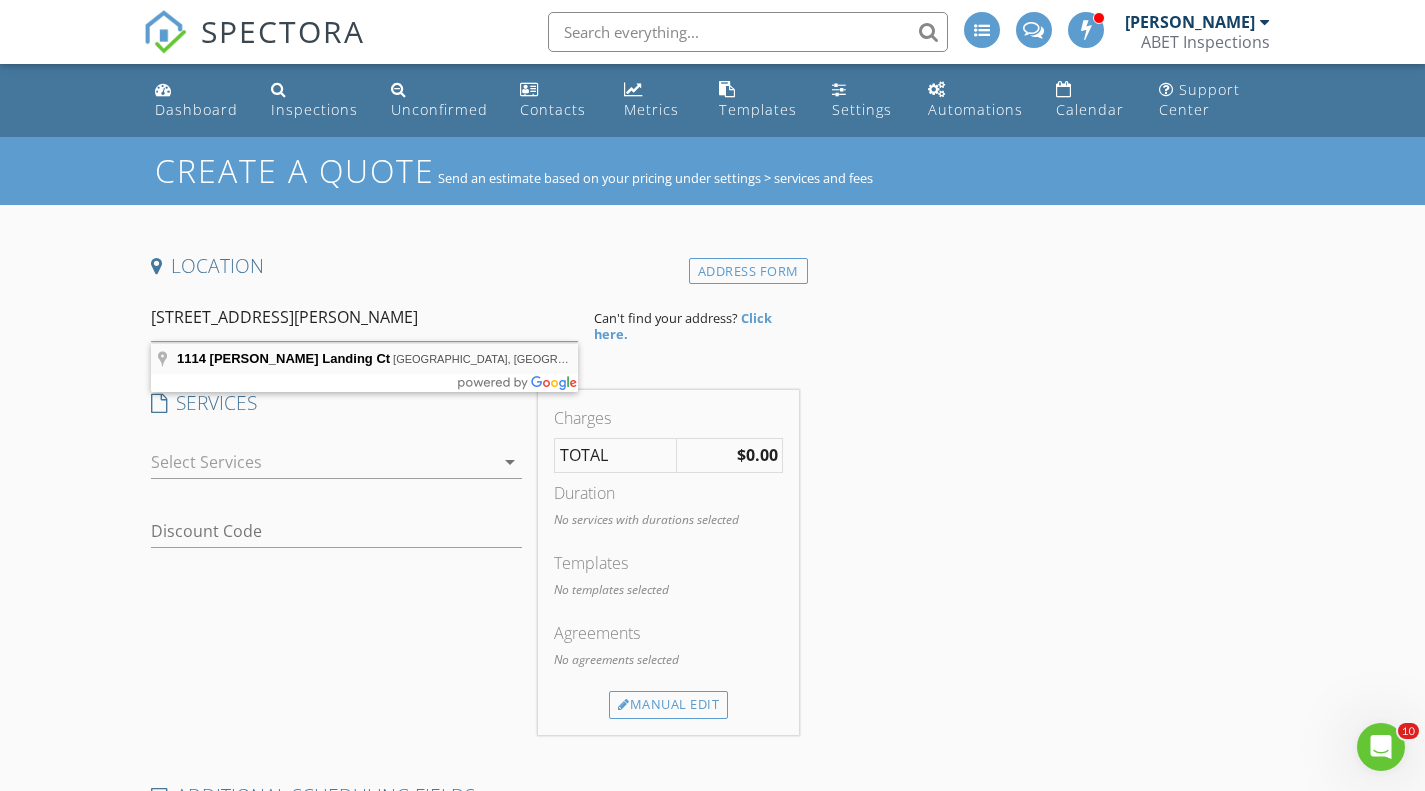 type on "1114 Beall Landing Ct, Houston, TX, USA" 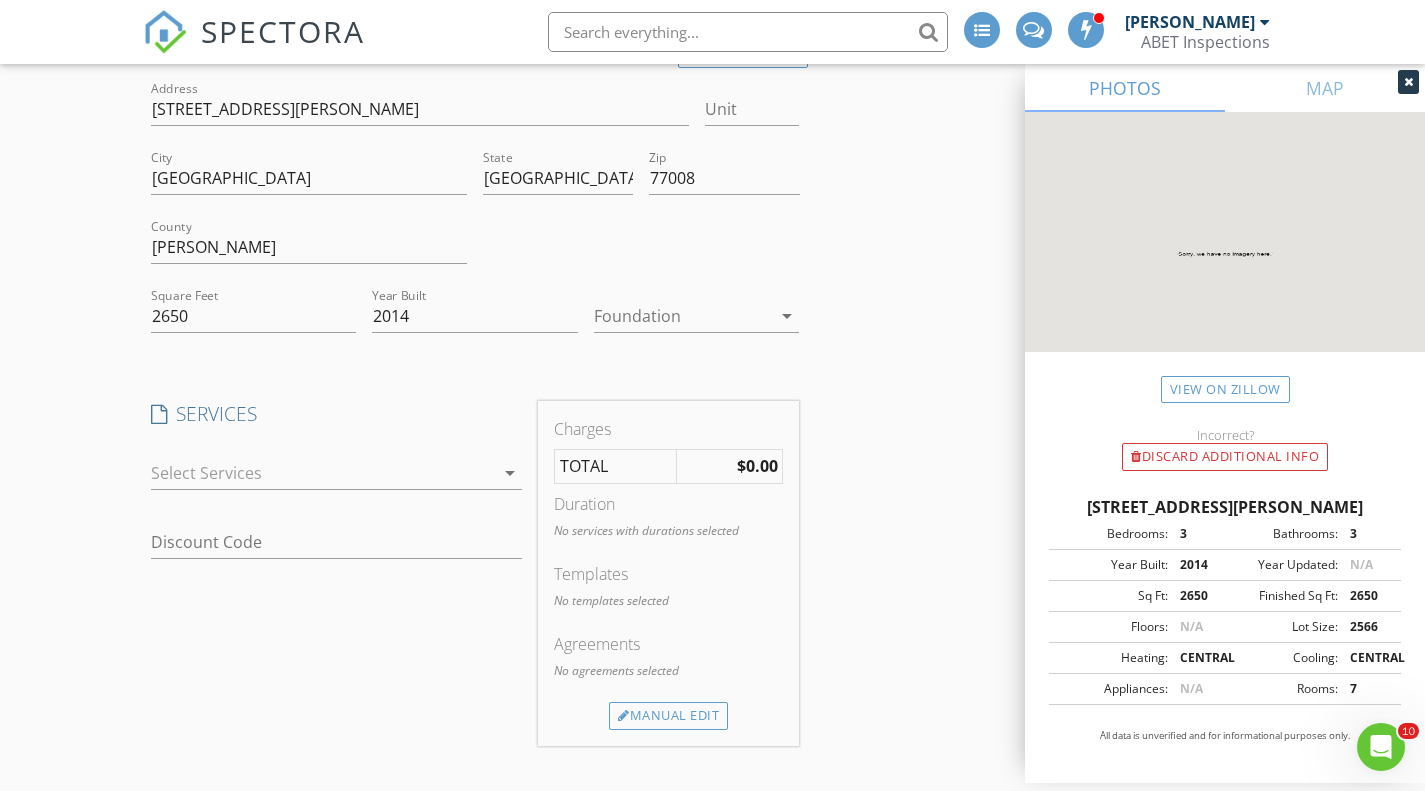 scroll, scrollTop: 217, scrollLeft: 0, axis: vertical 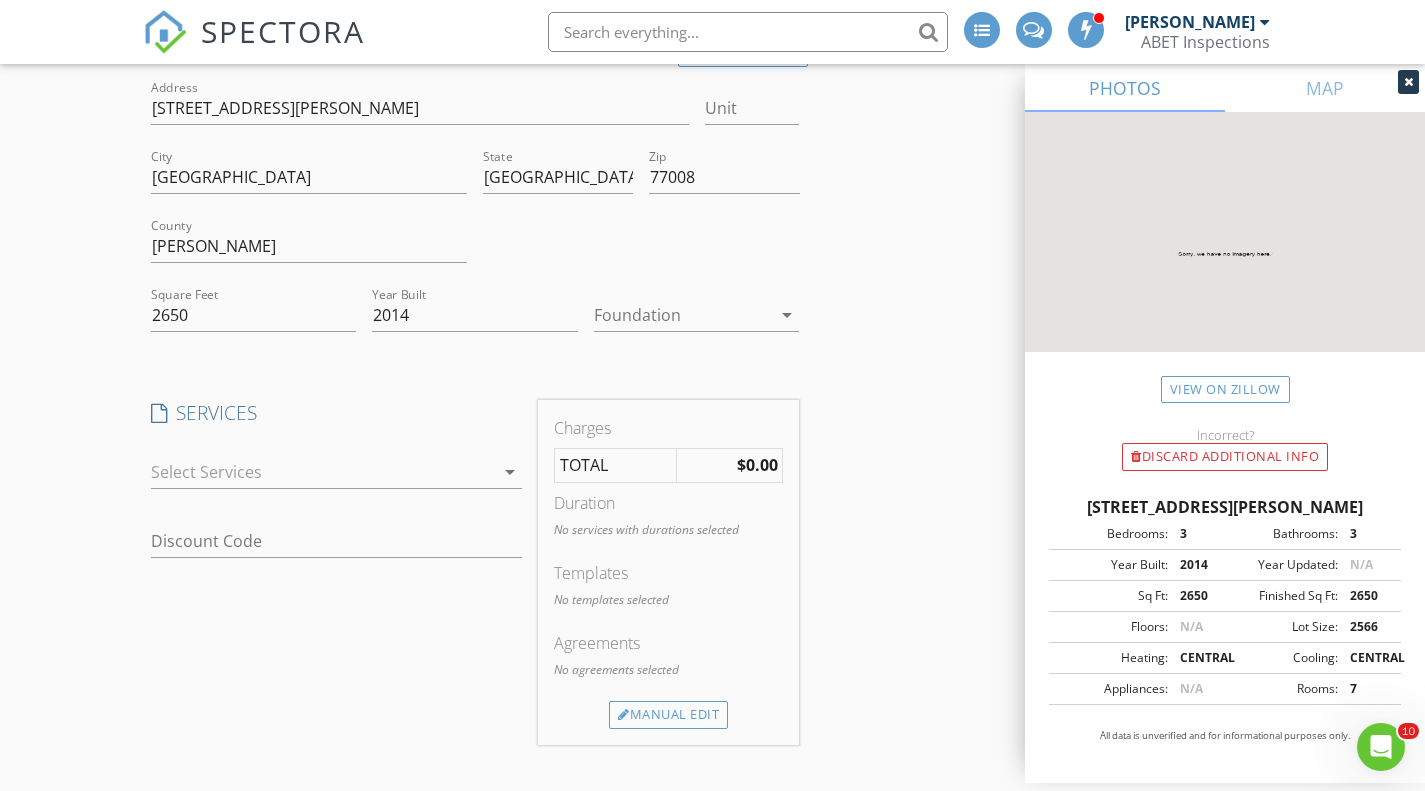 click at bounding box center [323, 472] 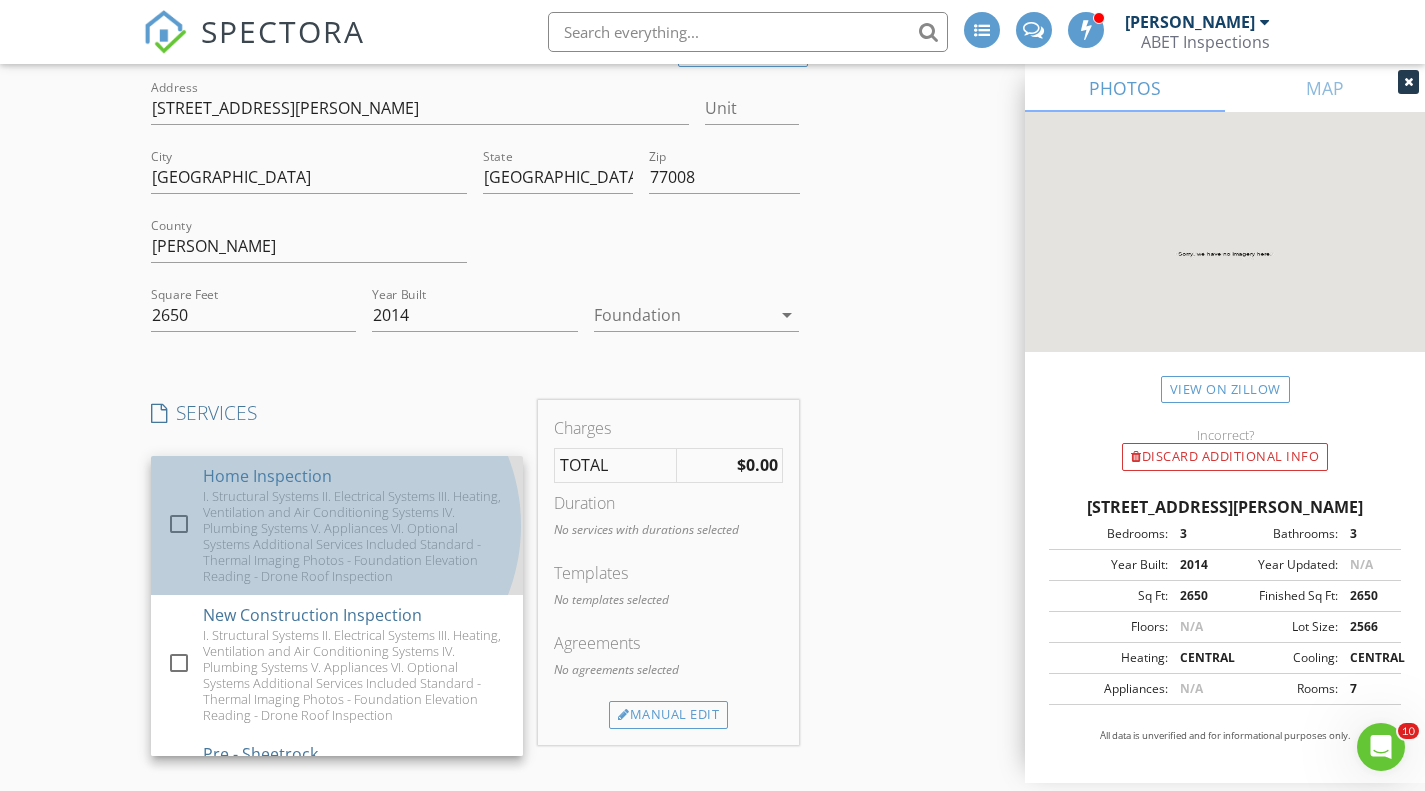 click on "I. Structural Systems II. Electrical Systems III. Heating, Ventilation and Air Conditioning Systems IV. Plumbing Systems  V. Appliances  VI. Optional Systems  Additional Services Included Standard - Thermal Imaging Photos - Foundation Elevation Reading - Drone Roof Inspection" at bounding box center (355, 536) 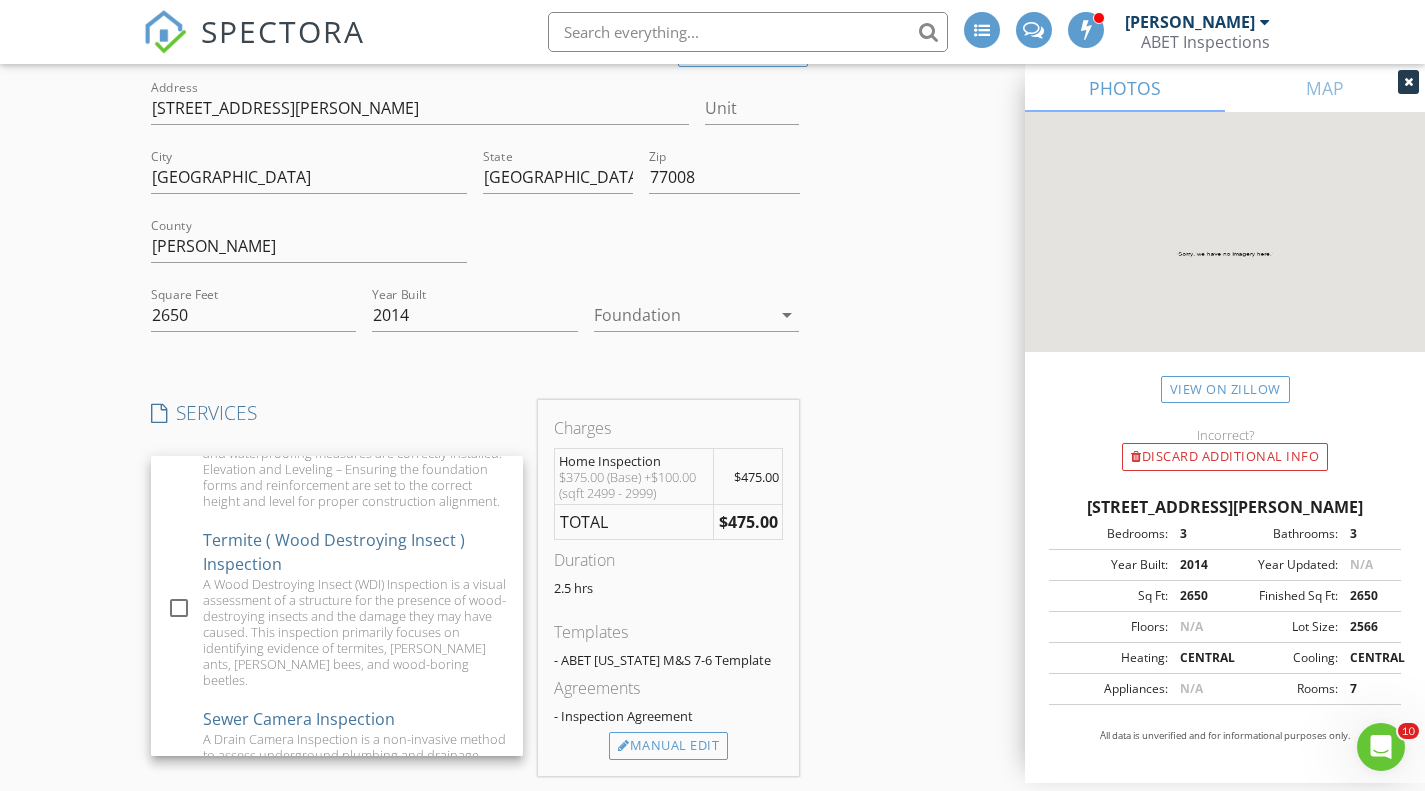 scroll, scrollTop: 927, scrollLeft: 0, axis: vertical 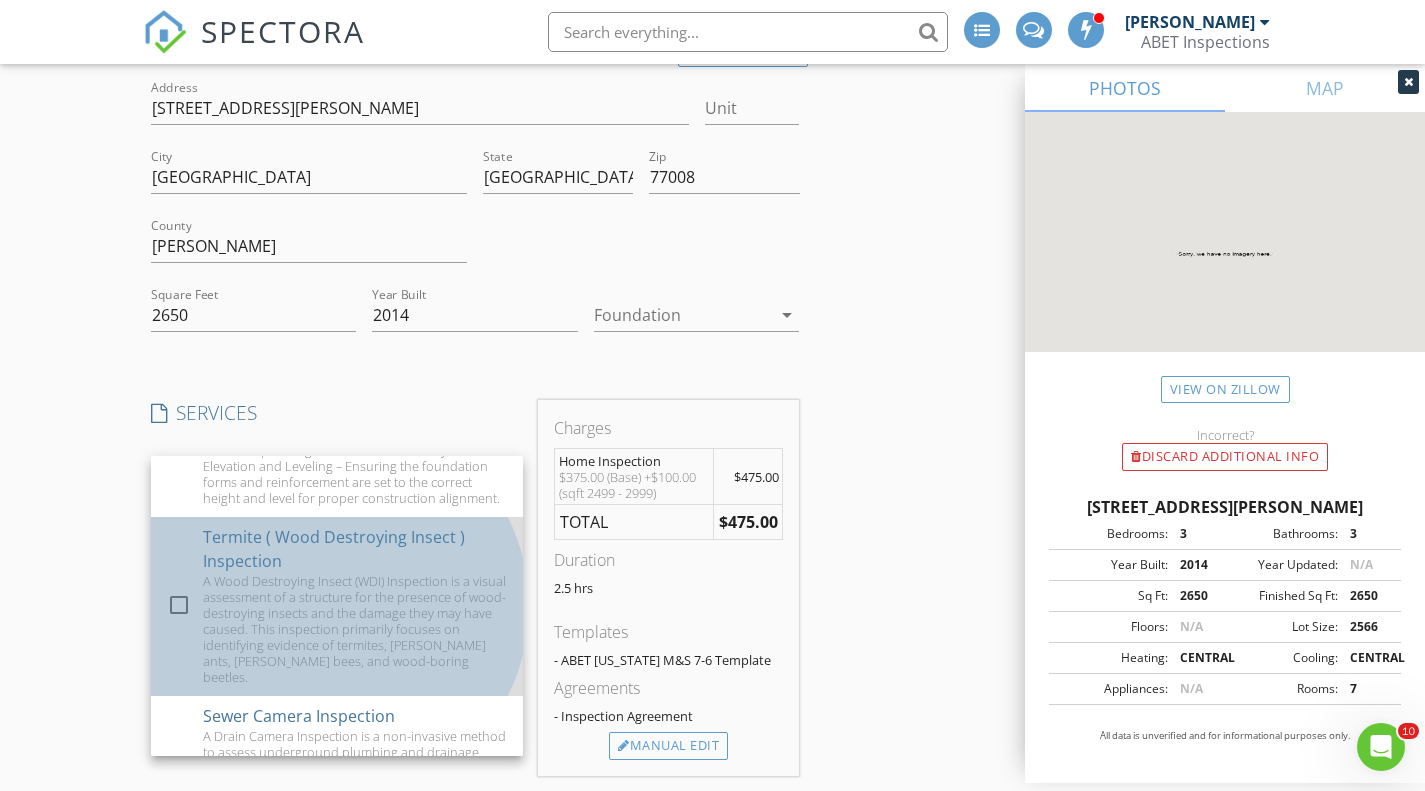 click on "A Wood Destroying Insect (WDI) Inspection is a visual assessment of a structure for the presence of wood-destroying insects and the damage they may have caused. This inspection primarily focuses on identifying evidence of termites, carpenter ants, carpenter bees, and wood-boring beetles." at bounding box center [355, 629] 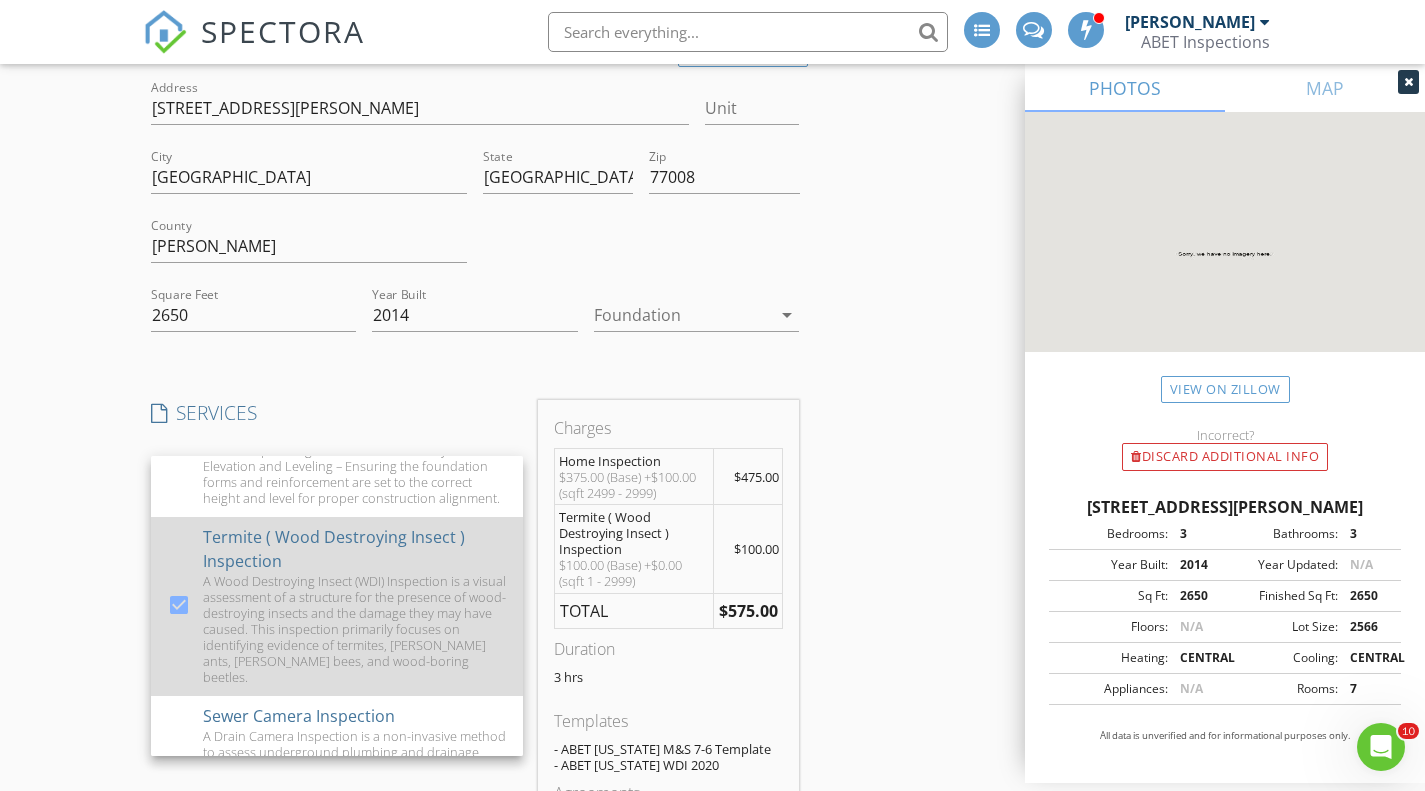 click on "A Wood Destroying Insect (WDI) Inspection is a visual assessment of a structure for the presence of wood-destroying insects and the damage they may have caused. This inspection primarily focuses on identifying evidence of termites, carpenter ants, carpenter bees, and wood-boring beetles." at bounding box center [355, 629] 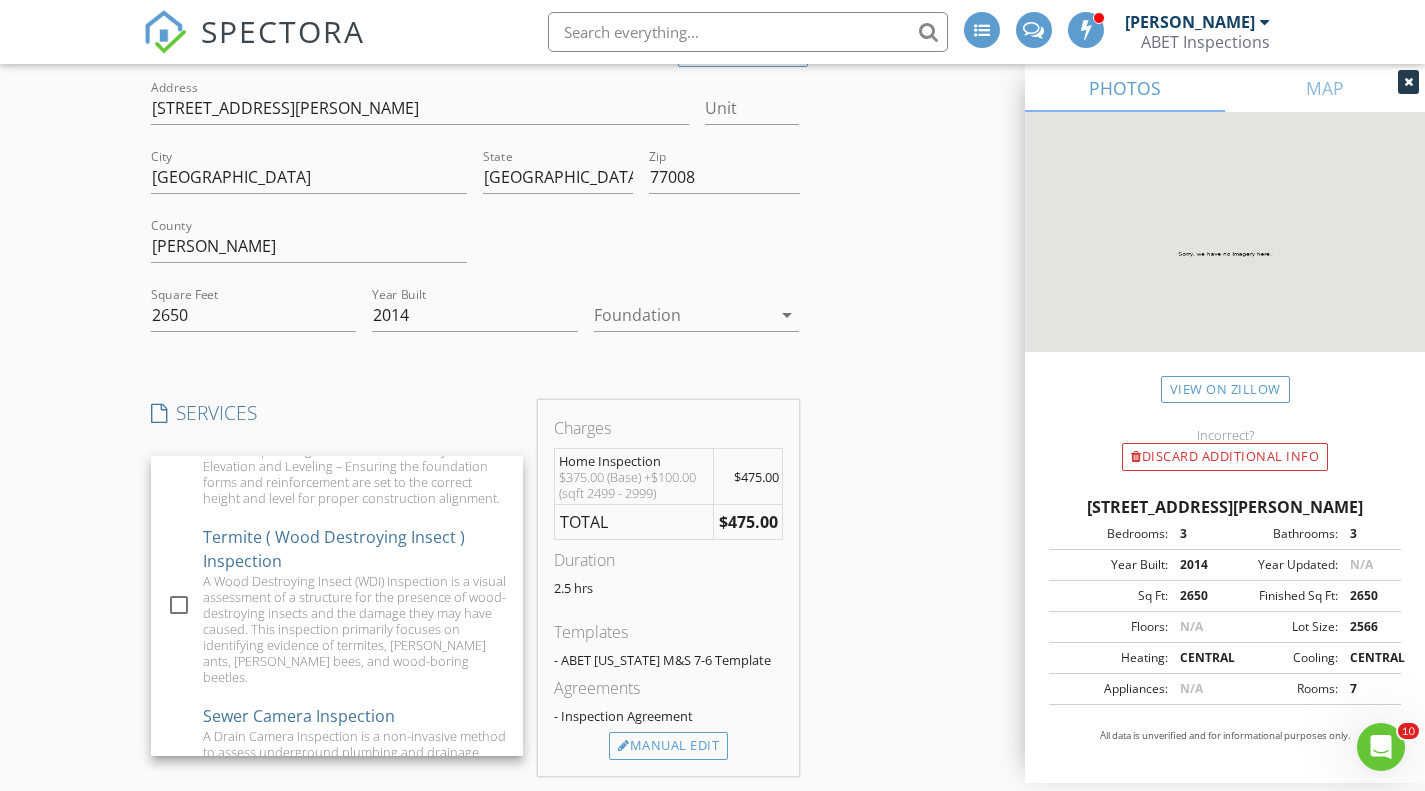 click on "Location
Address Search       Address 1114 Beall Landing Ct   Unit   City Houston   State TX   Zip 77008   County Harris     Square Feet 2650   Year Built 2014   Foundation arrow_drop_down
SERVICES
check_box   Home Inspection   I. Structural Systems II. Electrical Systems III. Heating, Ventilation and Air Conditioning Systems IV. Plumbing Systems  V. Appliances  VI. Optional Systems  Additional Services Included Standard - Thermal Imaging Photos - Foundation Elevation Reading - Drone Roof Inspection check_box_outline_blank   New Construction Inspection   I. Structural Systems II. Electrical Systems III. Heating, Ventilation and Air Conditioning Systems IV. Plumbing Systems  V. Appliances  VI. Optional Systems  Additional Services Included Standard - Thermal Imaging Photos - Foundation Elevation Reading - Drone Roof Inspection check_box_outline_blank   Pre - Sheetrock   check_box_outline_blank   Pre - Foundation   check_box_outline_blank" at bounding box center [713, 656] 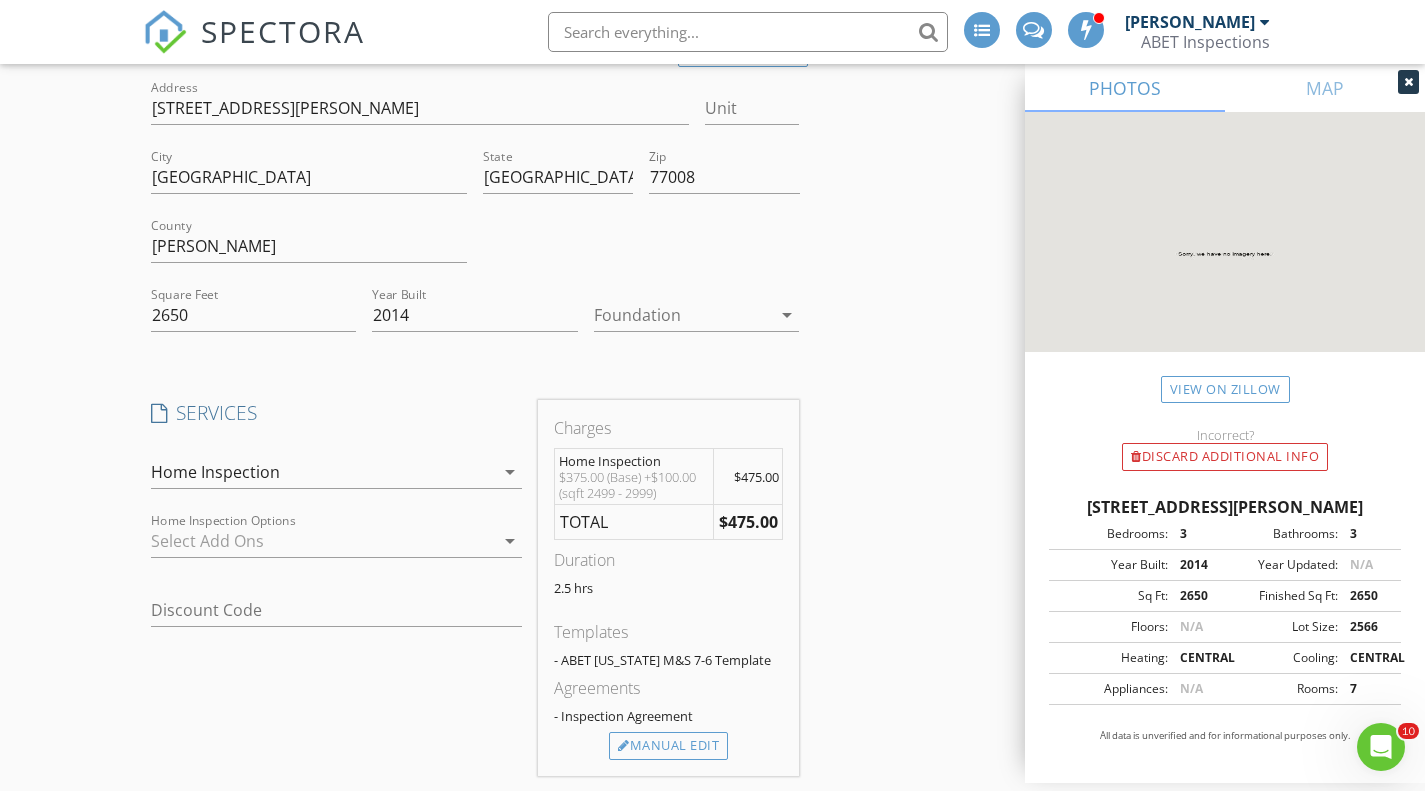 click at bounding box center [323, 541] 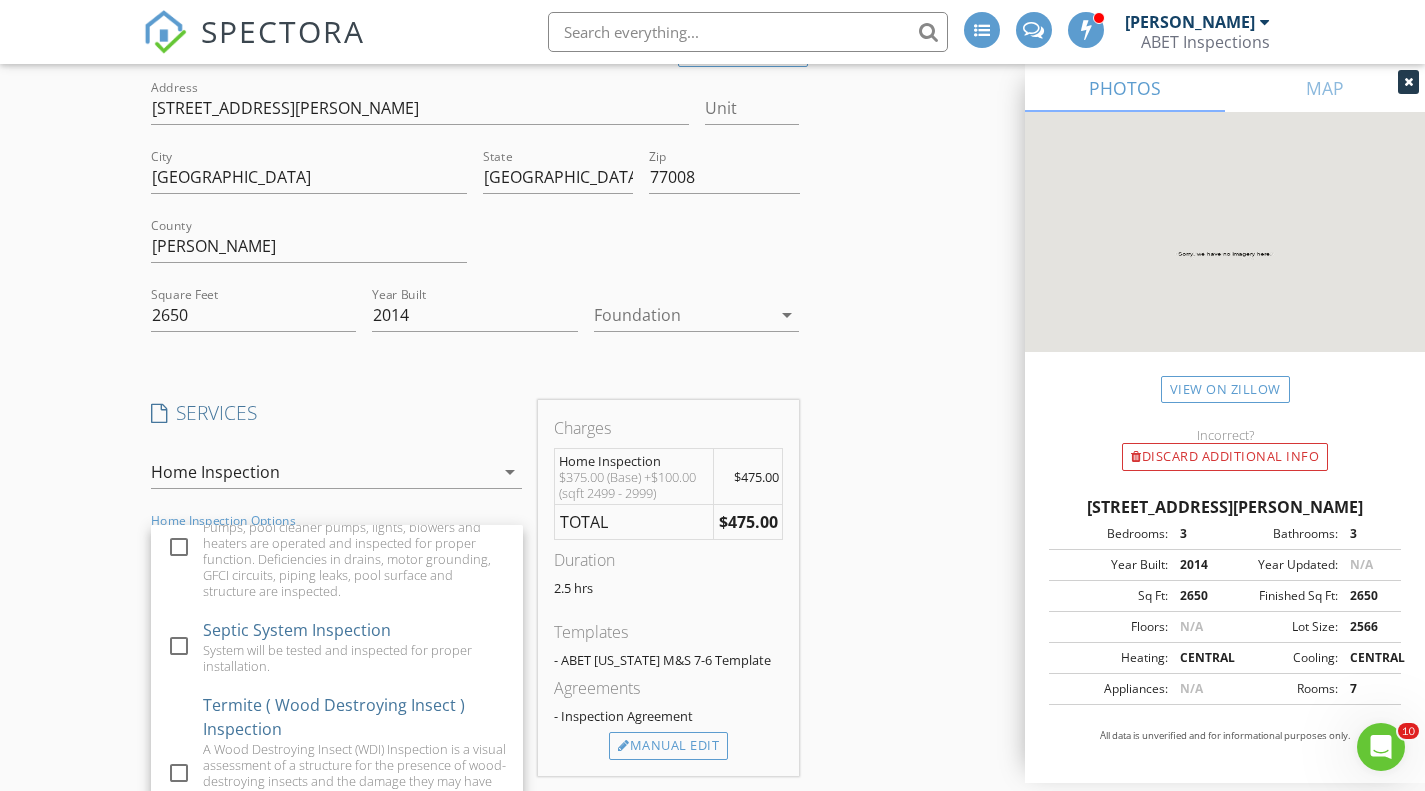 scroll, scrollTop: 624, scrollLeft: 0, axis: vertical 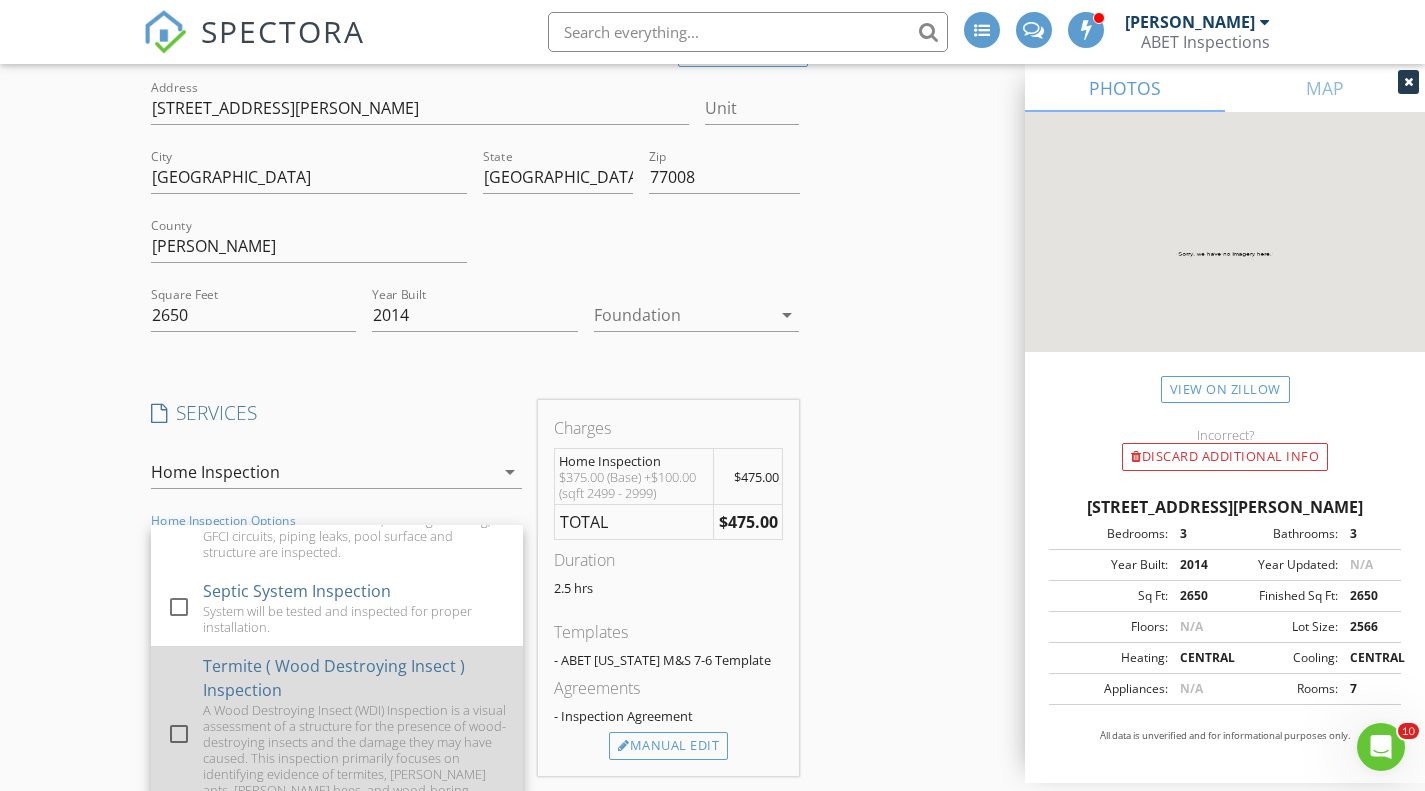 click on "Termite ( Wood Destroying Insect ) Inspection" at bounding box center (355, 678) 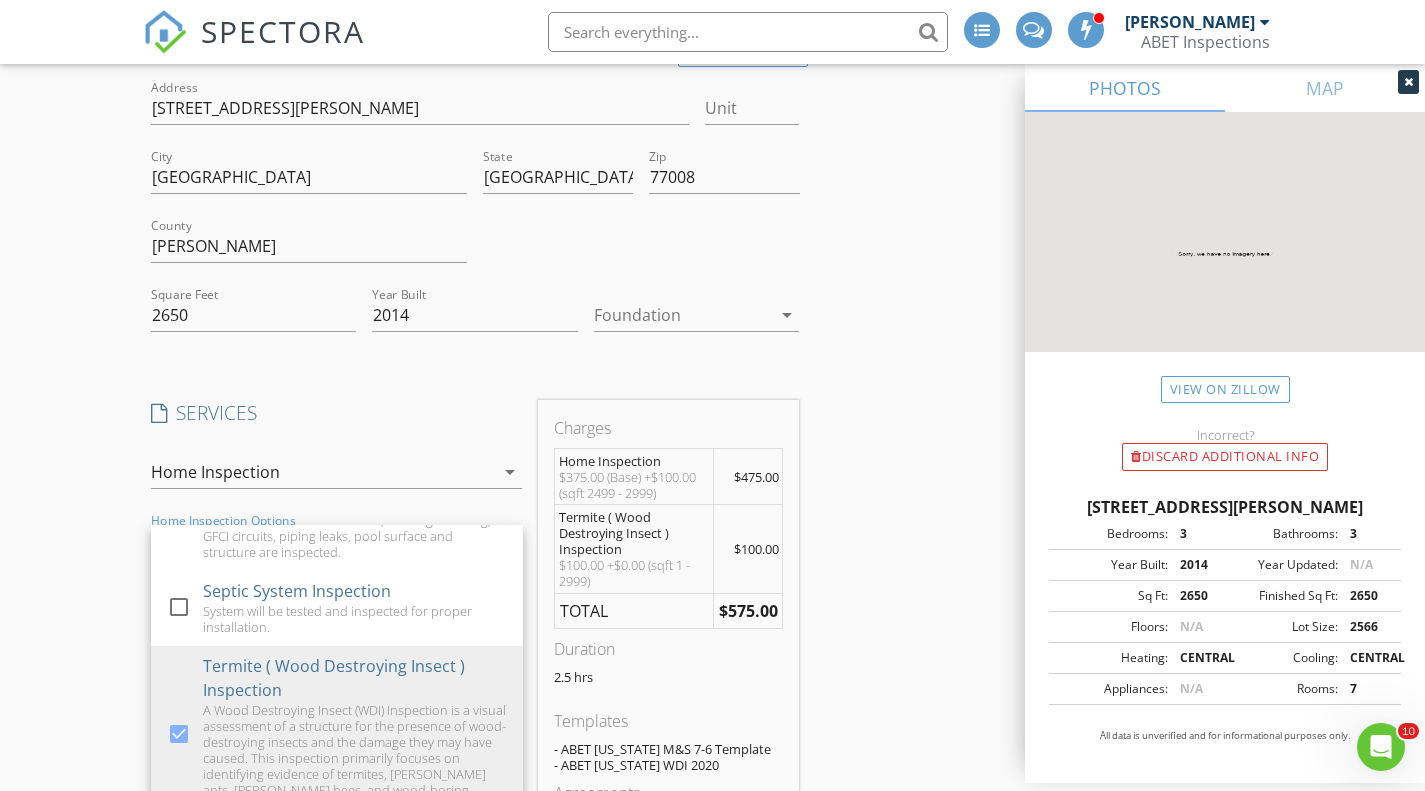 click on "Location
Address Search       Address 1114 Beall Landing Ct   Unit   City Houston   State TX   Zip 77008   County Harris     Square Feet 2650   Year Built 2014   Foundation arrow_drop_down
SERVICES
check_box   Home Inspection   I. Structural Systems II. Electrical Systems III. Heating, Ventilation and Air Conditioning Systems IV. Plumbing Systems  V. Appliances  VI. Optional Systems  Additional Services Included Standard - Thermal Imaging Photos - Foundation Elevation Reading - Drone Roof Inspection check_box_outline_blank   New Construction Inspection   I. Structural Systems II. Electrical Systems III. Heating, Ventilation and Air Conditioning Systems IV. Plumbing Systems  V. Appliances  VI. Optional Systems  Additional Services Included Standard - Thermal Imaging Photos - Foundation Elevation Reading - Drone Roof Inspection check_box_outline_blank   Pre - Sheetrock   check_box_outline_blank   Pre - Foundation   check_box_outline_blank" at bounding box center [713, 708] 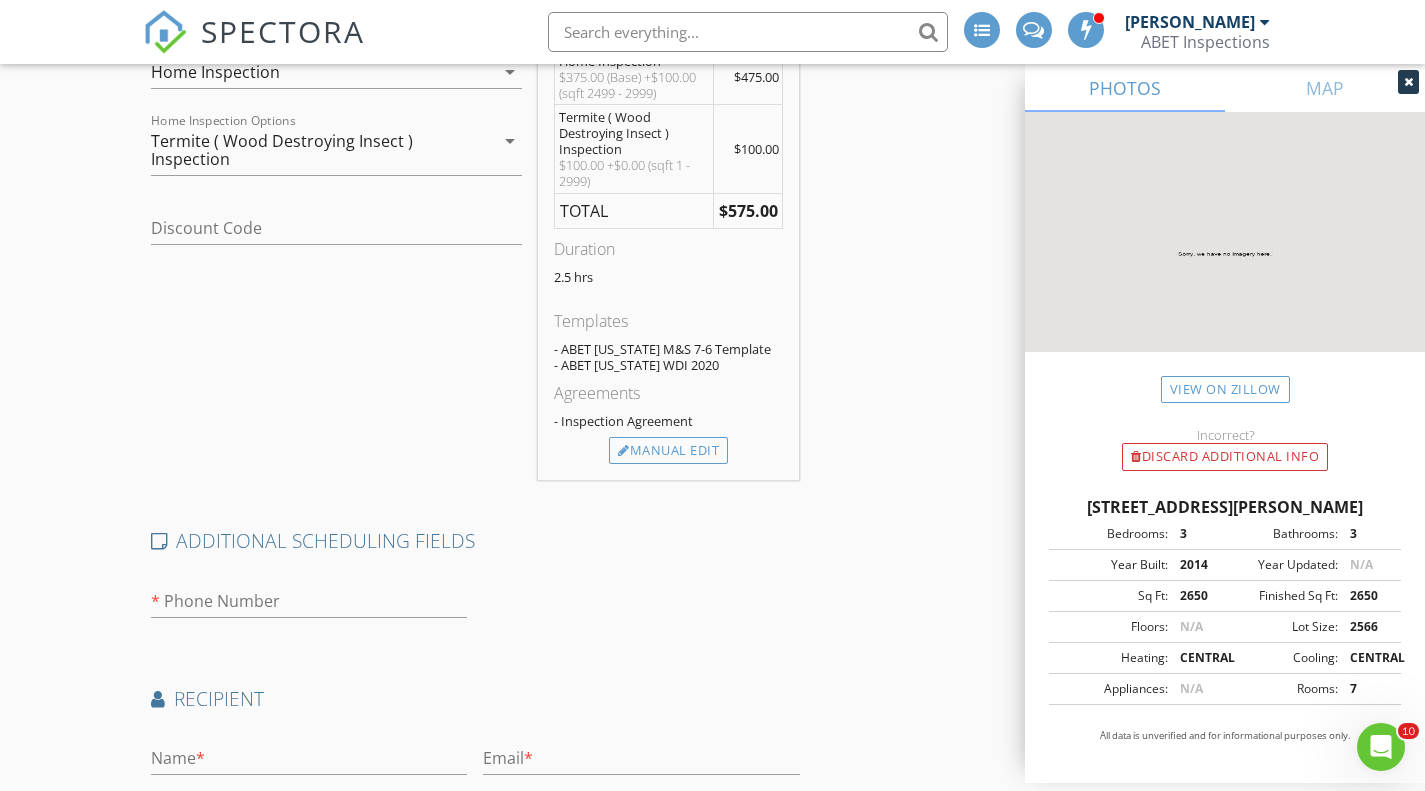 click on "Location
Address Search       Address 1114 Beall Landing Ct   Unit   City Houston   State TX   Zip 77008   County Harris     Square Feet 2650   Year Built 2014   Foundation arrow_drop_down
SERVICES
check_box   Home Inspection   I. Structural Systems II. Electrical Systems III. Heating, Ventilation and Air Conditioning Systems IV. Plumbing Systems  V. Appliances  VI. Optional Systems  Additional Services Included Standard - Thermal Imaging Photos - Foundation Elevation Reading - Drone Roof Inspection check_box_outline_blank   New Construction Inspection   I. Structural Systems II. Electrical Systems III. Heating, Ventilation and Air Conditioning Systems IV. Plumbing Systems  V. Appliances  VI. Optional Systems  Additional Services Included Standard - Thermal Imaging Photos - Foundation Elevation Reading - Drone Roof Inspection check_box_outline_blank   Pre - Sheetrock   check_box_outline_blank   Pre - Foundation   check_box_outline_blank" at bounding box center [475, 308] 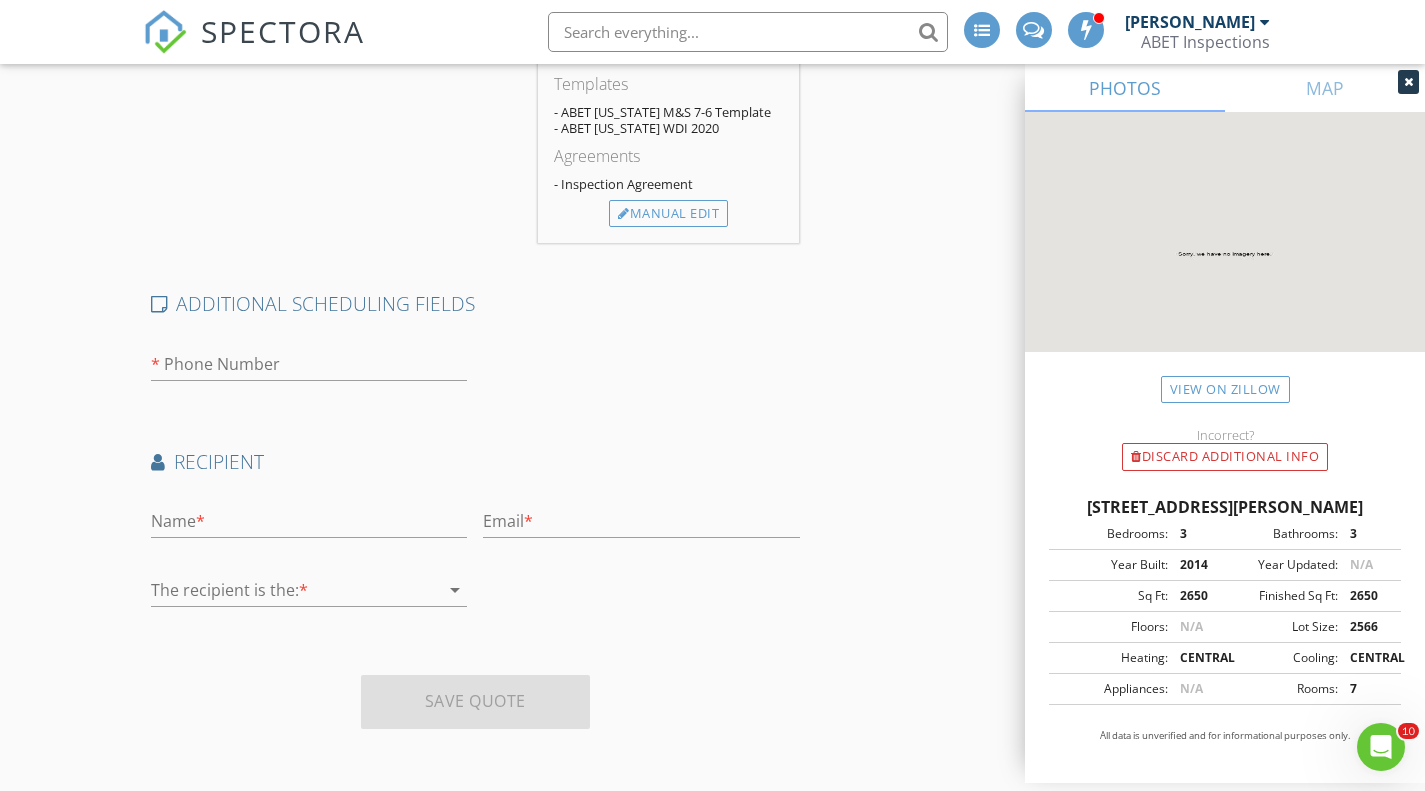 click at bounding box center [295, 590] 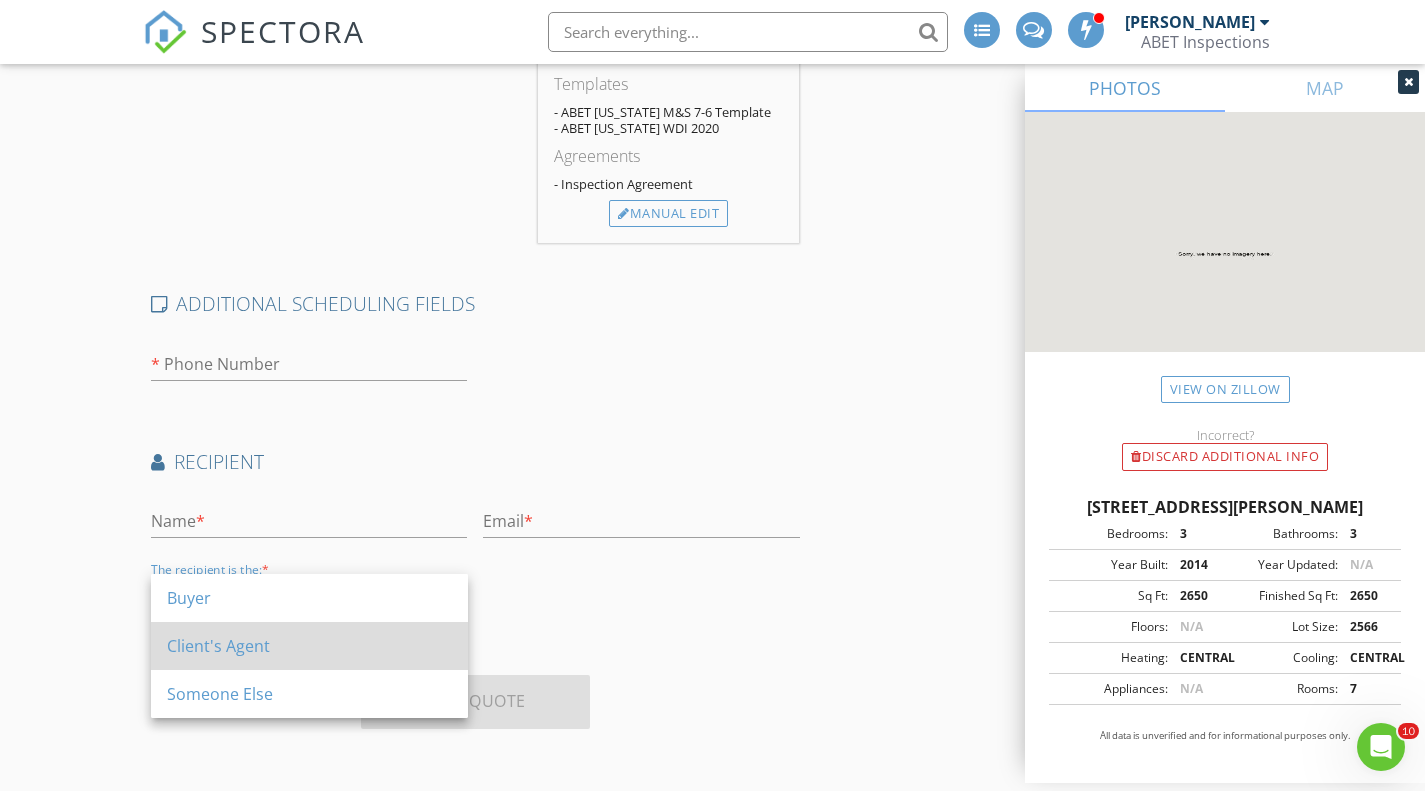 click on "Client's Agent" at bounding box center [309, 646] 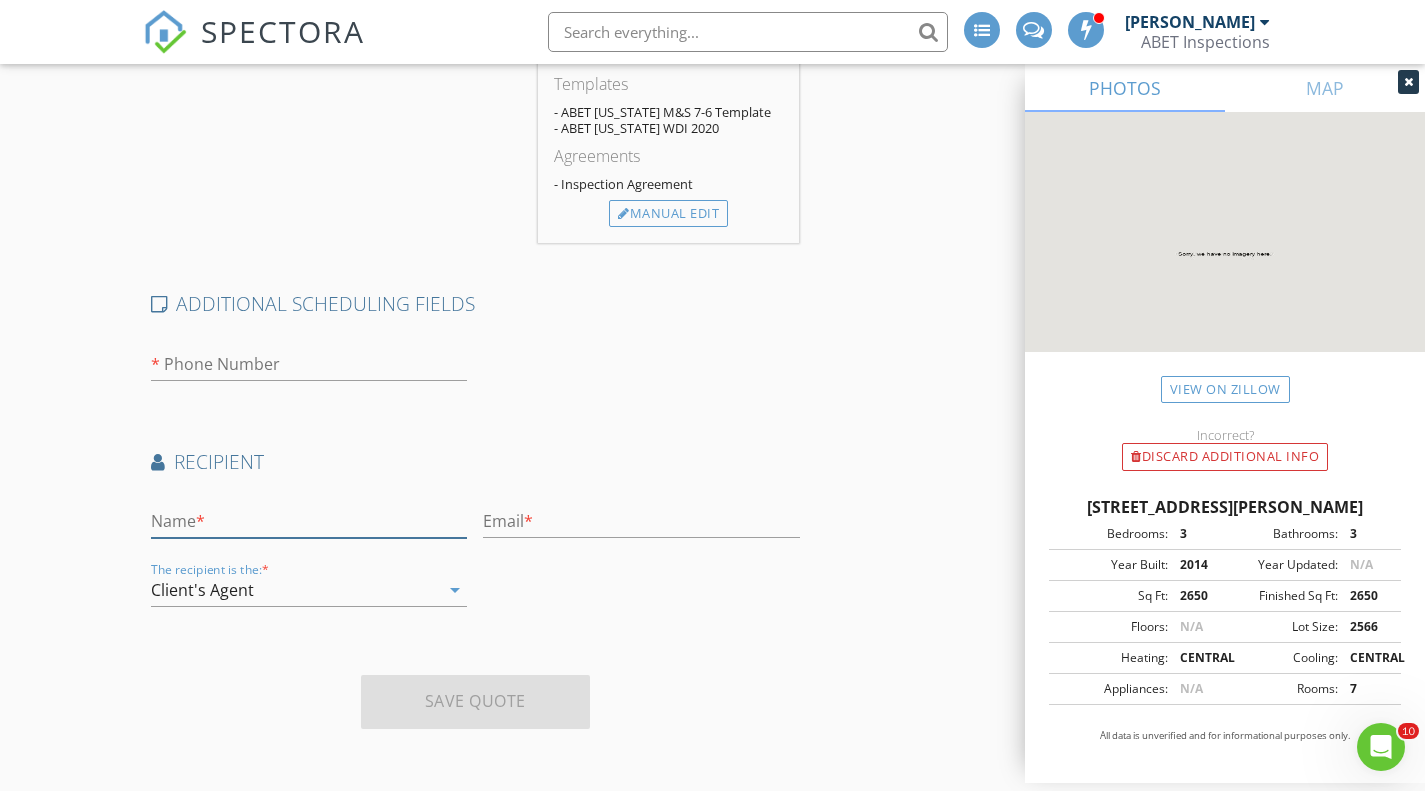click at bounding box center (309, 521) 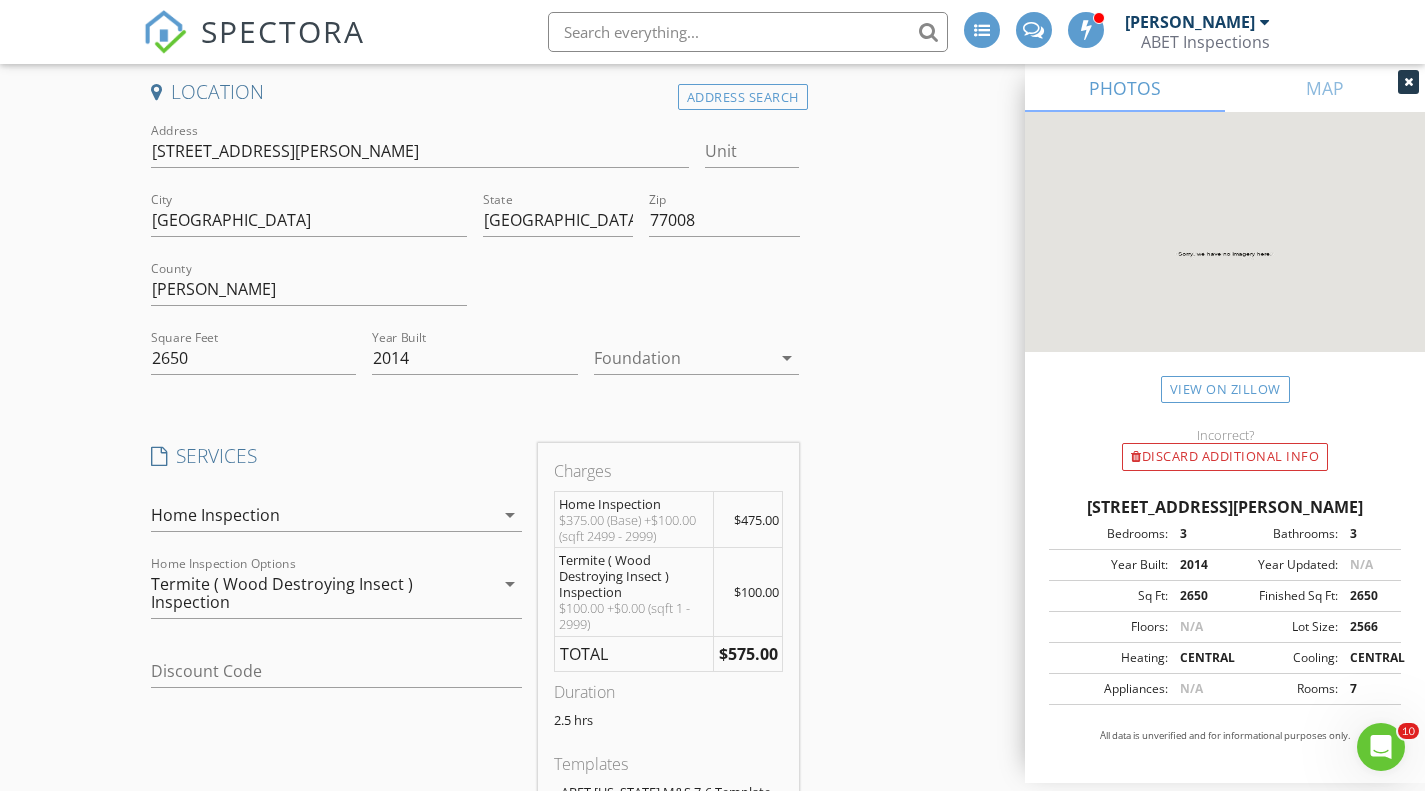 scroll, scrollTop: 172, scrollLeft: 0, axis: vertical 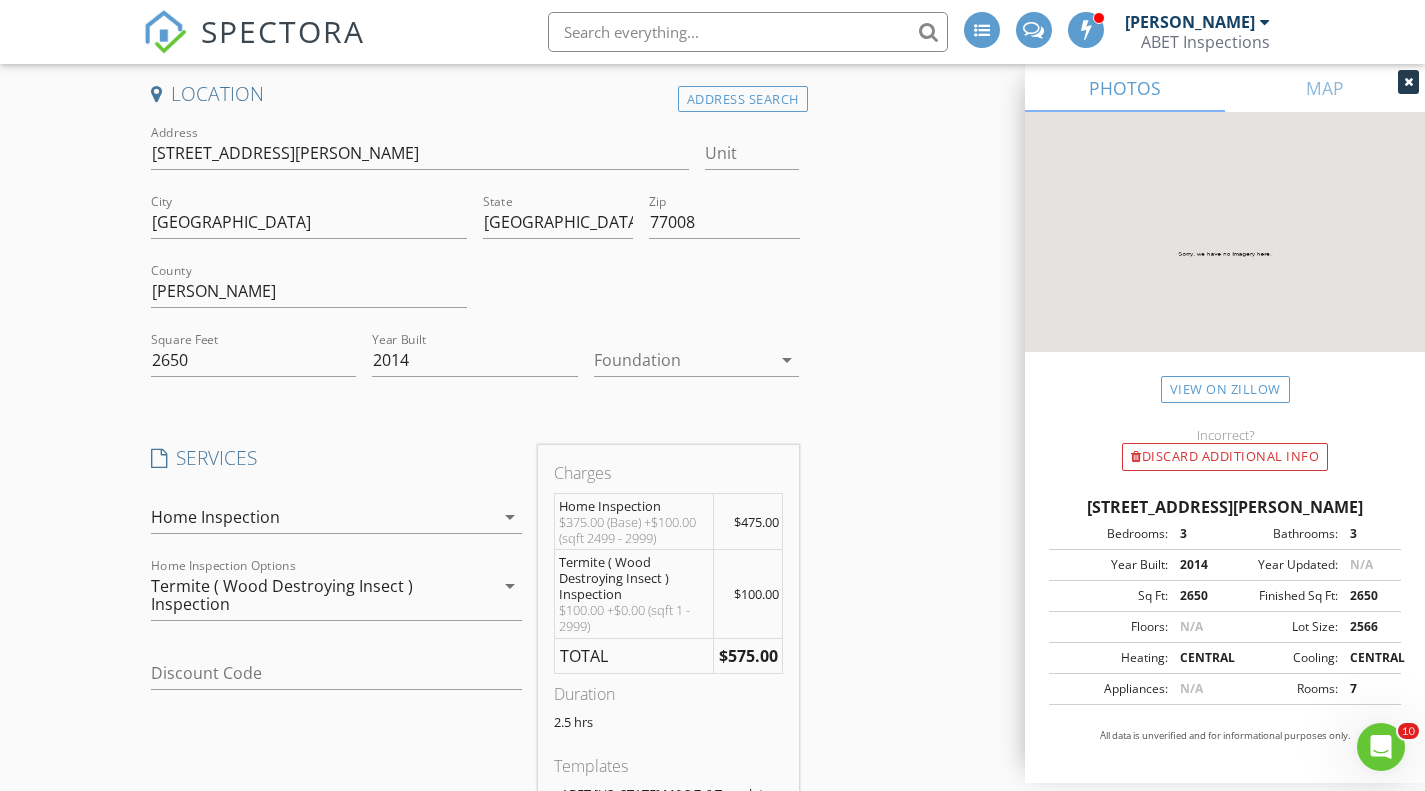 type on "Sohhil" 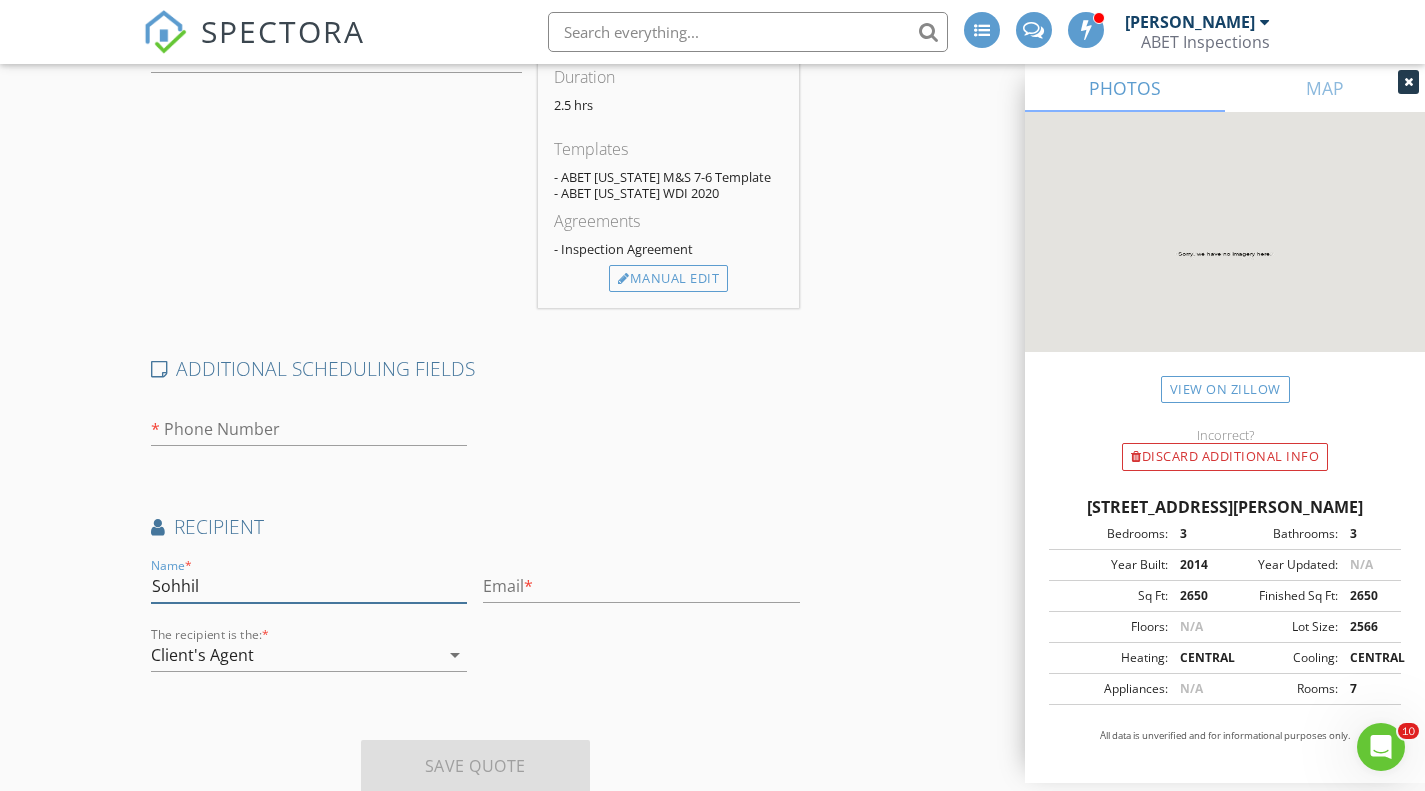 scroll, scrollTop: 854, scrollLeft: 0, axis: vertical 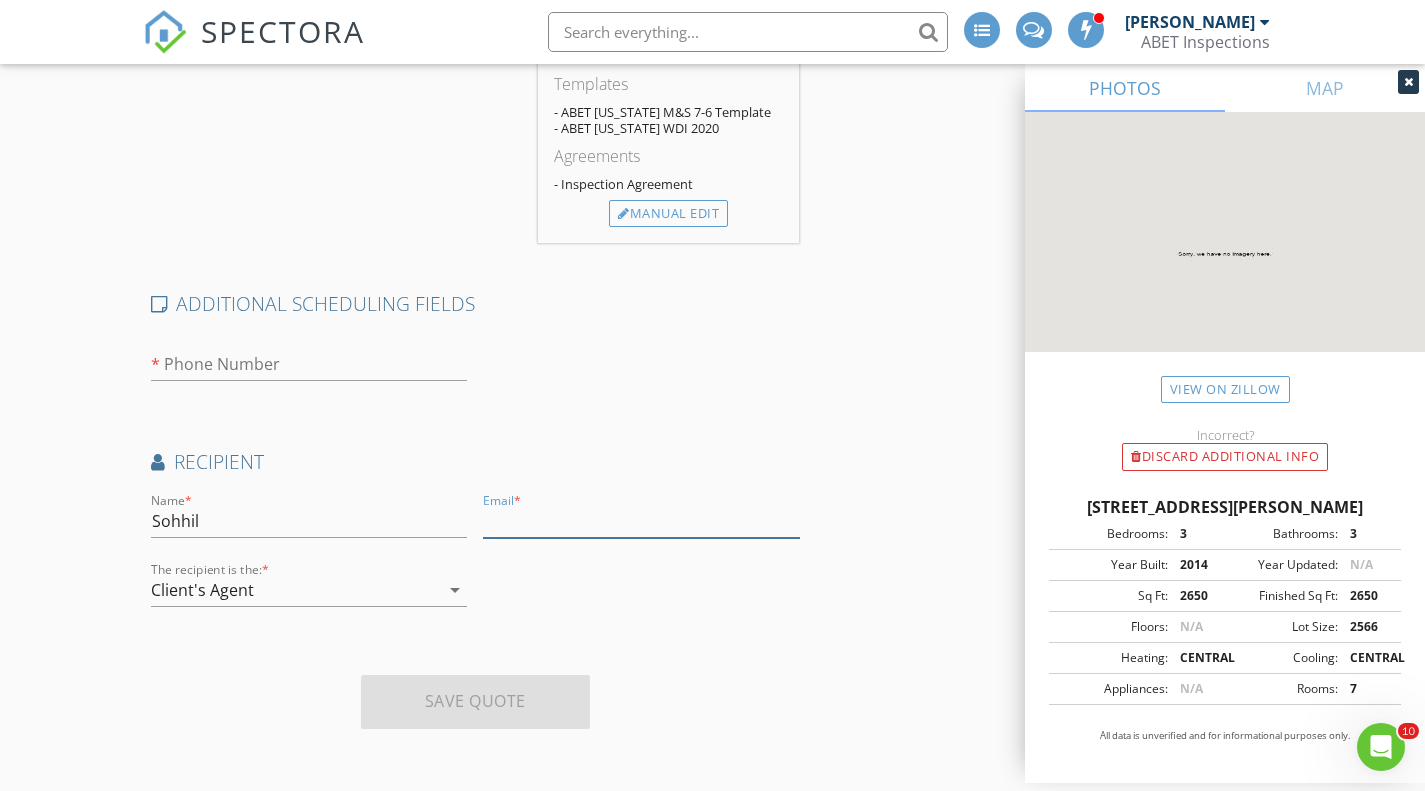 paste on "sohil.garg@gmail.com" 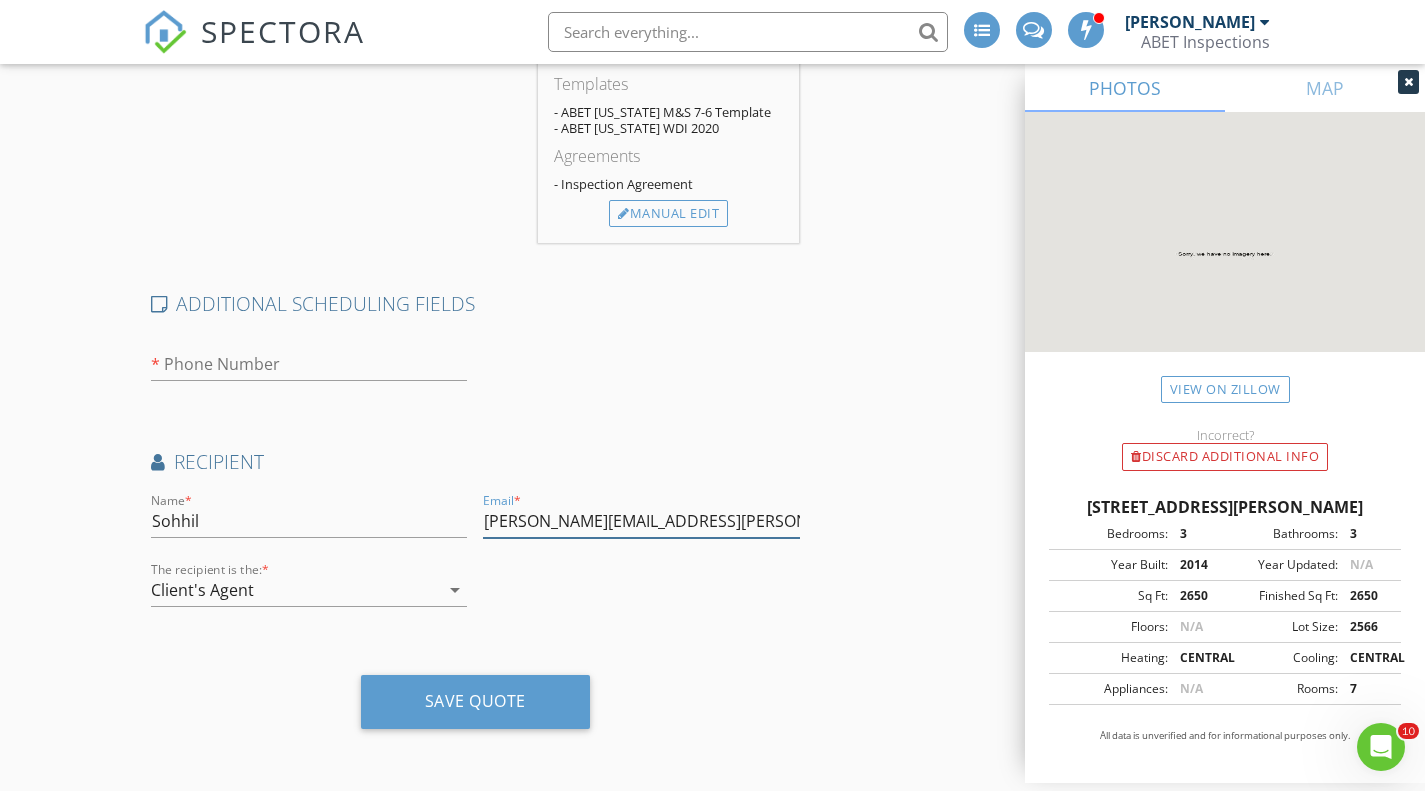 type on "sohil.garg@gmail.com" 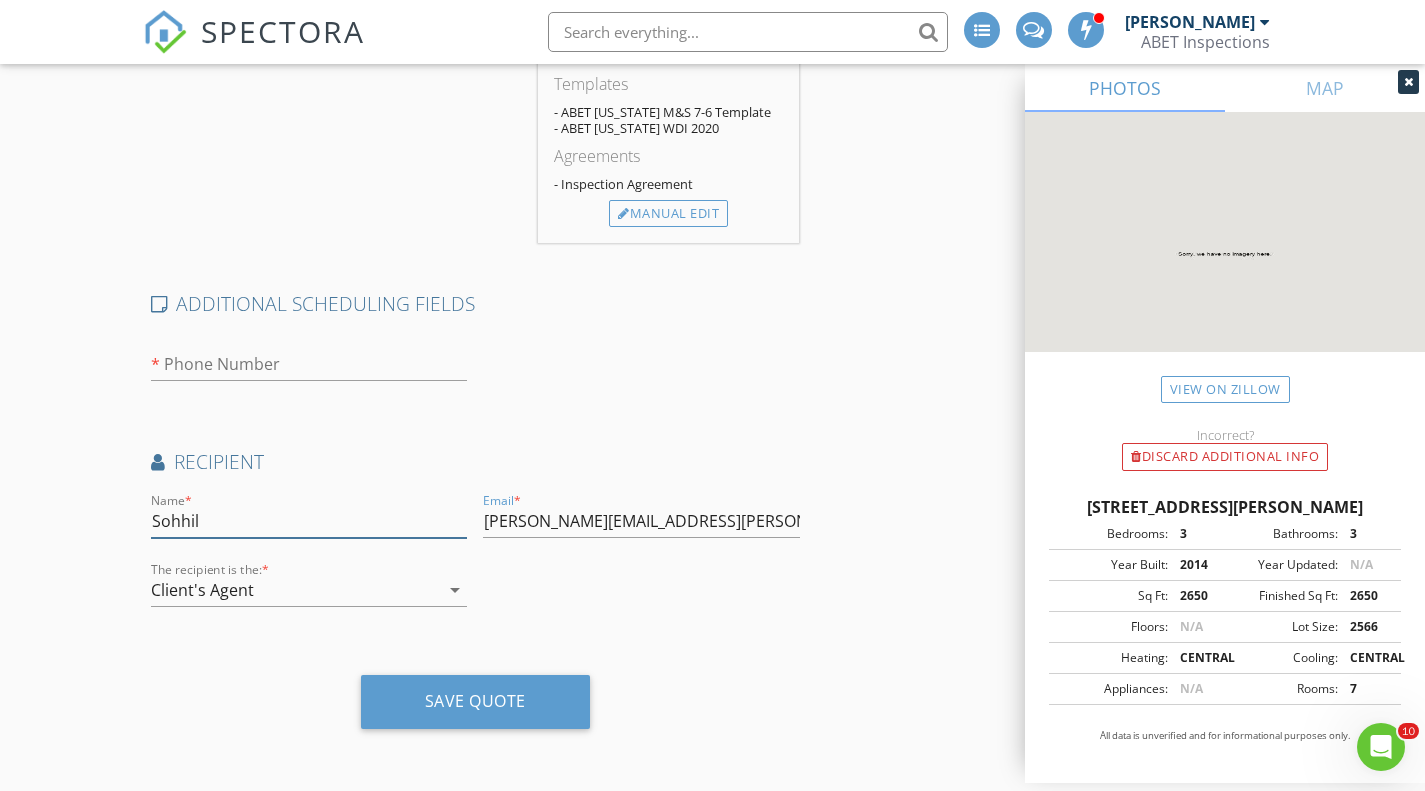click on "Sohhil" at bounding box center [309, 521] 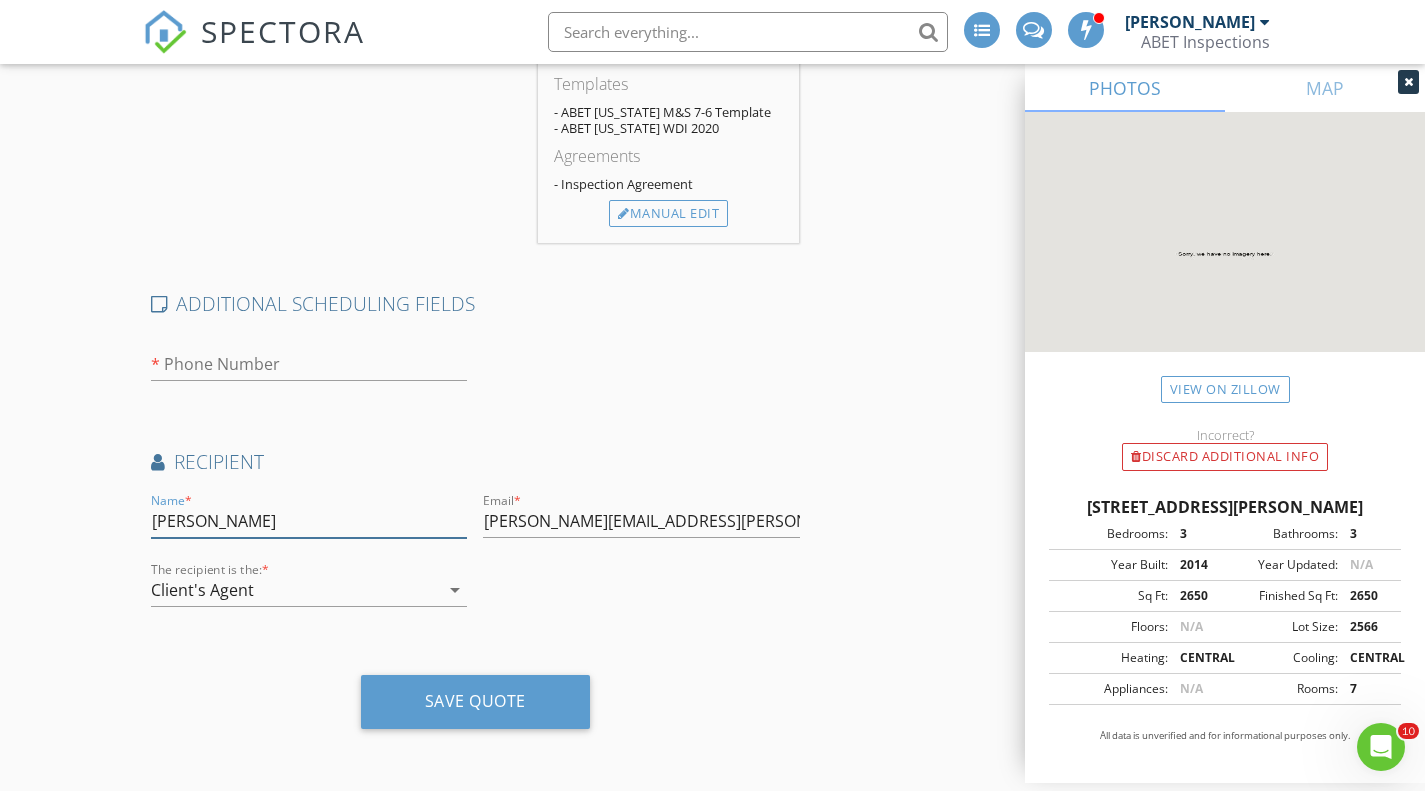 type on "Sohil Garg" 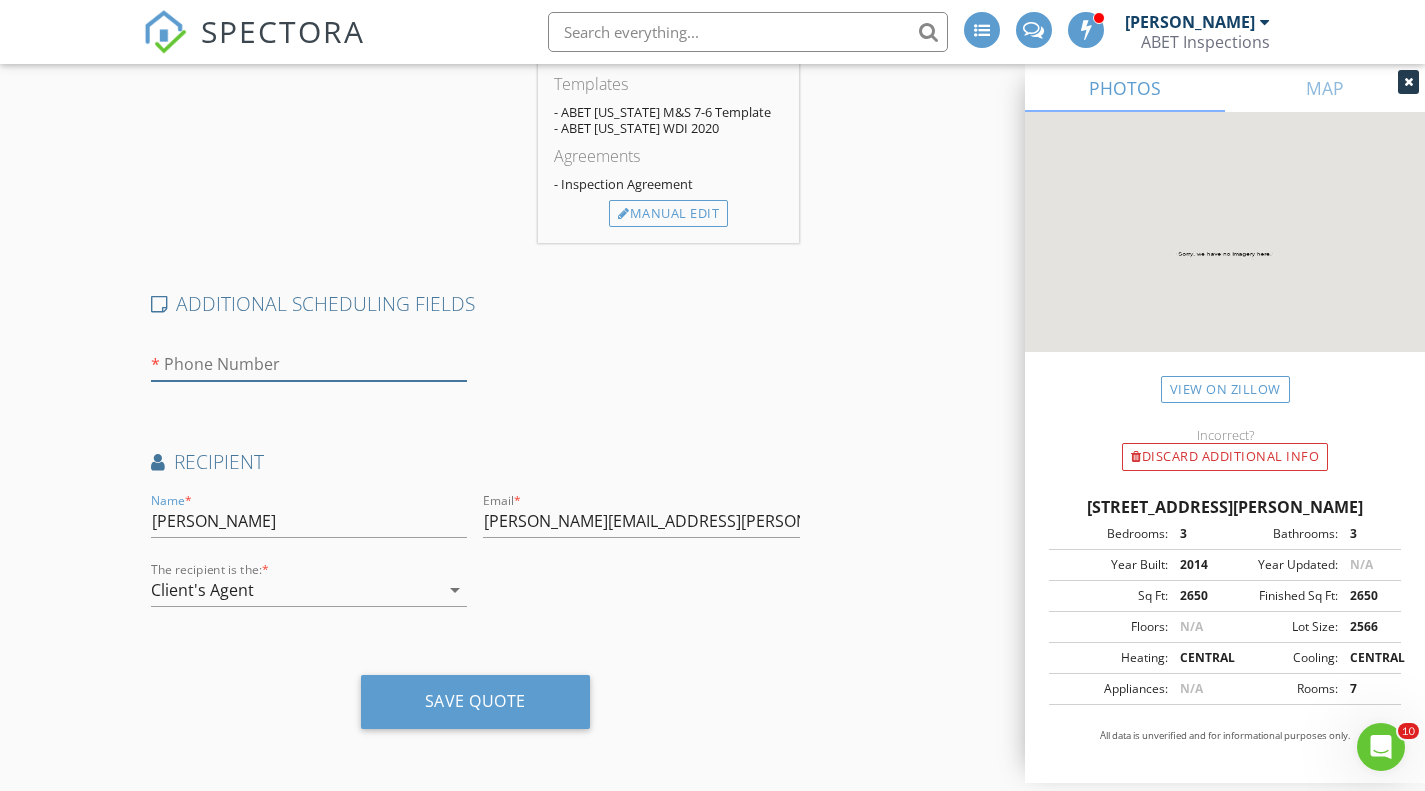 click at bounding box center [309, 364] 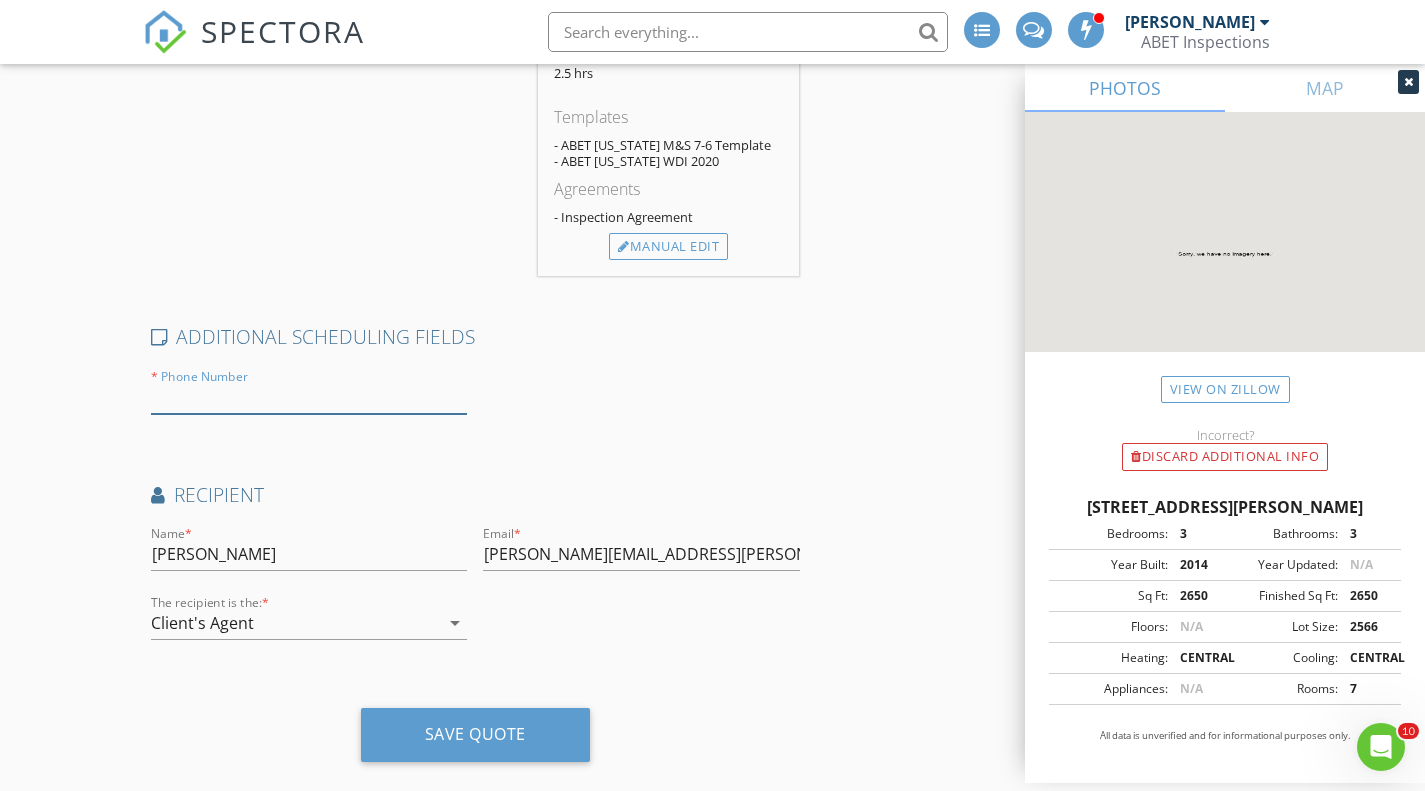 scroll, scrollTop: 822, scrollLeft: 0, axis: vertical 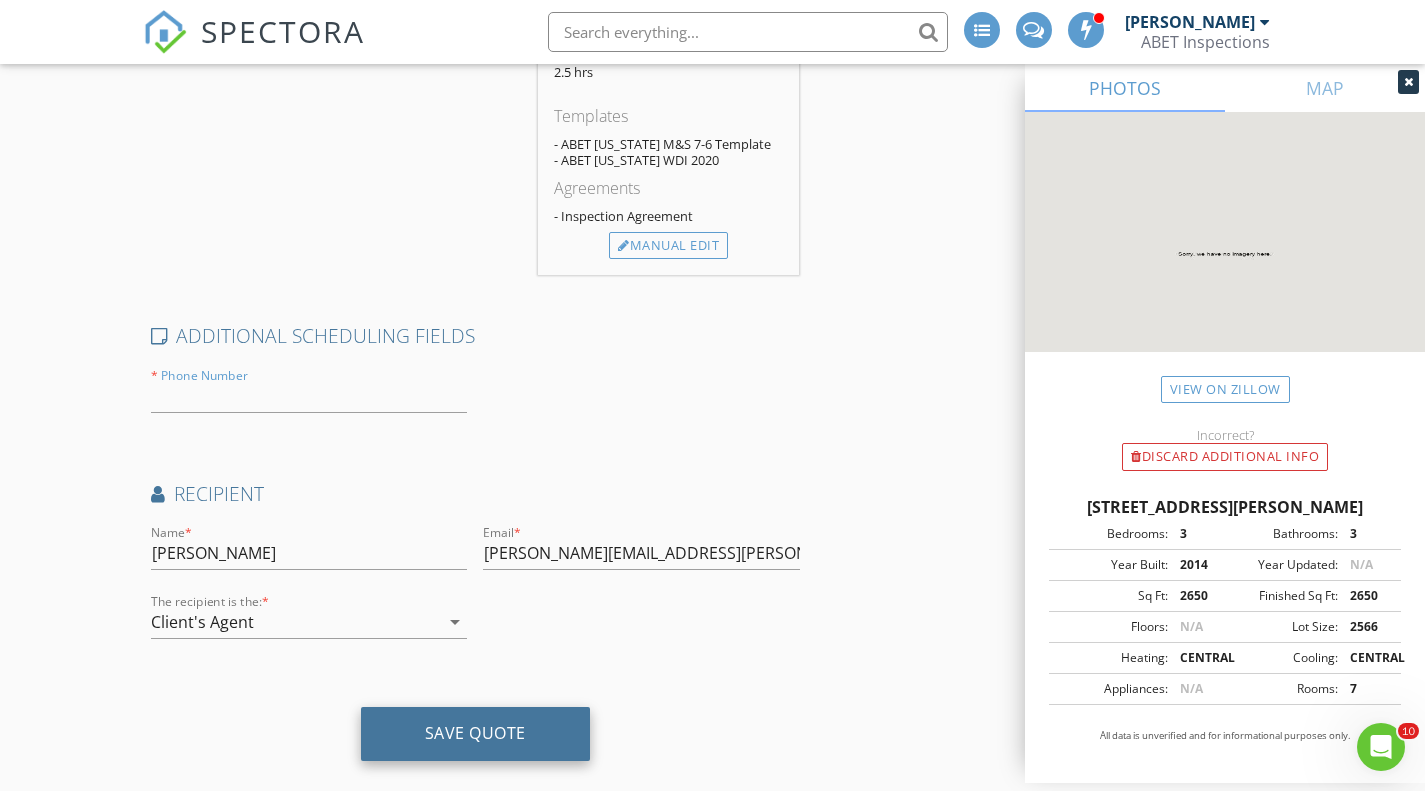 click on "Save Quote" at bounding box center (475, 734) 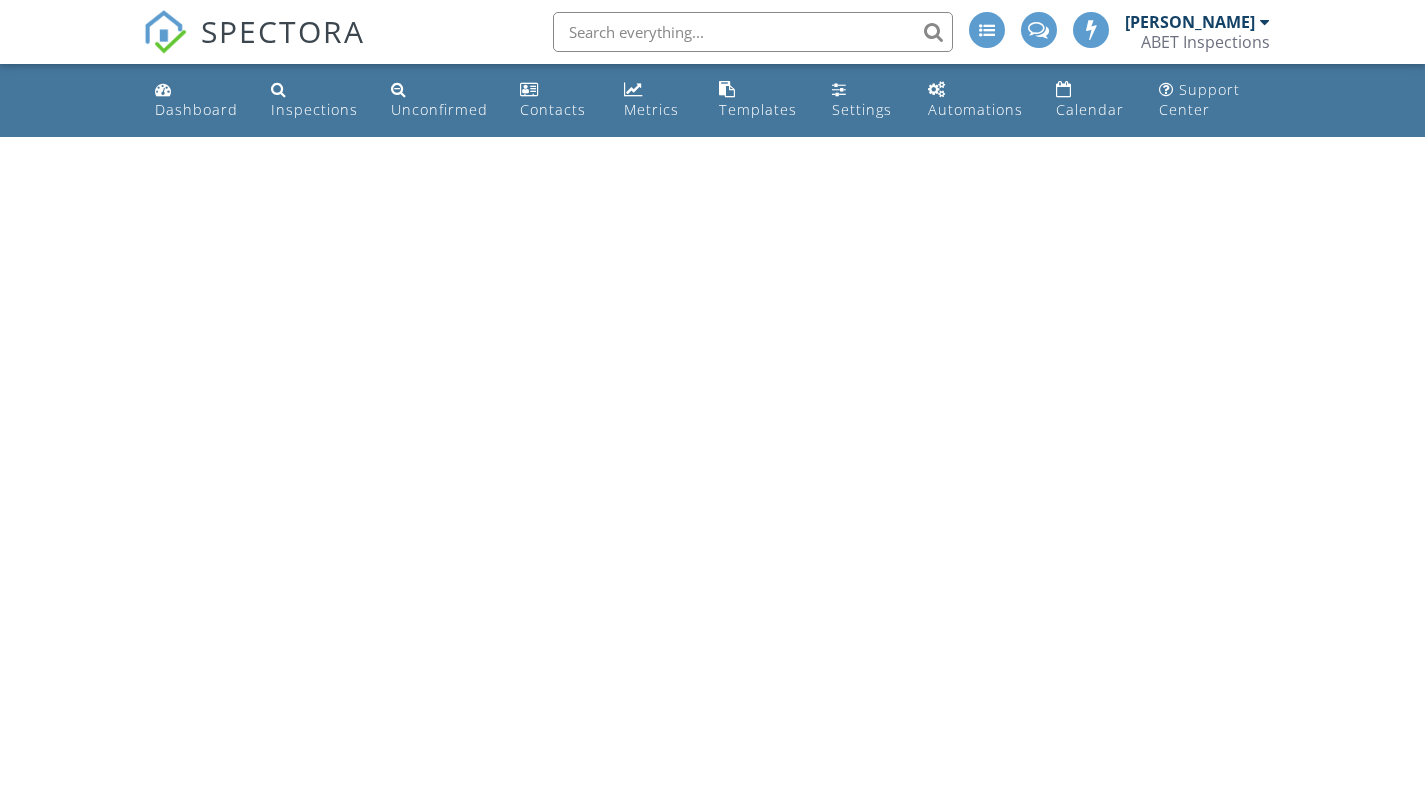 scroll, scrollTop: 0, scrollLeft: 0, axis: both 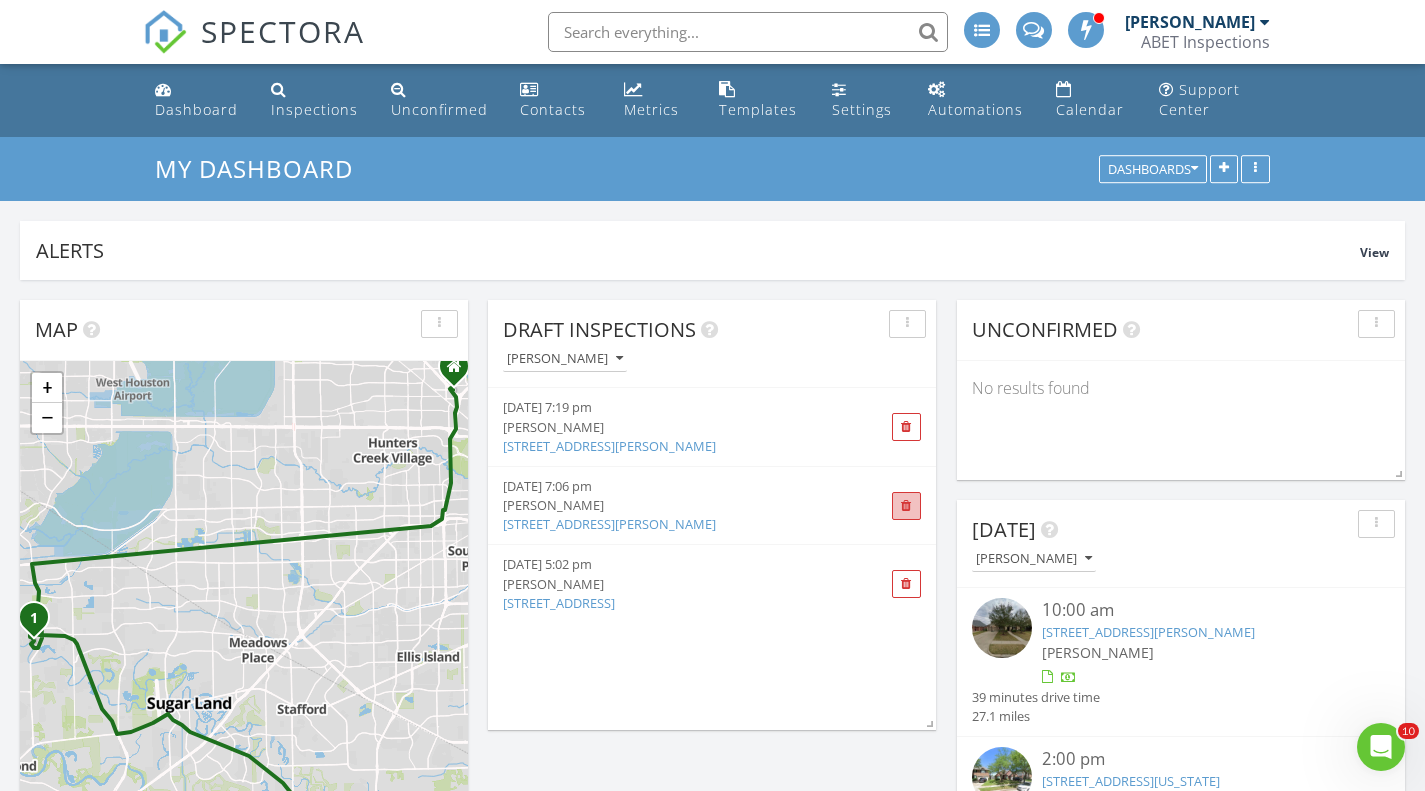 click at bounding box center (906, 506) 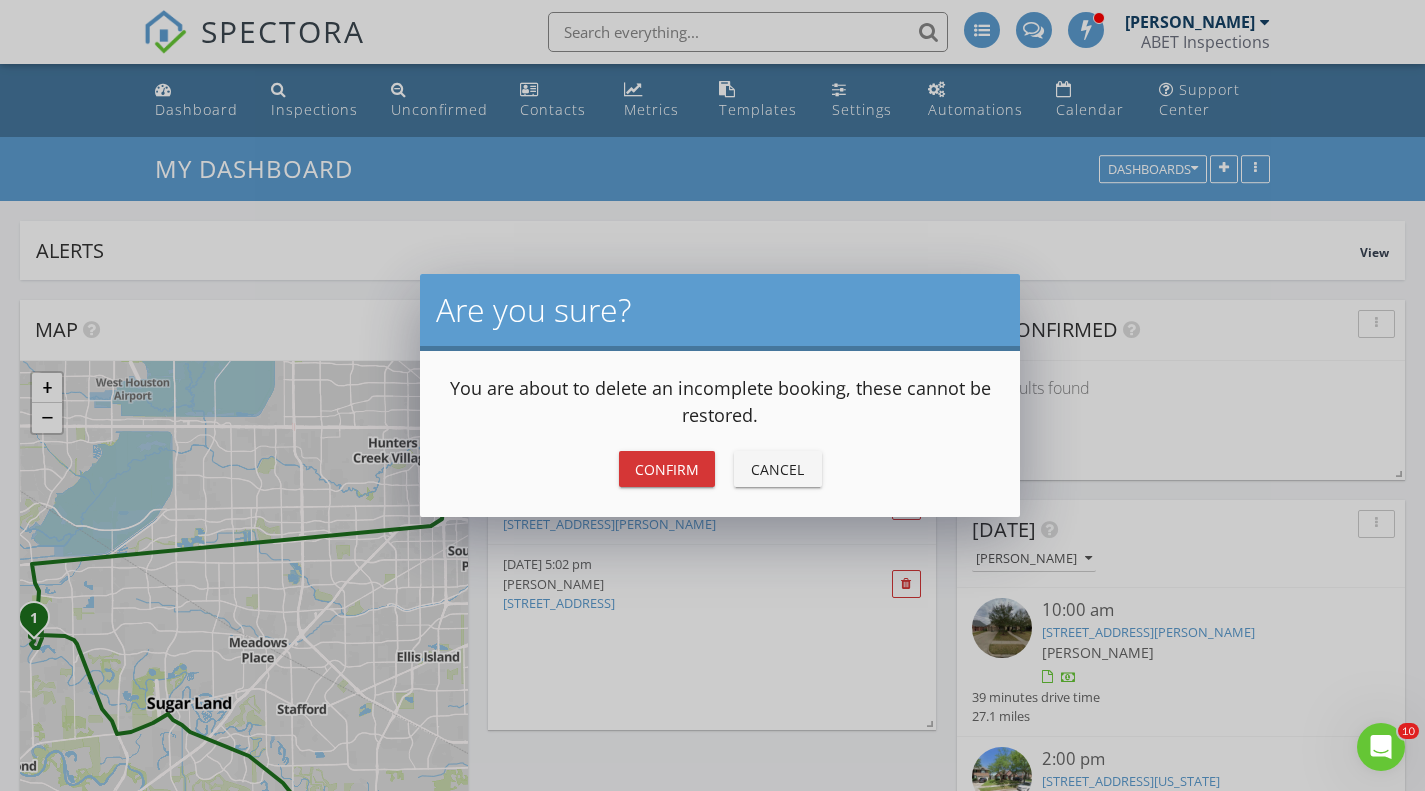 click on "Confirm" at bounding box center [667, 469] 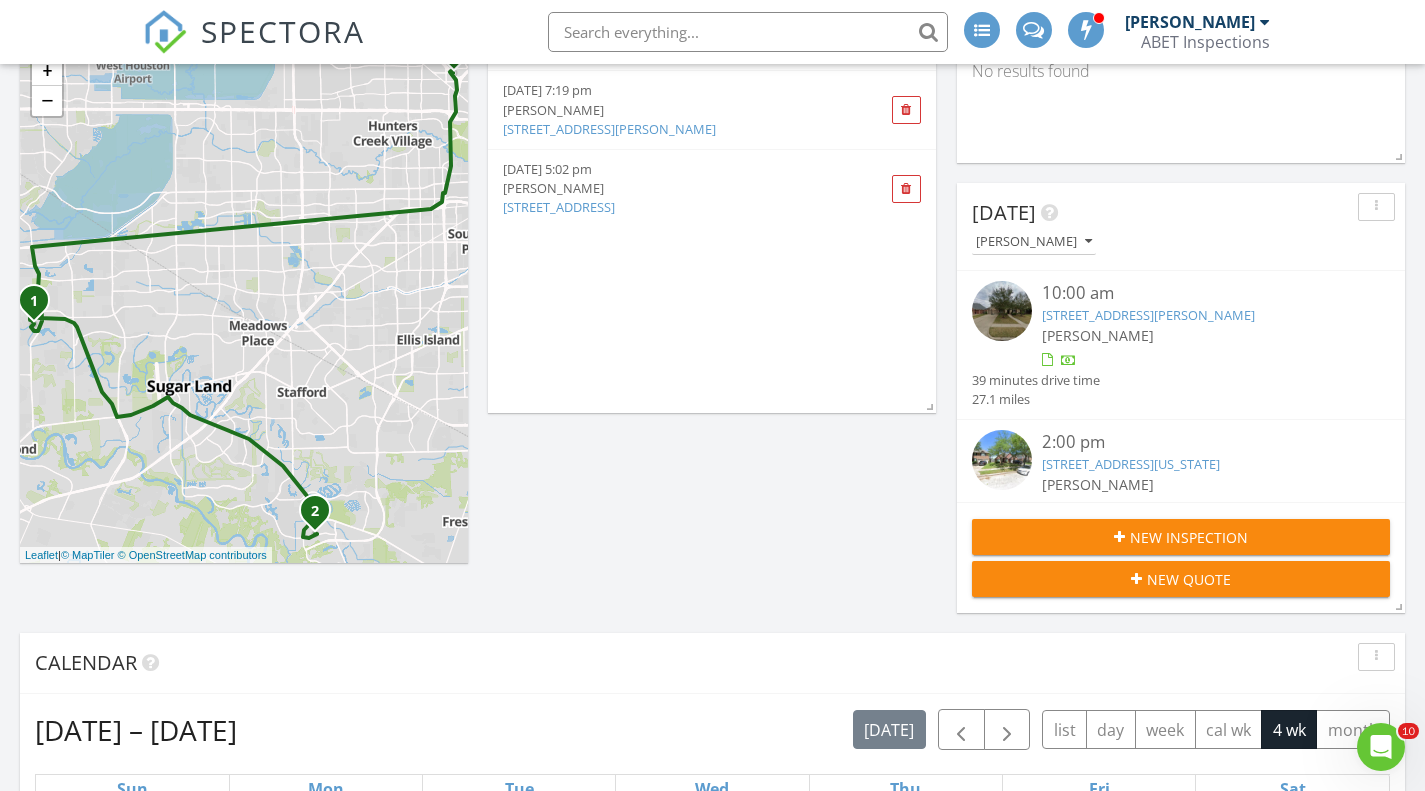 scroll, scrollTop: 0, scrollLeft: 0, axis: both 